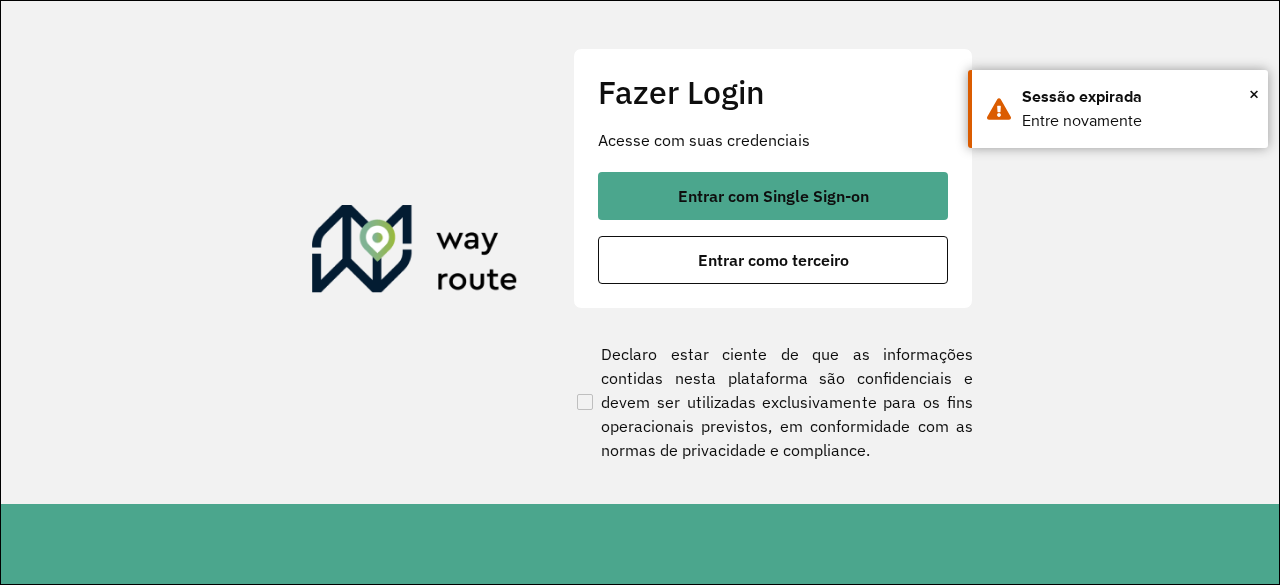 scroll, scrollTop: 0, scrollLeft: 0, axis: both 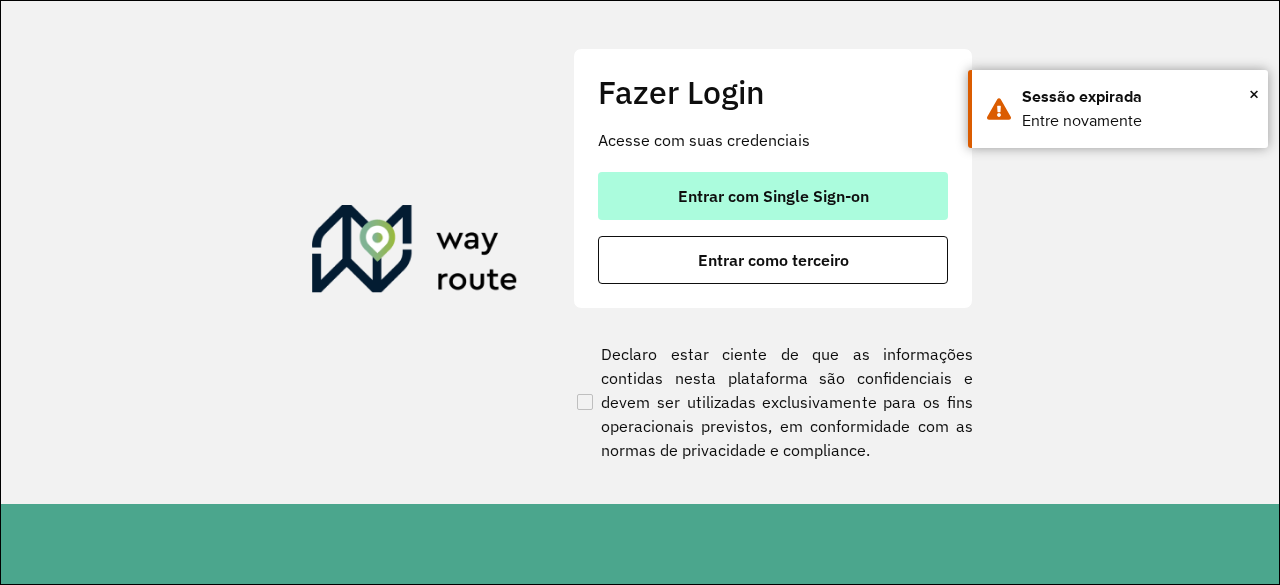 click on "Entrar com Single Sign-on" at bounding box center (773, 196) 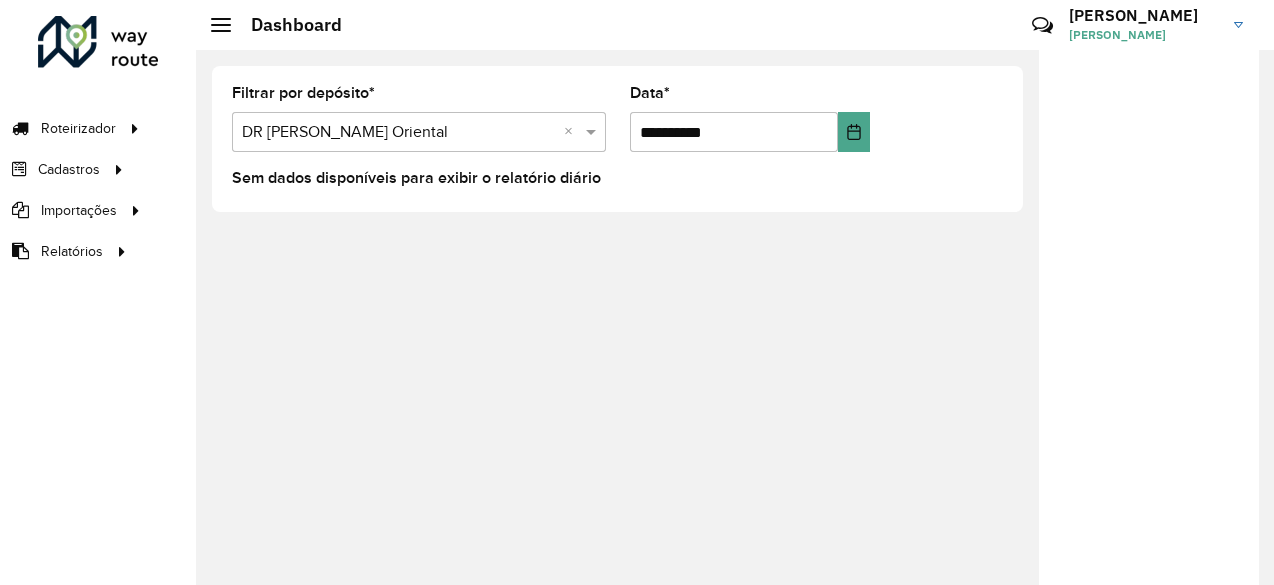 scroll, scrollTop: 0, scrollLeft: 0, axis: both 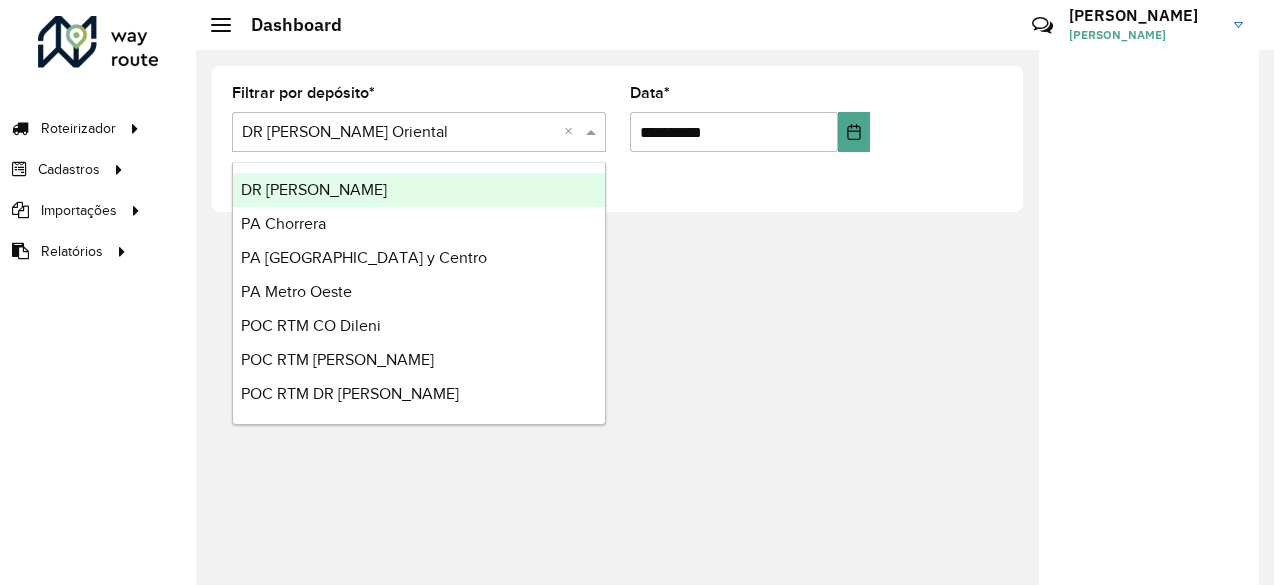 click at bounding box center (399, 133) 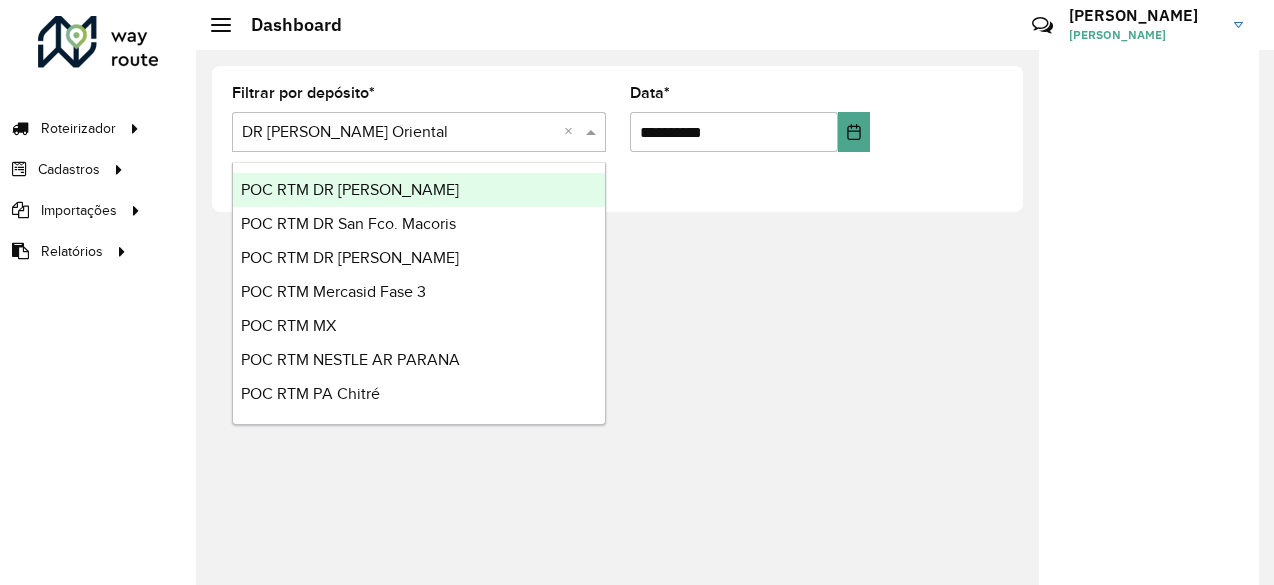 scroll, scrollTop: 307, scrollLeft: 0, axis: vertical 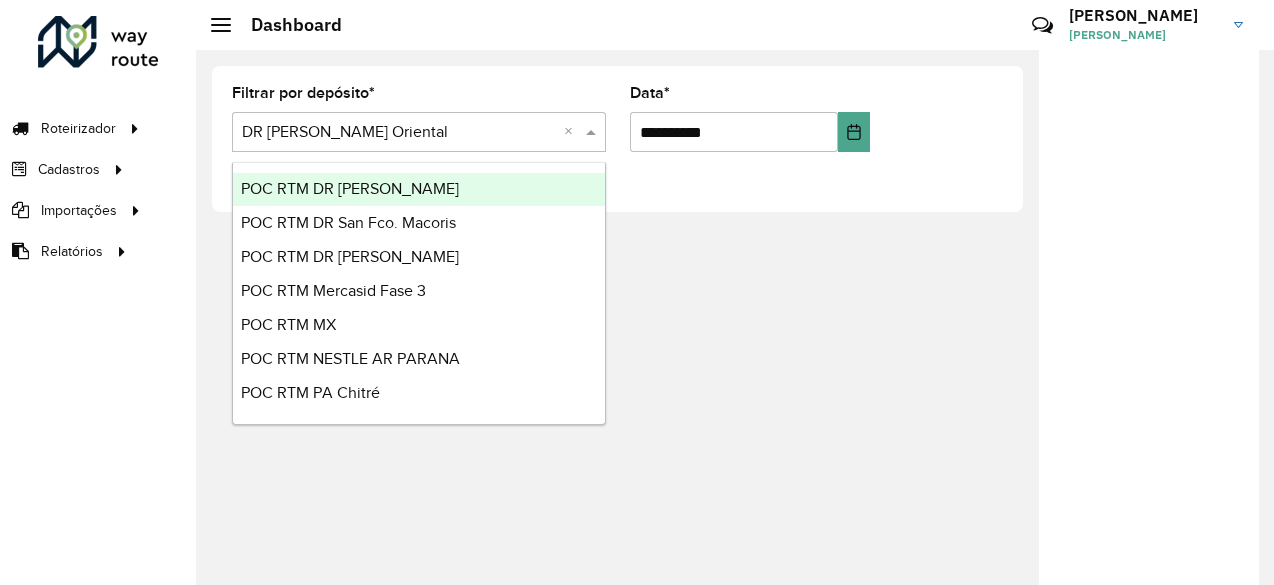 click on "POC RTM DR [PERSON_NAME]" at bounding box center [419, 189] 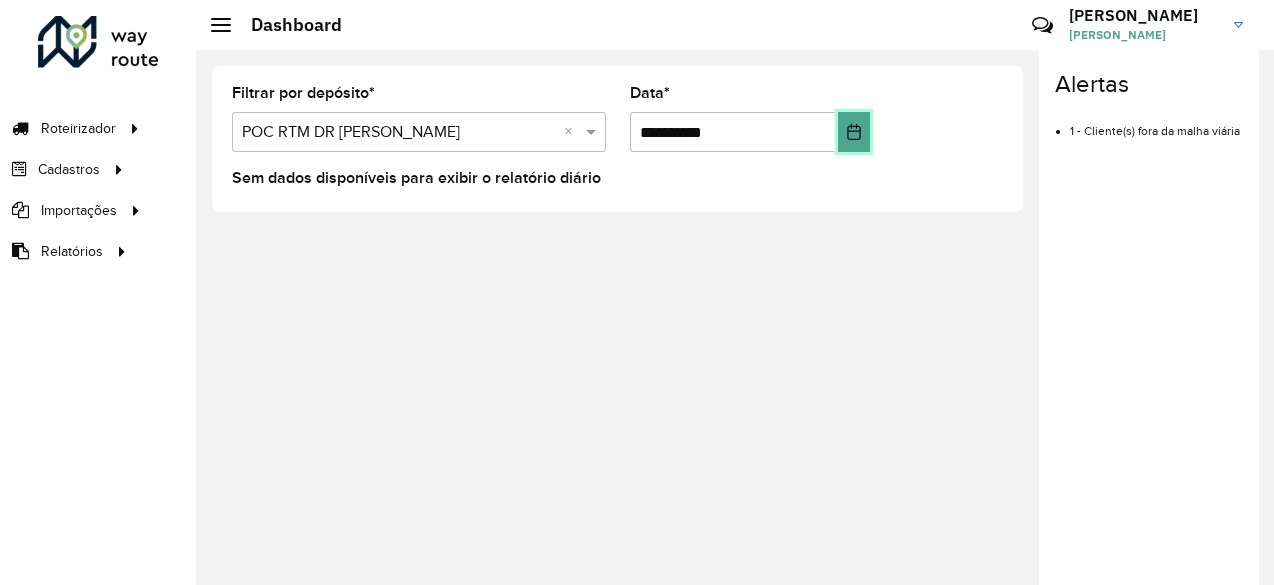 click 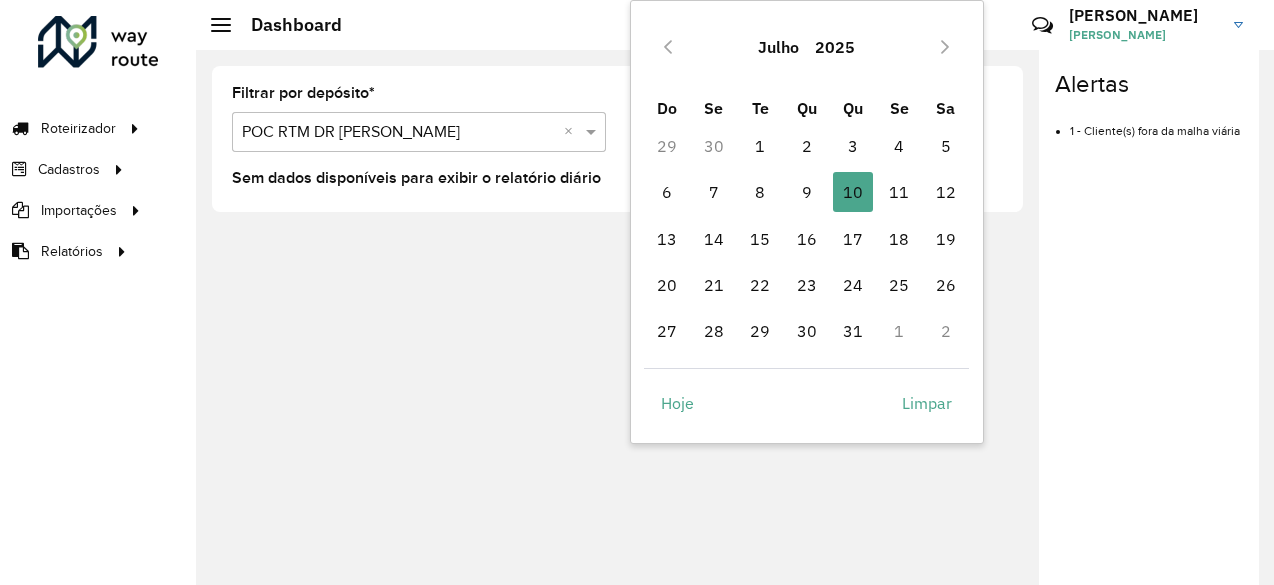 click on "3" at bounding box center (853, 146) 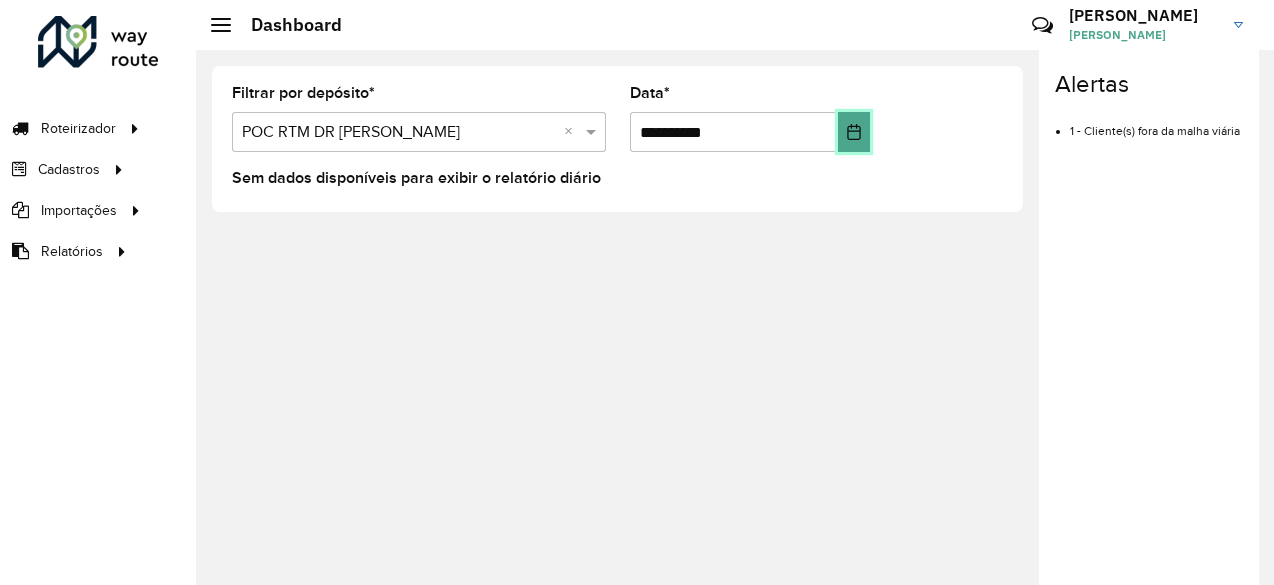 click 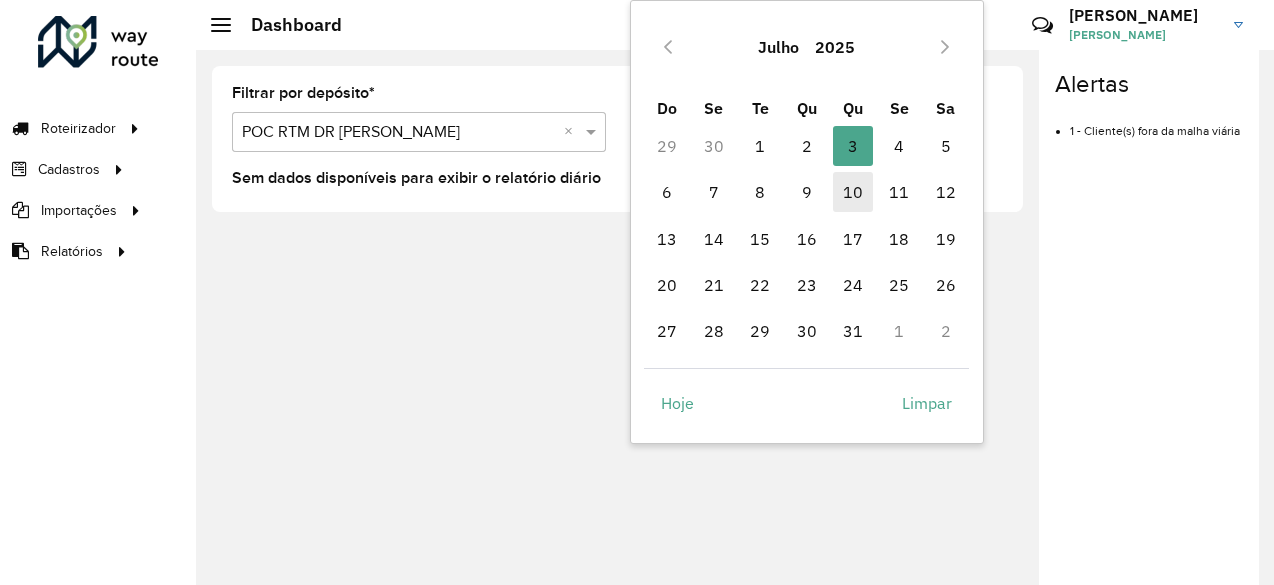 click on "10" at bounding box center [853, 192] 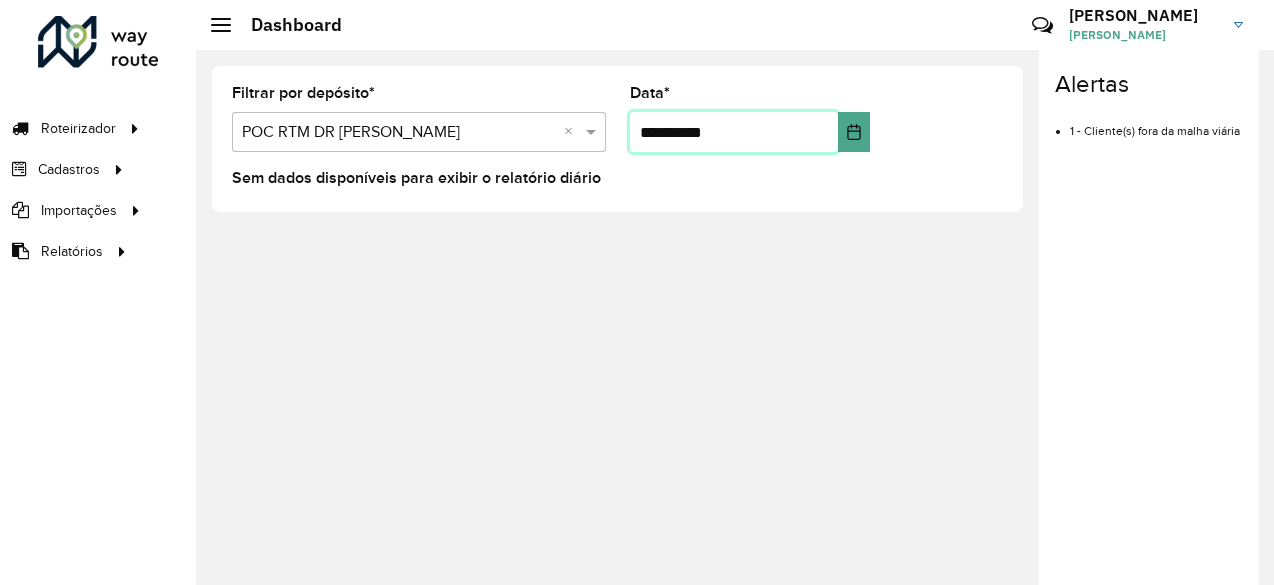 scroll, scrollTop: 14, scrollLeft: 0, axis: vertical 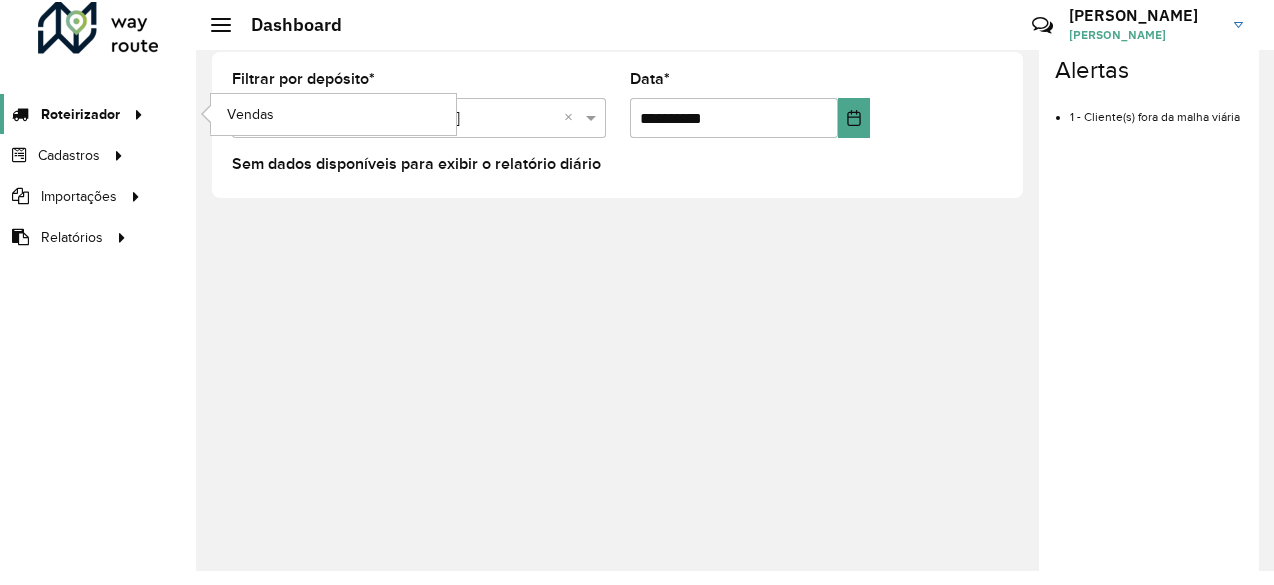 click on "Roteirizador" 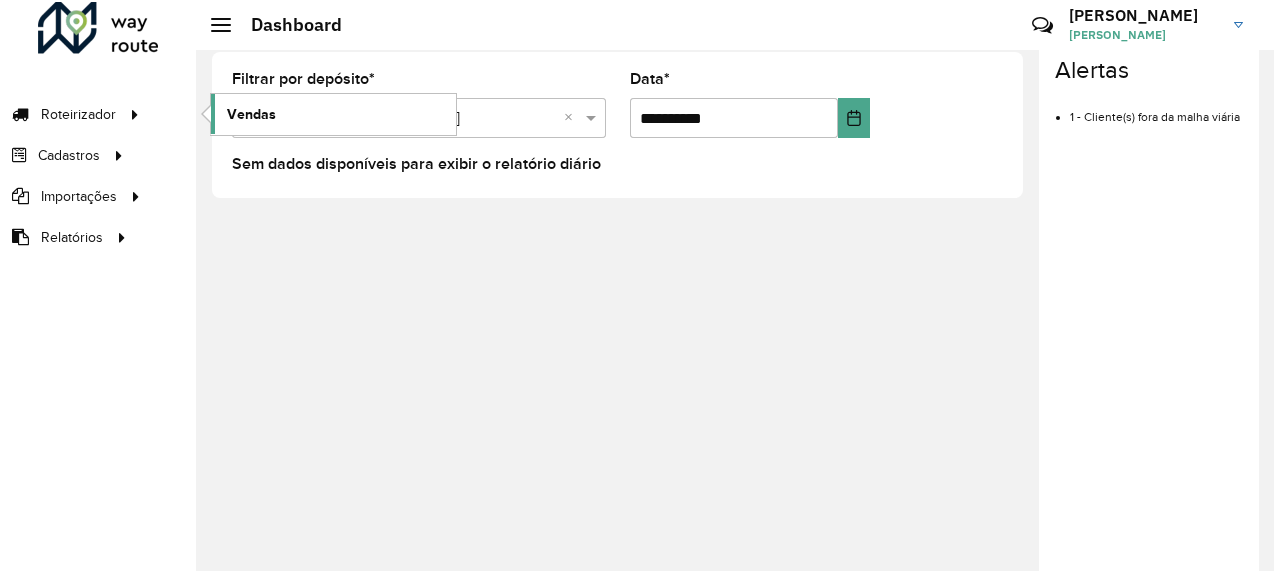 click on "Vendas" 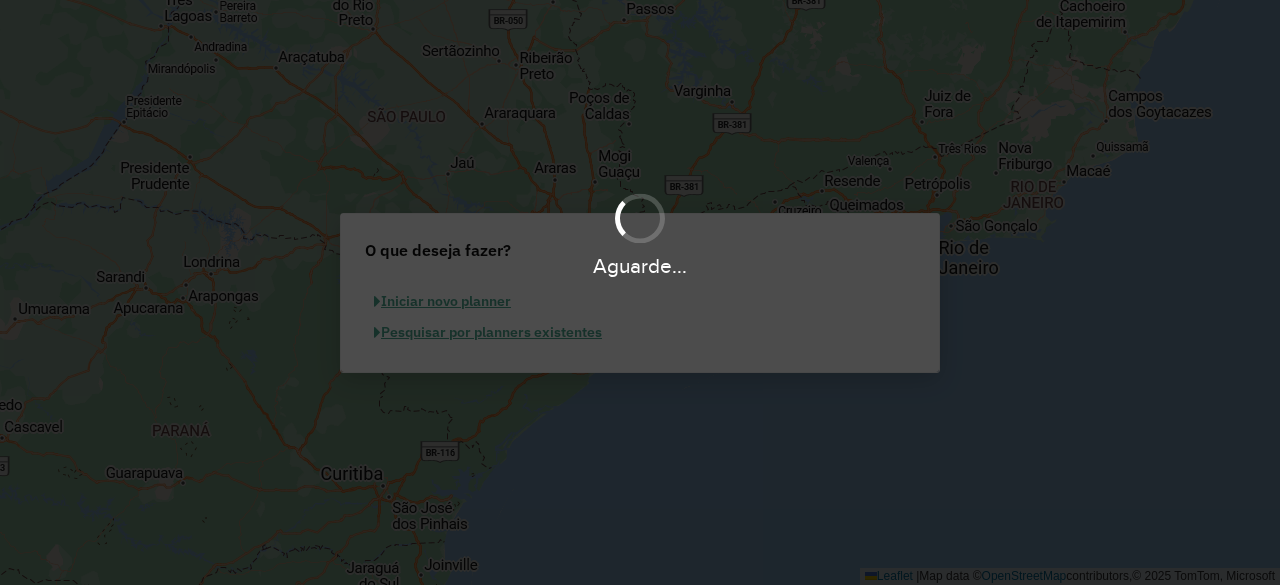 scroll, scrollTop: 0, scrollLeft: 0, axis: both 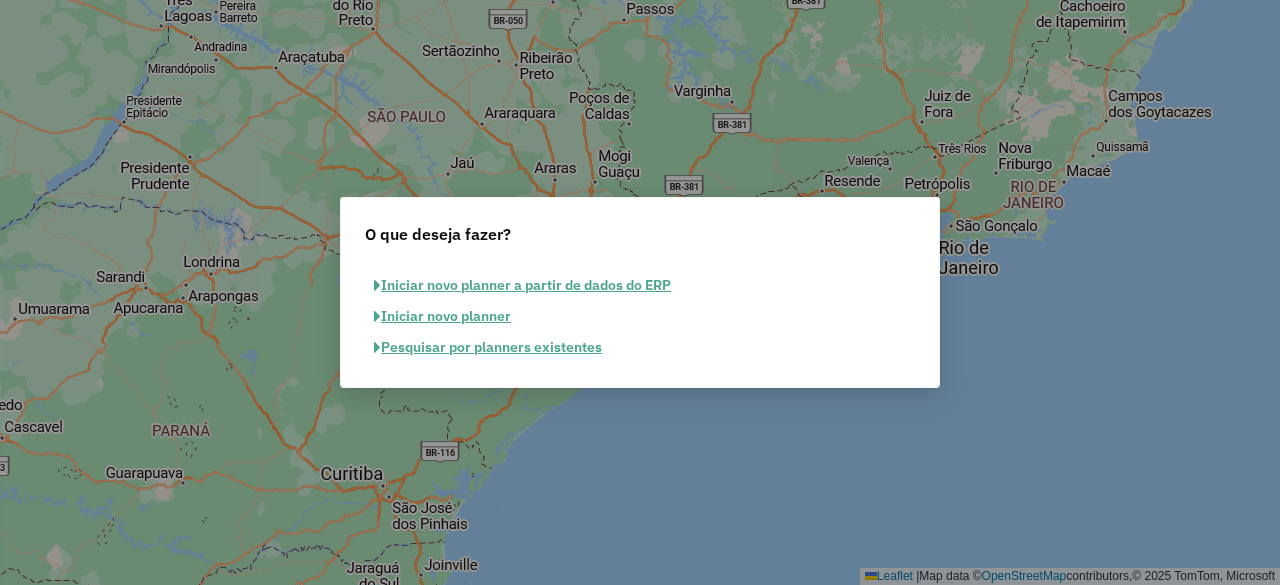type 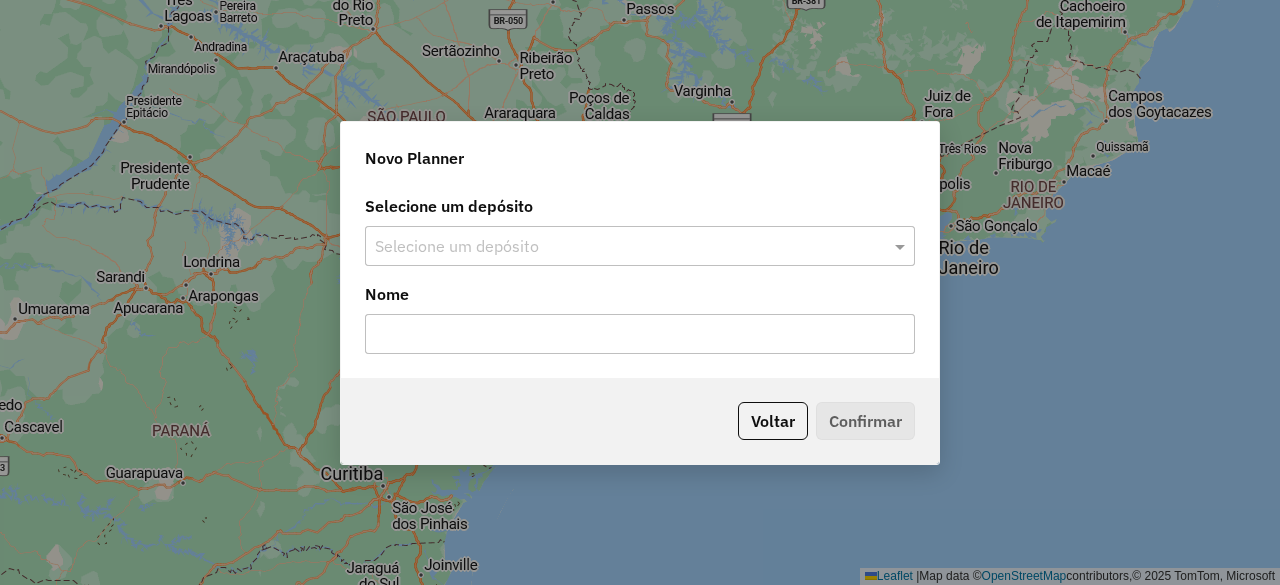 click 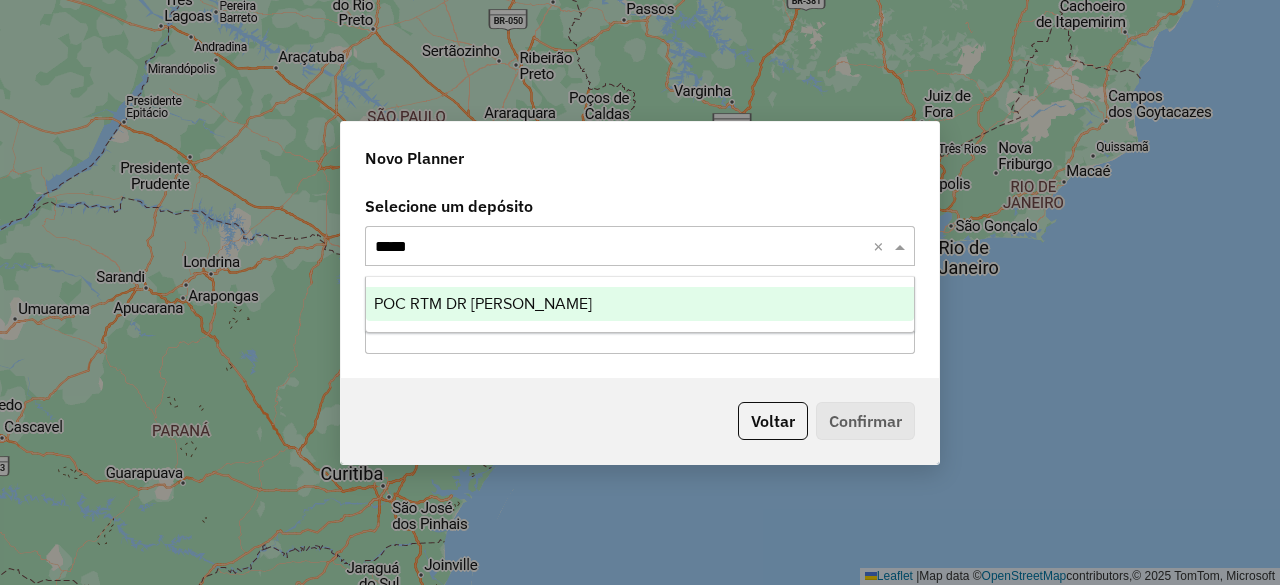 type on "******" 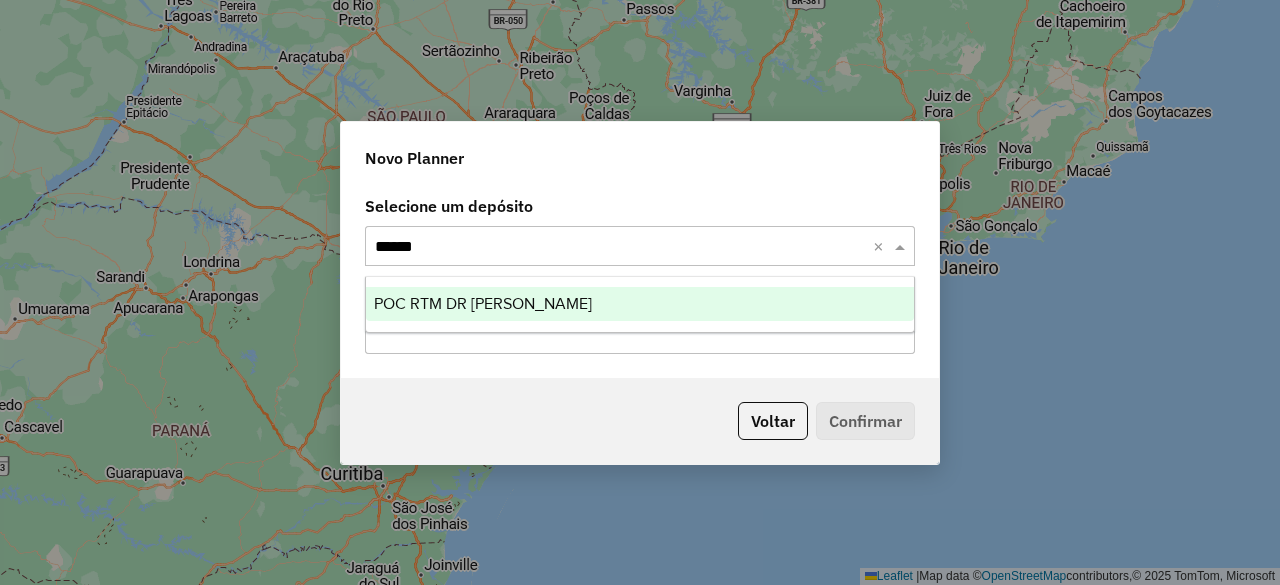 type 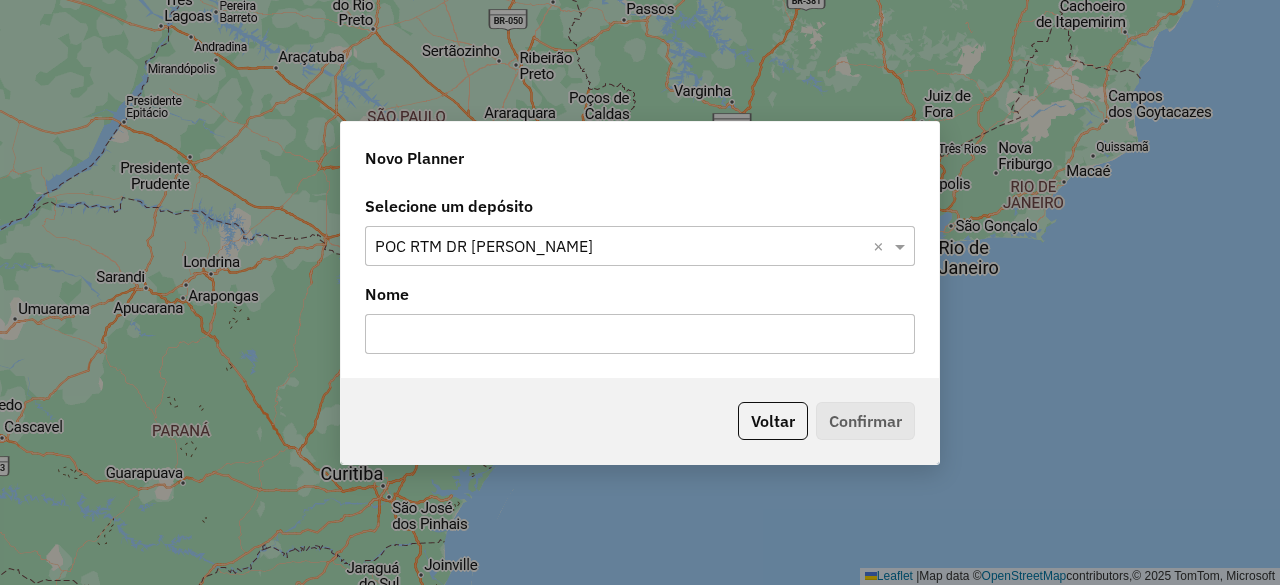 click 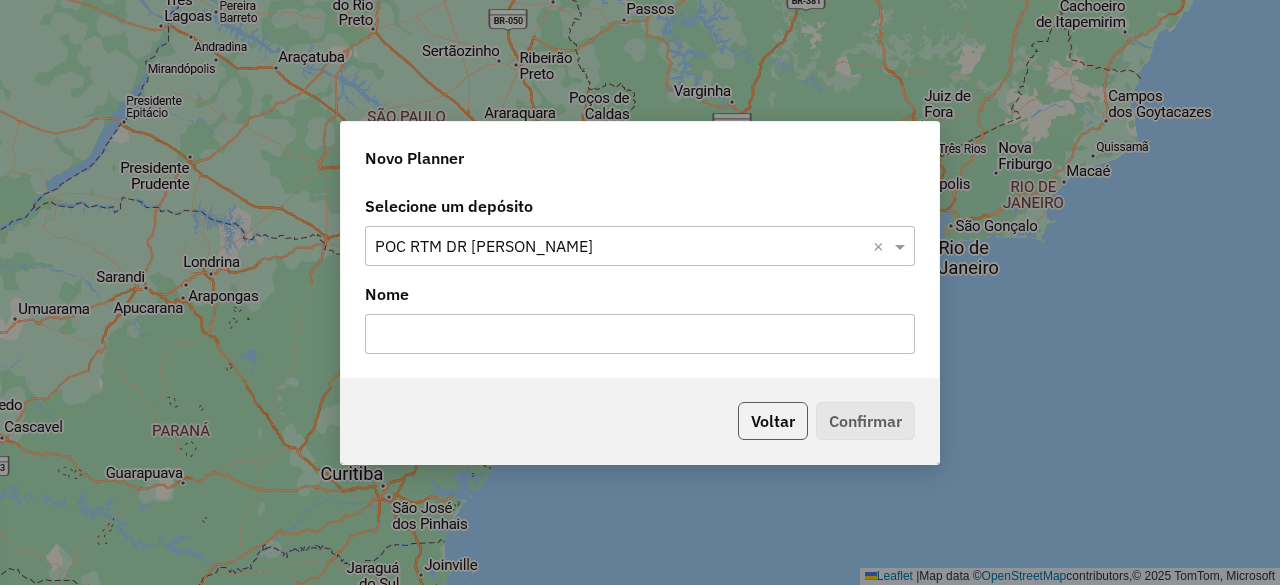 click on "Voltar" 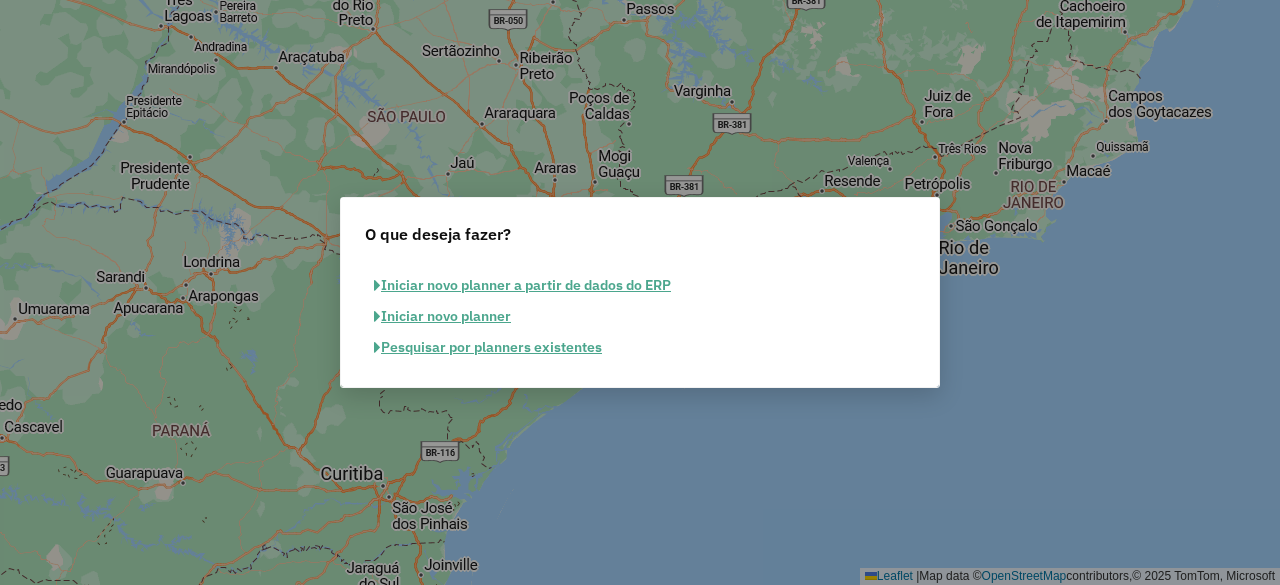 click on "Pesquisar por planners existentes" 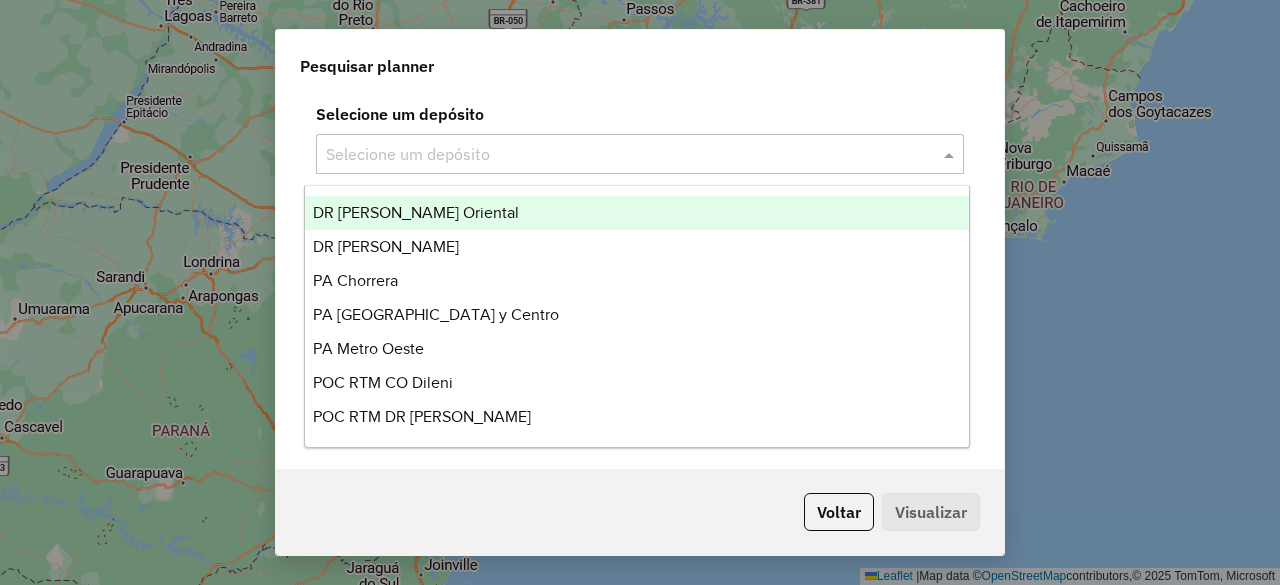 click 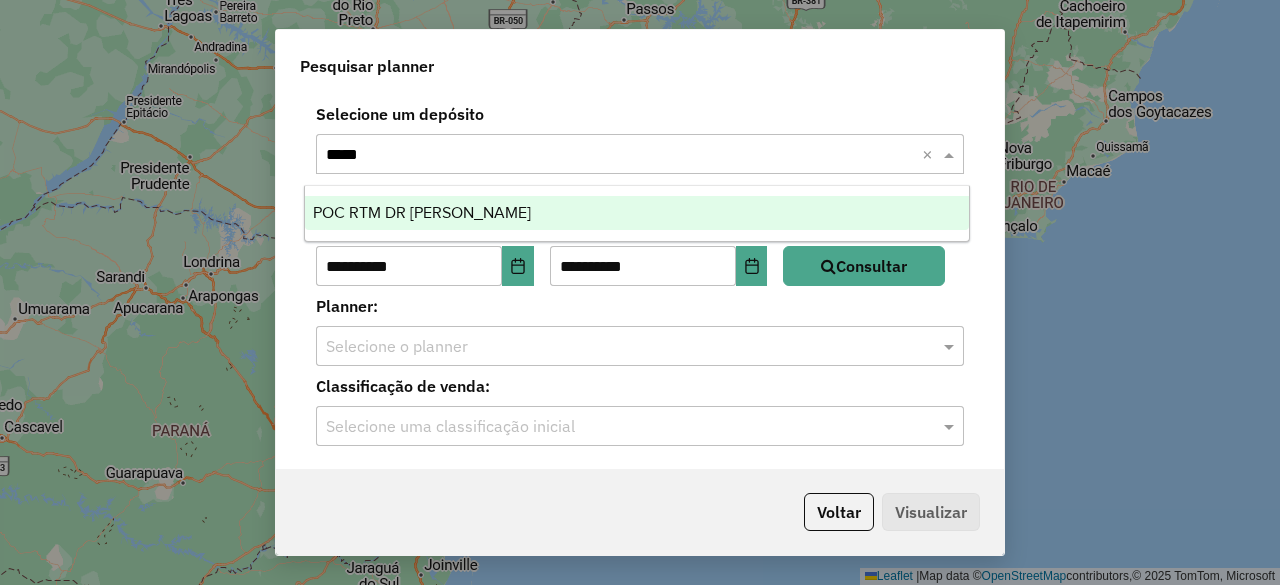 type on "******" 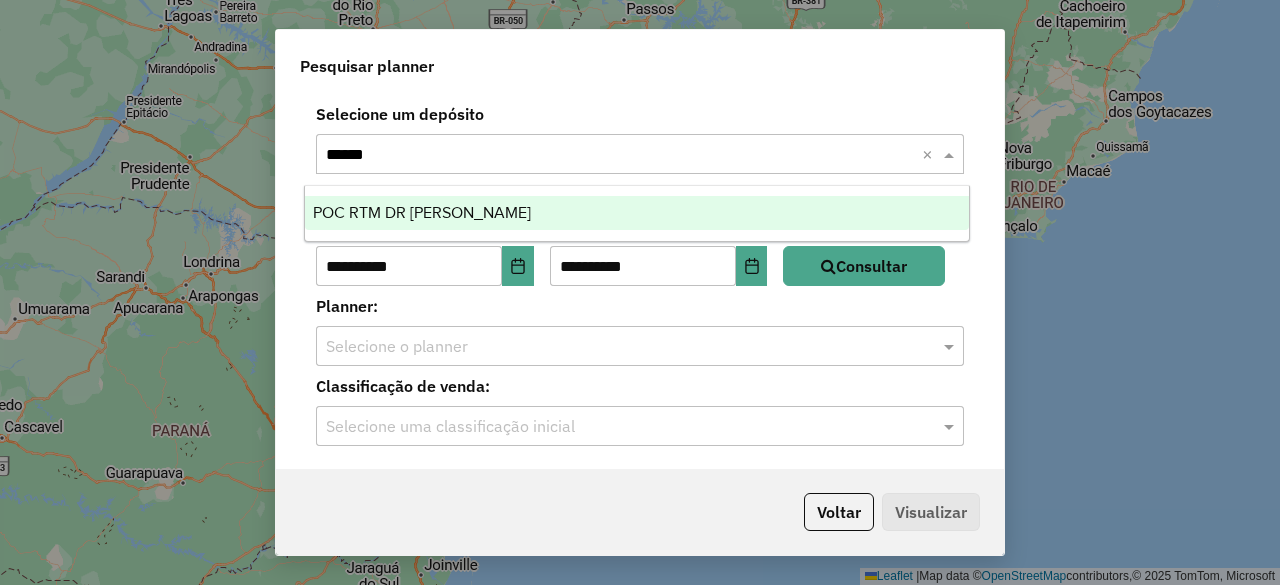 type 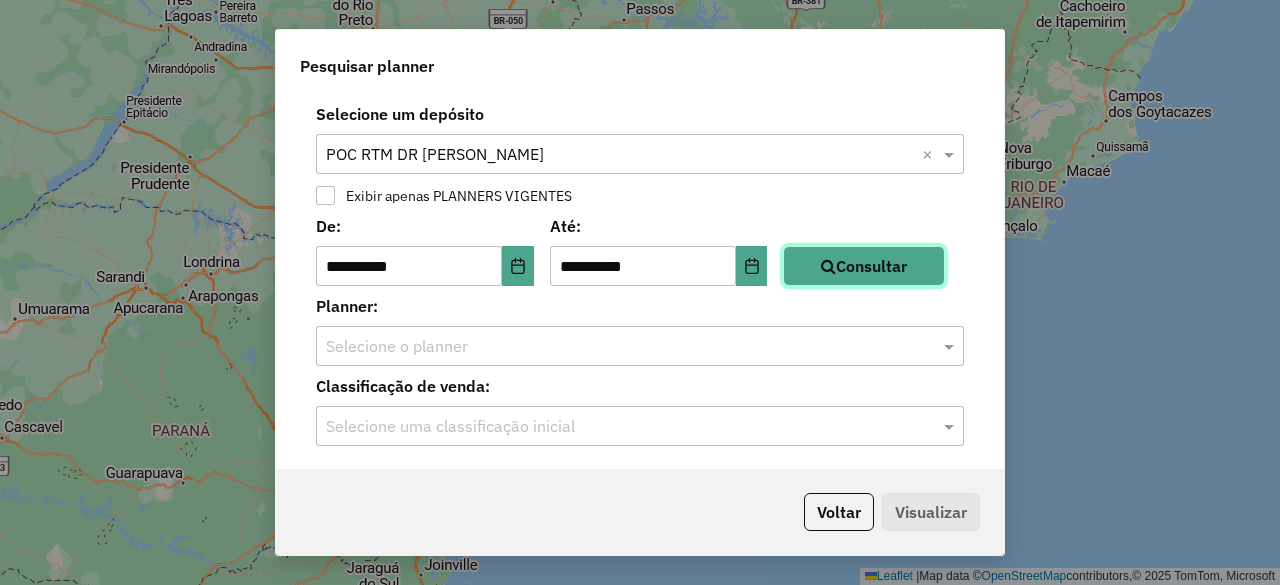 click on "Consultar" 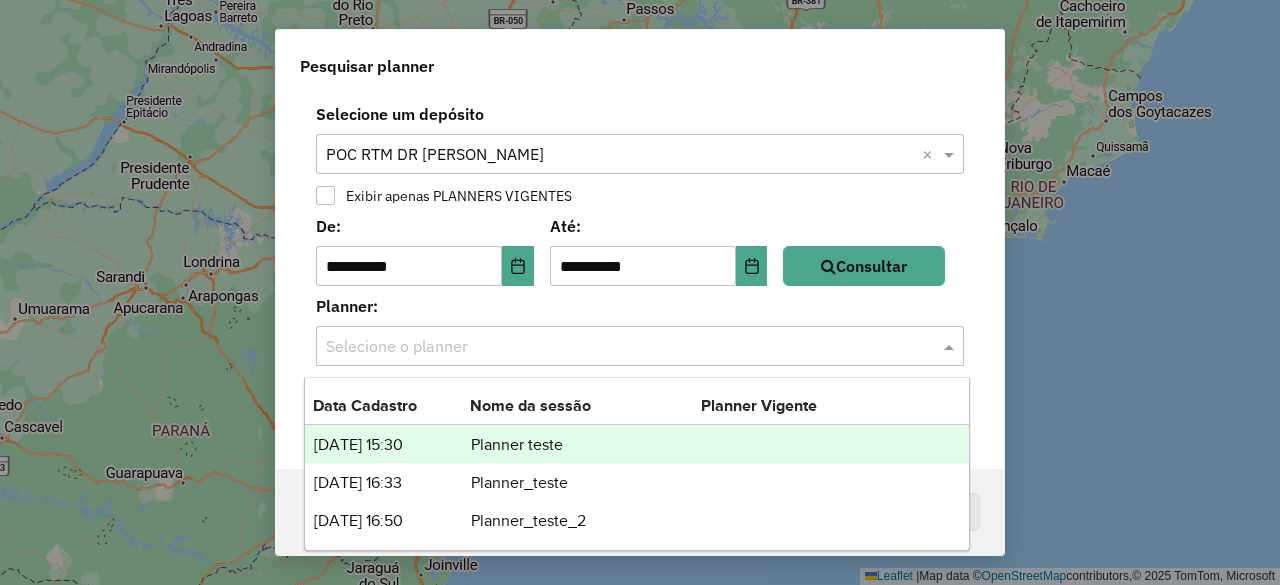 click on "Selecione o planner" 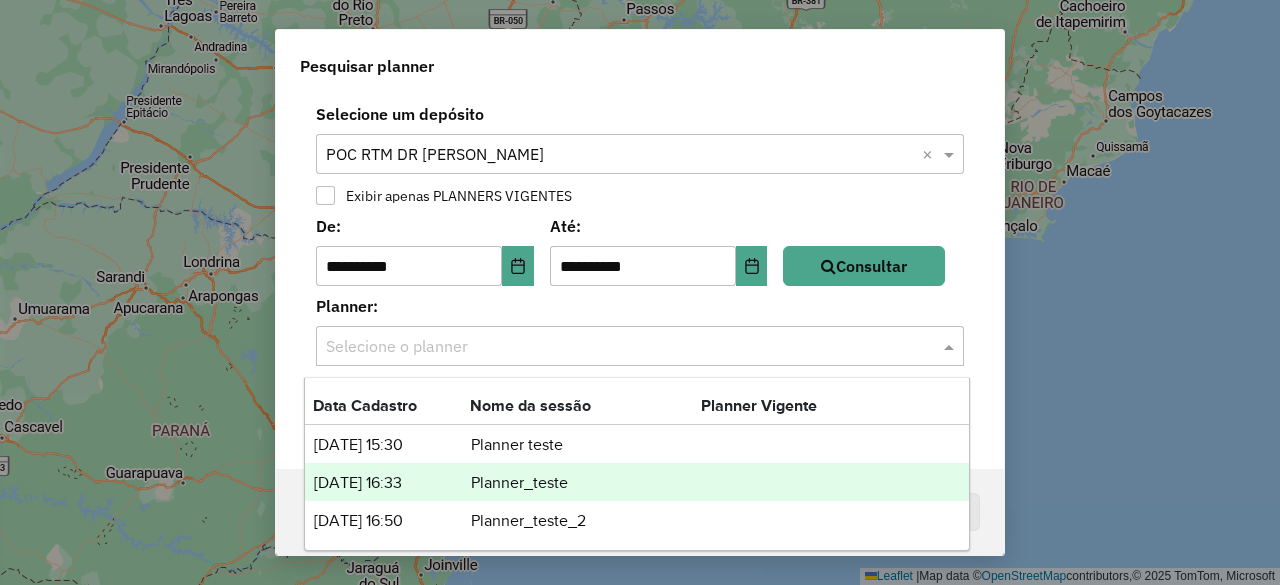 click on "Planner_teste" at bounding box center (585, 483) 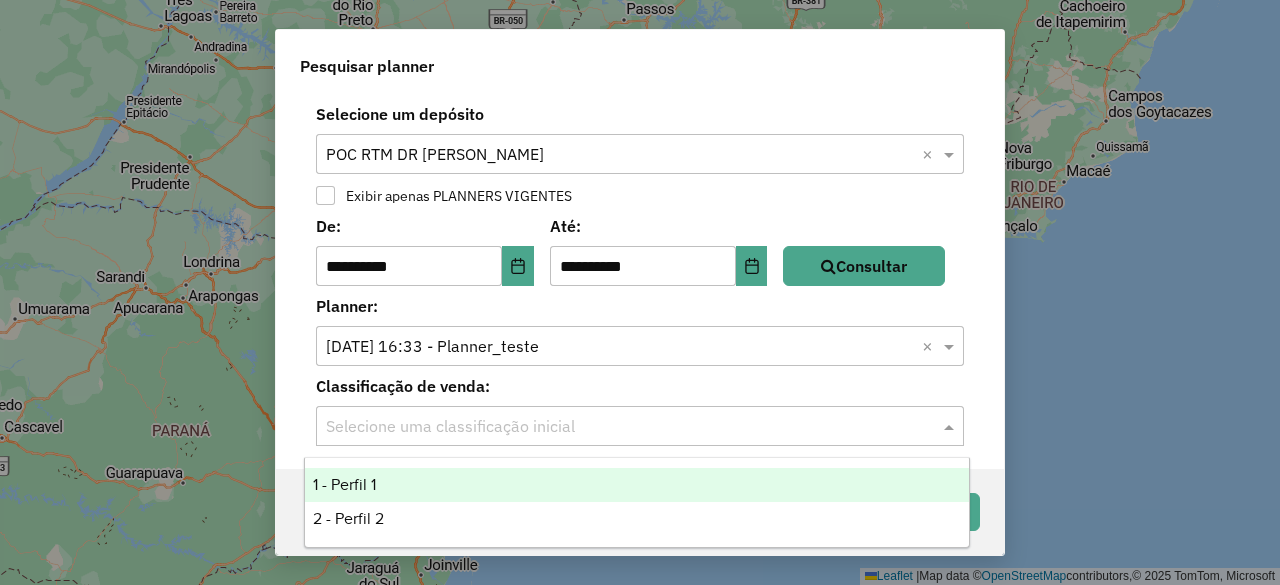 click 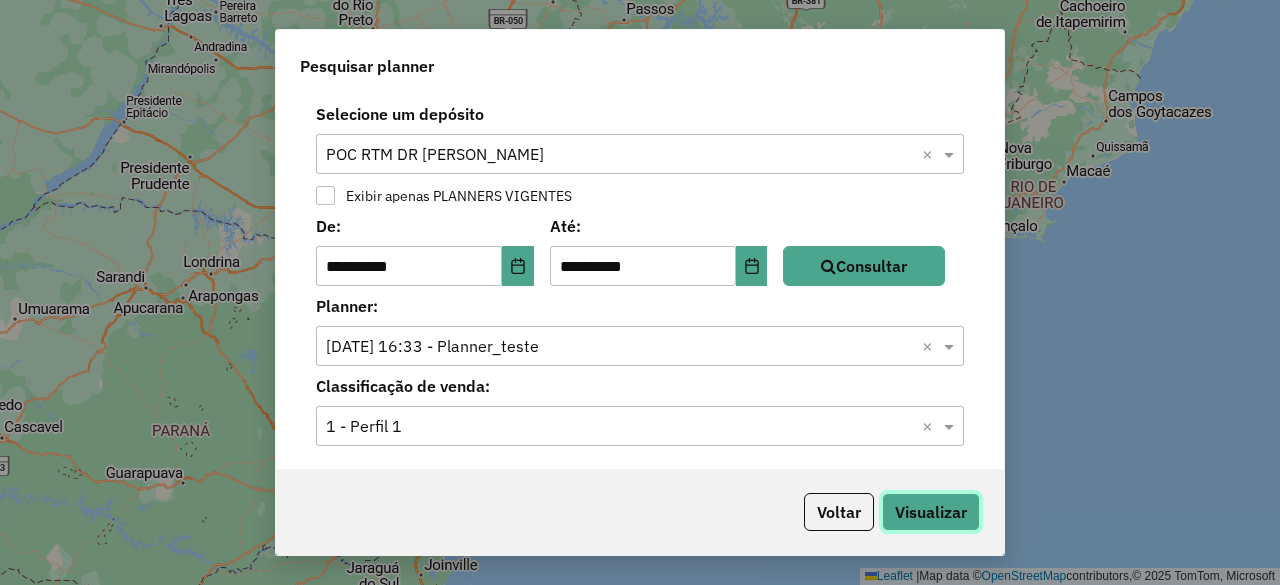click on "Visualizar" 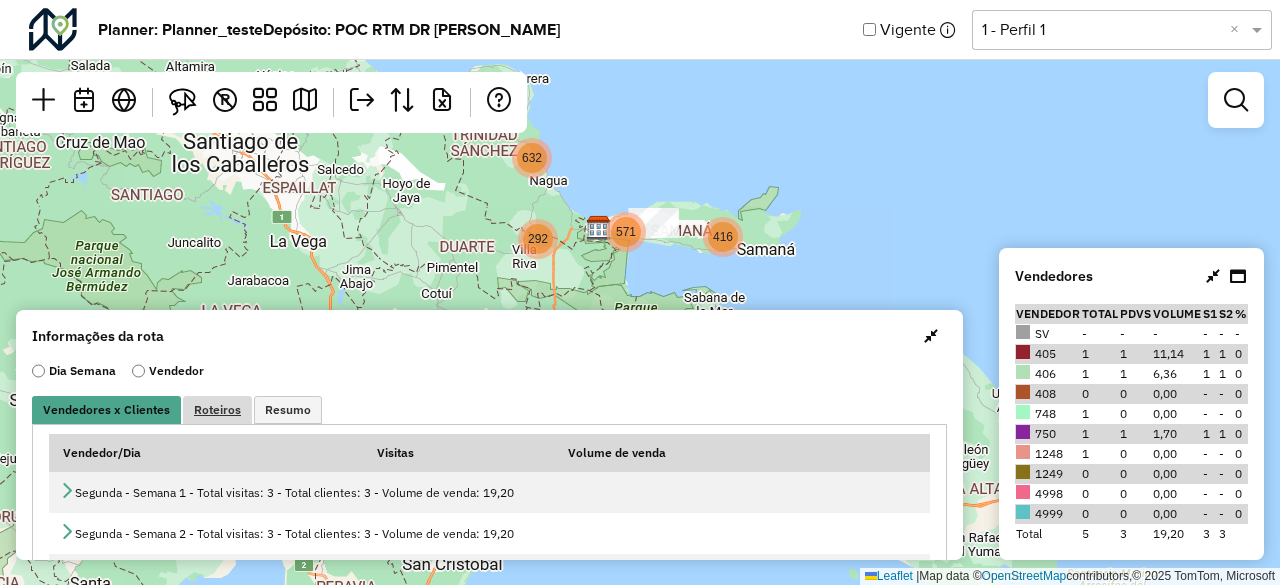 click on "Roteiros" at bounding box center [217, 410] 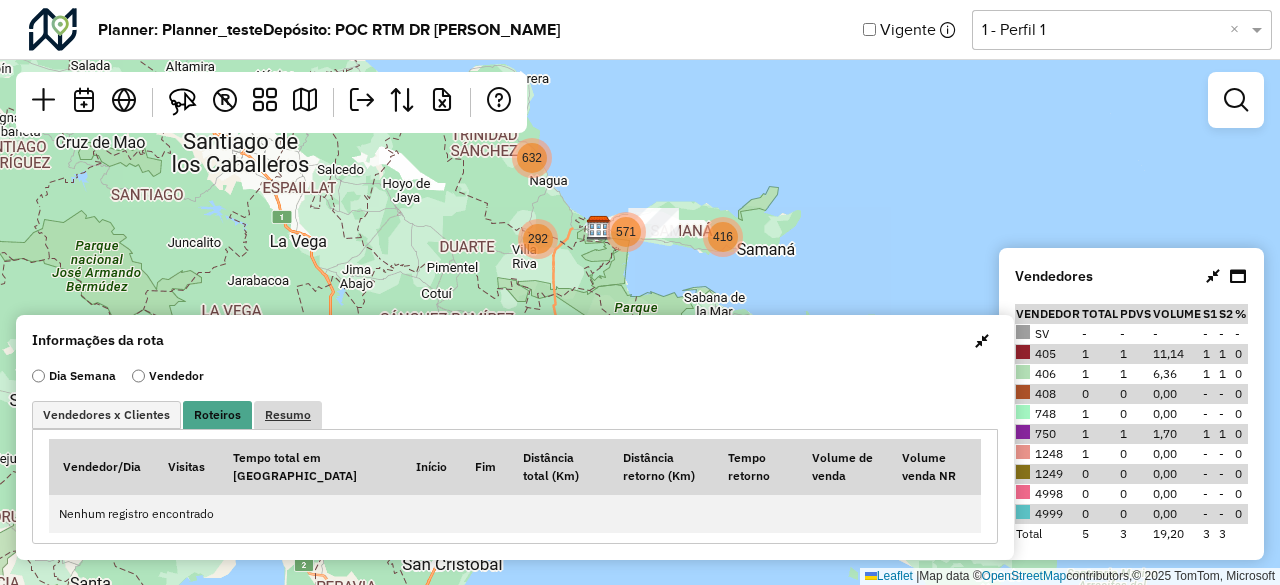 click on "Resumo" at bounding box center (288, 415) 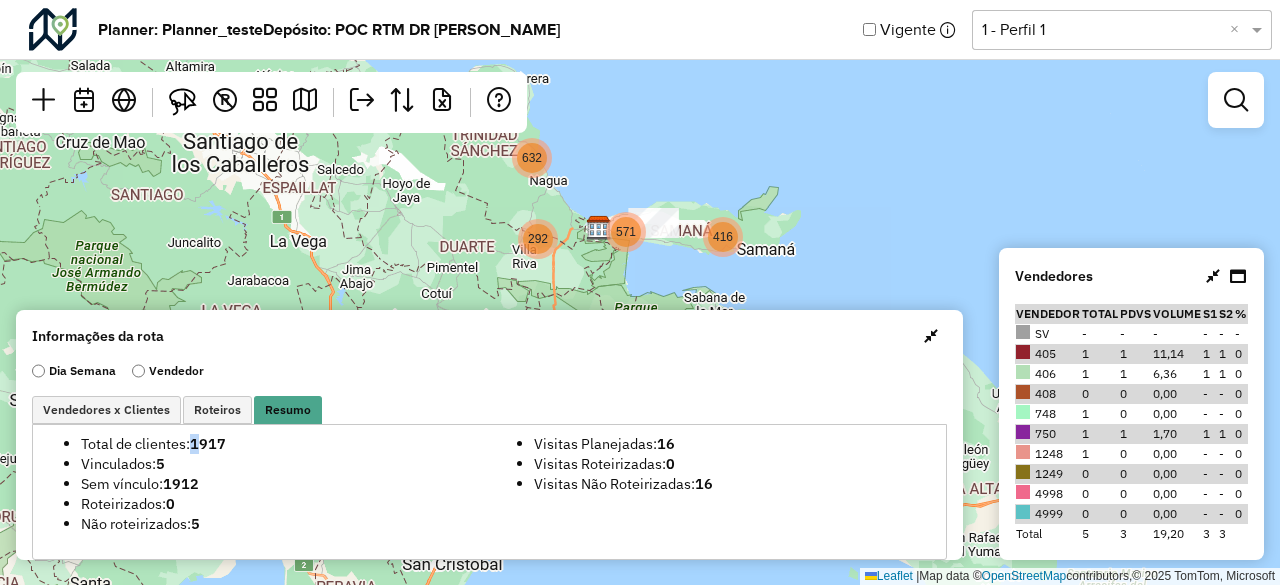 click on "1917" at bounding box center (208, 443) 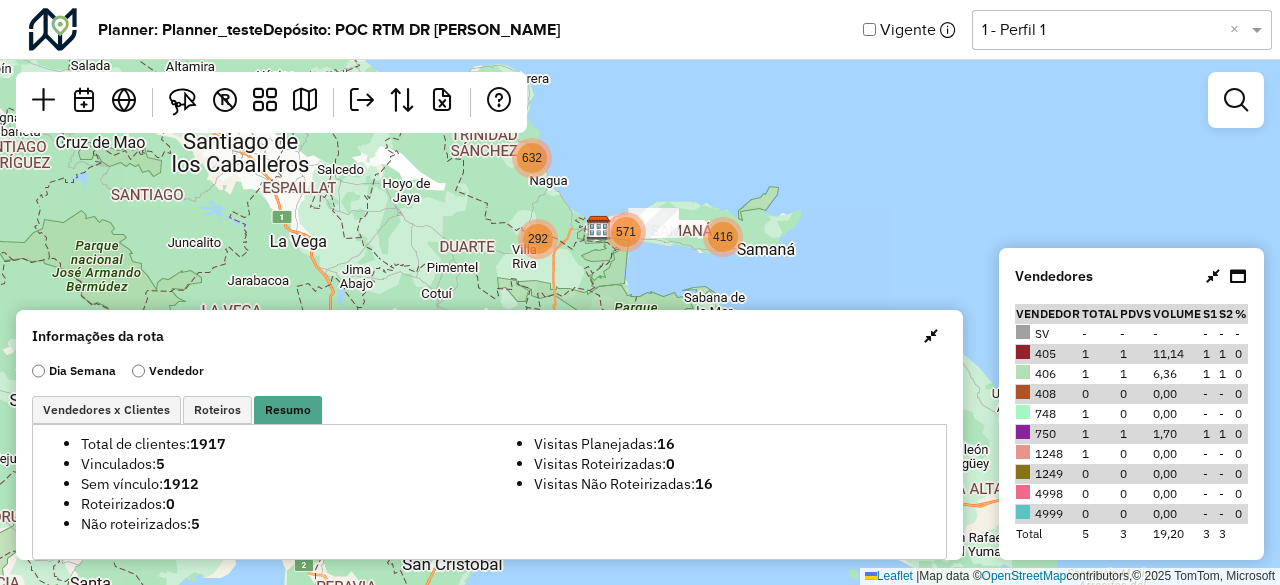 click on "5" at bounding box center (160, 463) 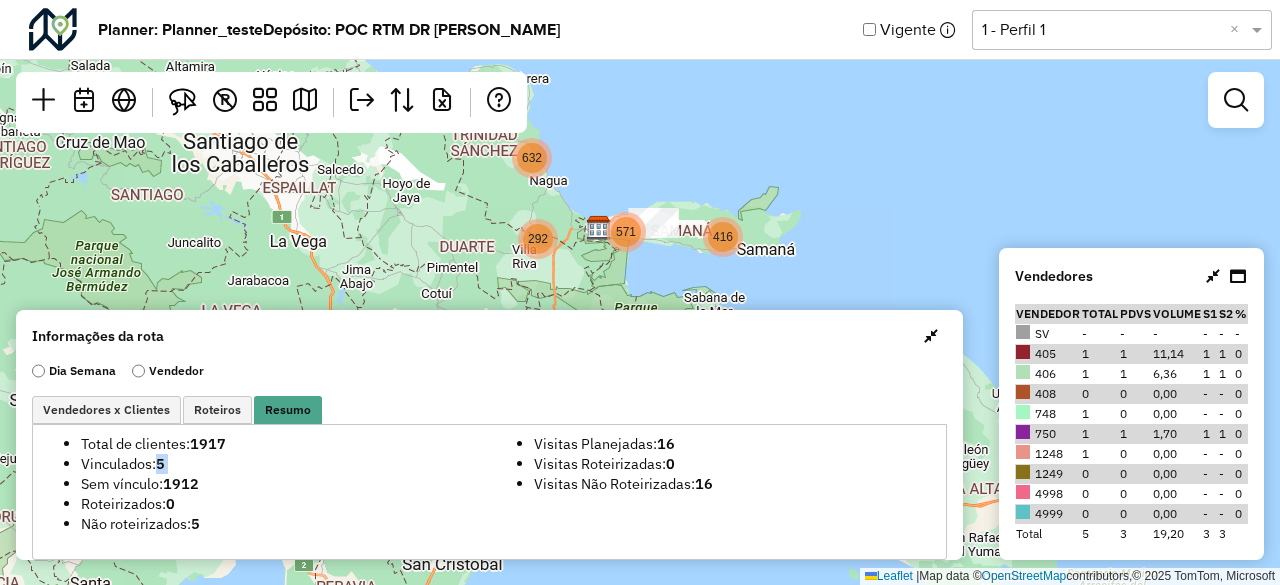 click on "5" at bounding box center (160, 463) 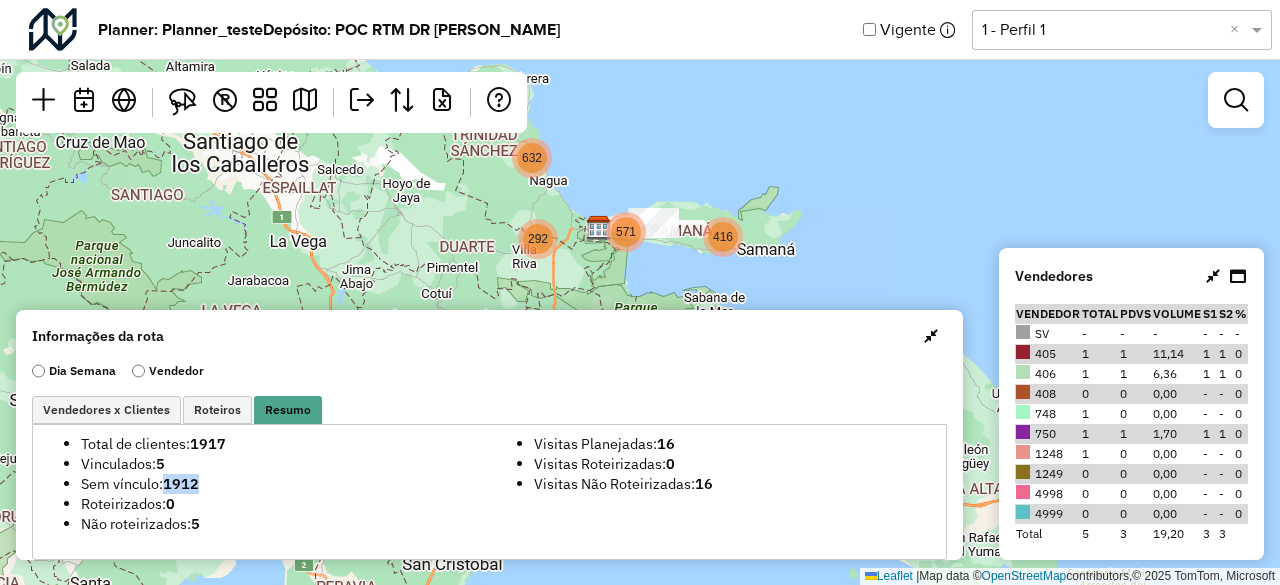 drag, startPoint x: 168, startPoint y: 483, endPoint x: 204, endPoint y: 483, distance: 36 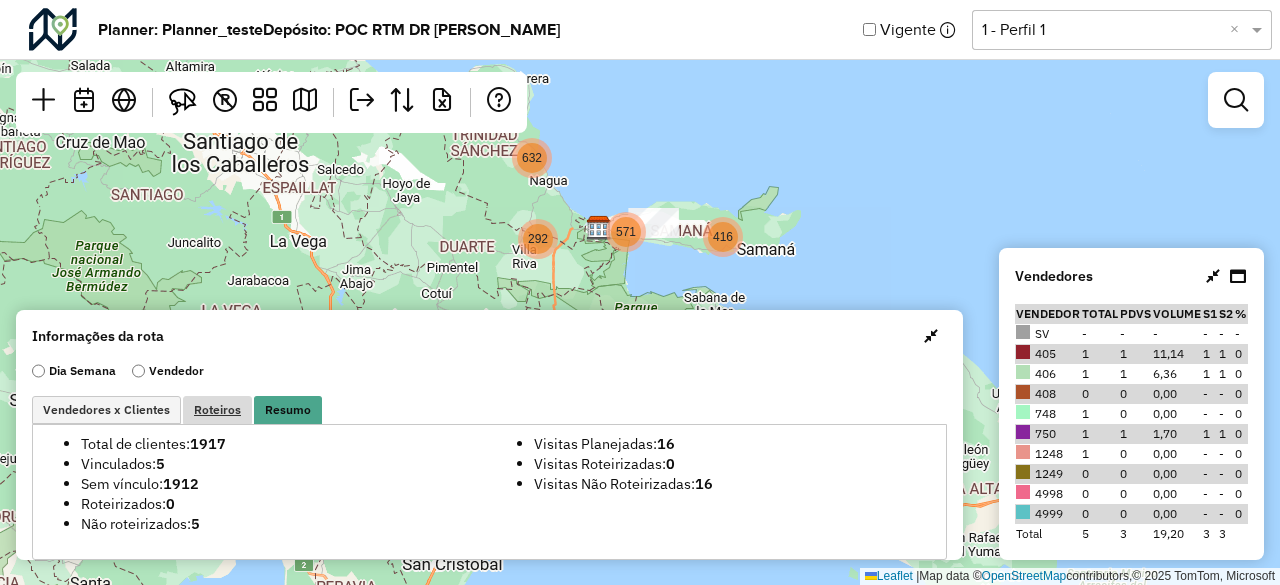 click on "Roteiros" at bounding box center [217, 410] 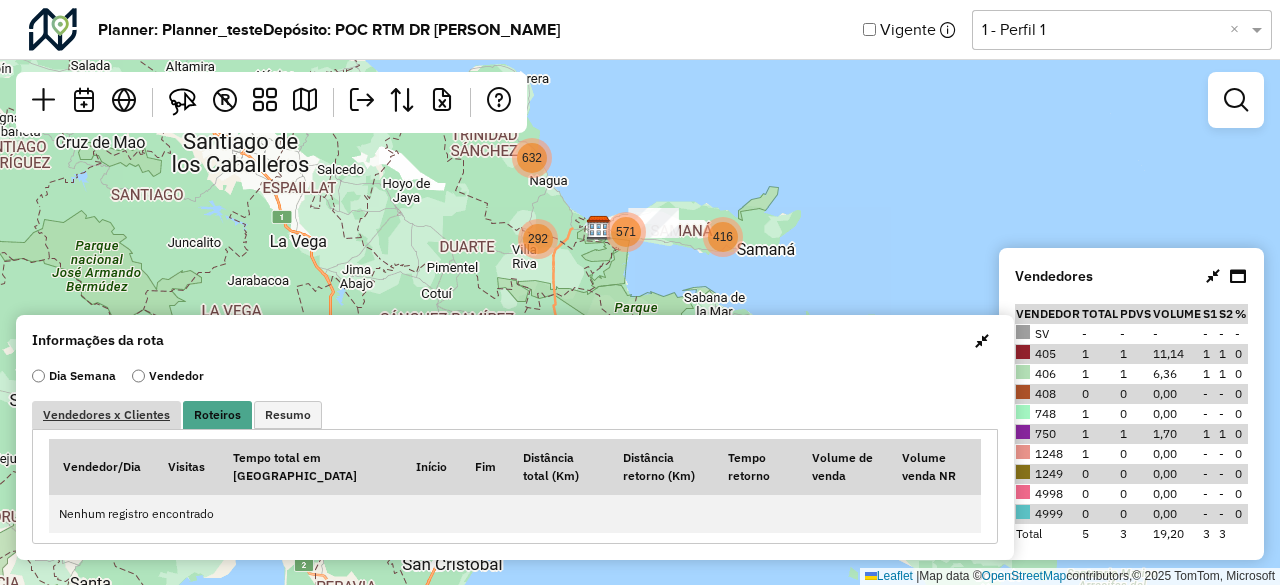 click on "Vendedores x Clientes" at bounding box center [106, 415] 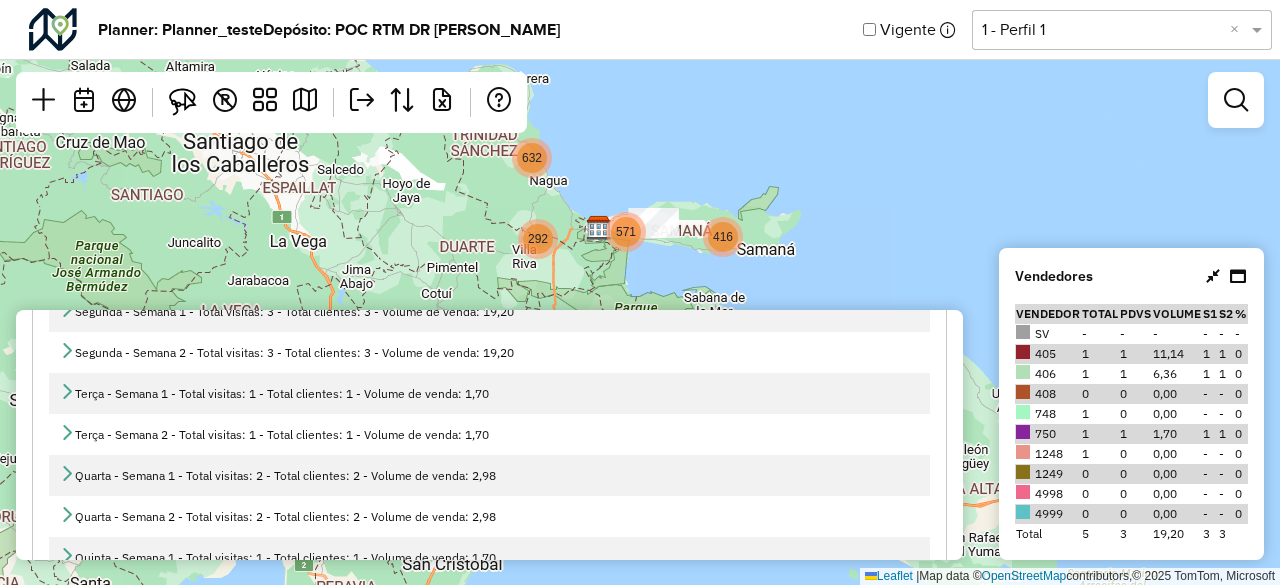 scroll, scrollTop: 0, scrollLeft: 0, axis: both 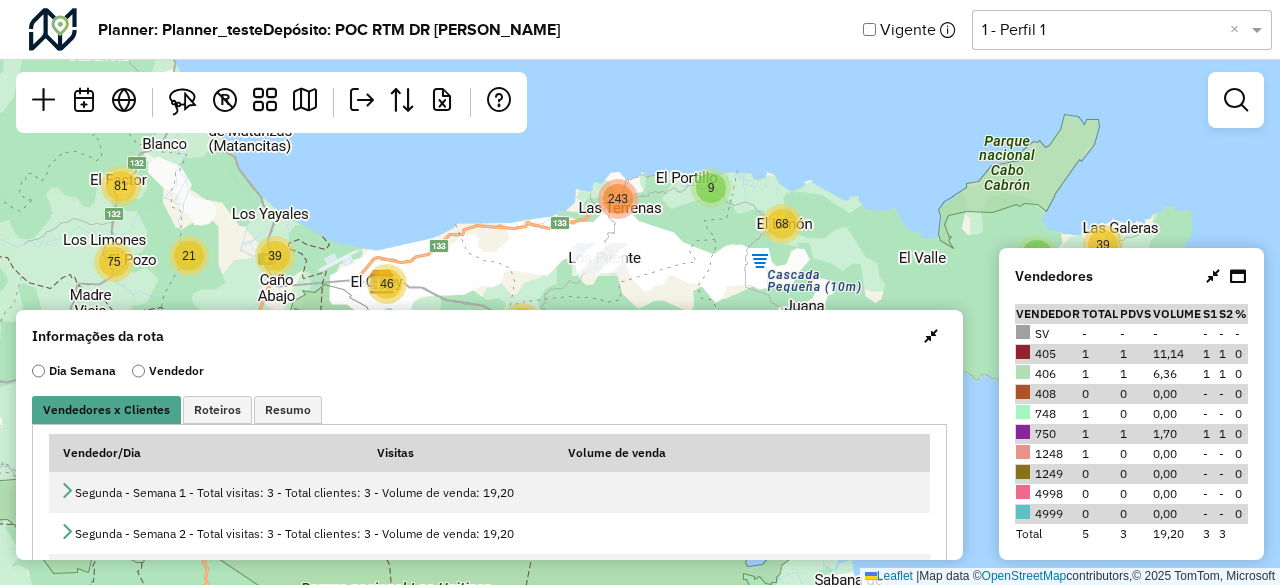 drag, startPoint x: 625, startPoint y: 201, endPoint x: 406, endPoint y: 257, distance: 226.04646 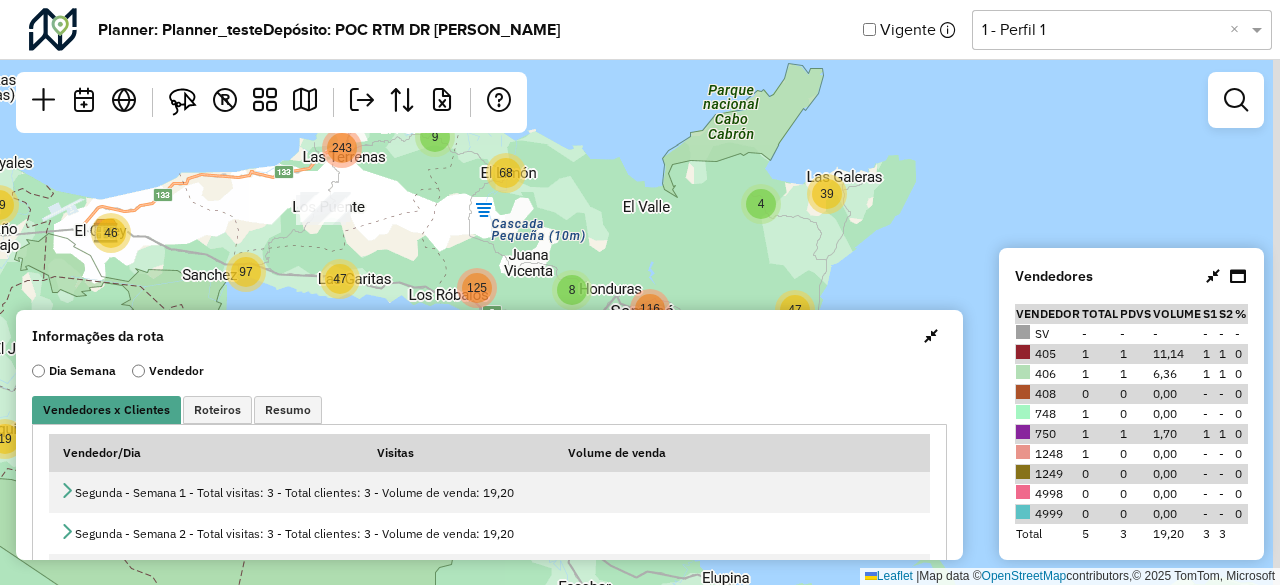 drag, startPoint x: 678, startPoint y: 242, endPoint x: 399, endPoint y: 190, distance: 283.8045 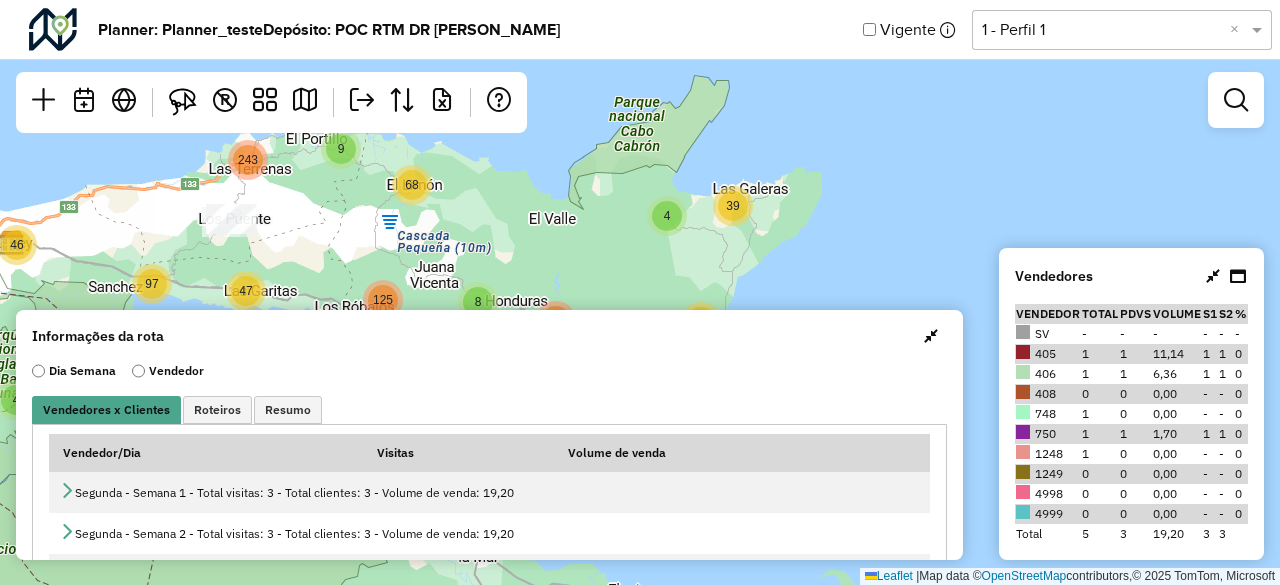 drag, startPoint x: 822, startPoint y: 230, endPoint x: 706, endPoint y: 251, distance: 117.88554 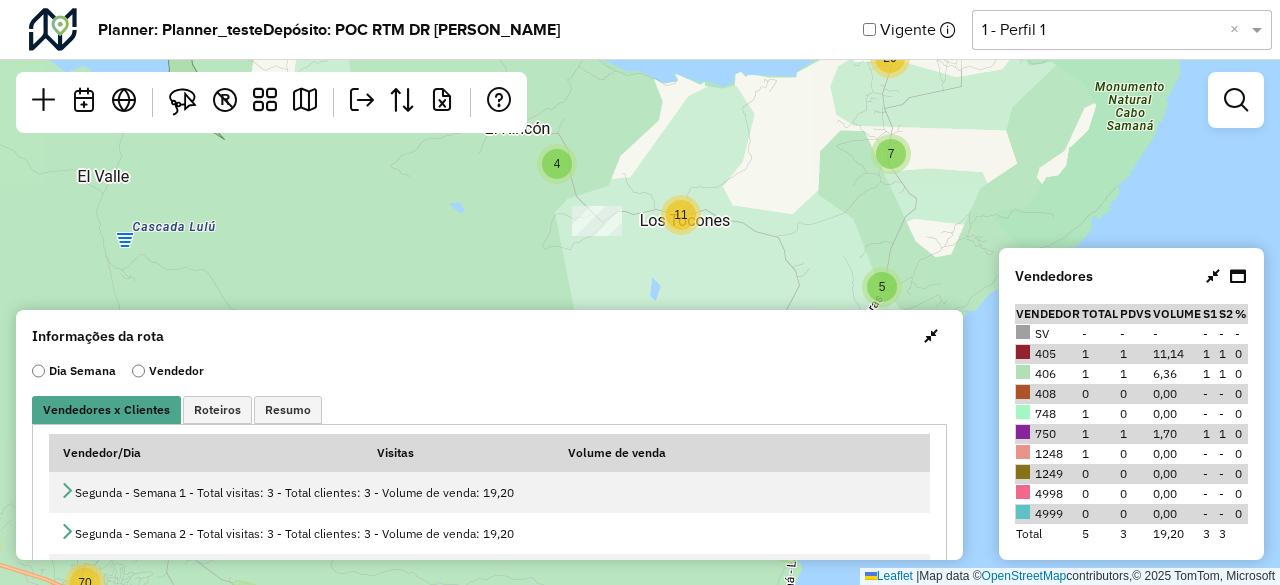 drag, startPoint x: 710, startPoint y: 218, endPoint x: 826, endPoint y: 239, distance: 117.88554 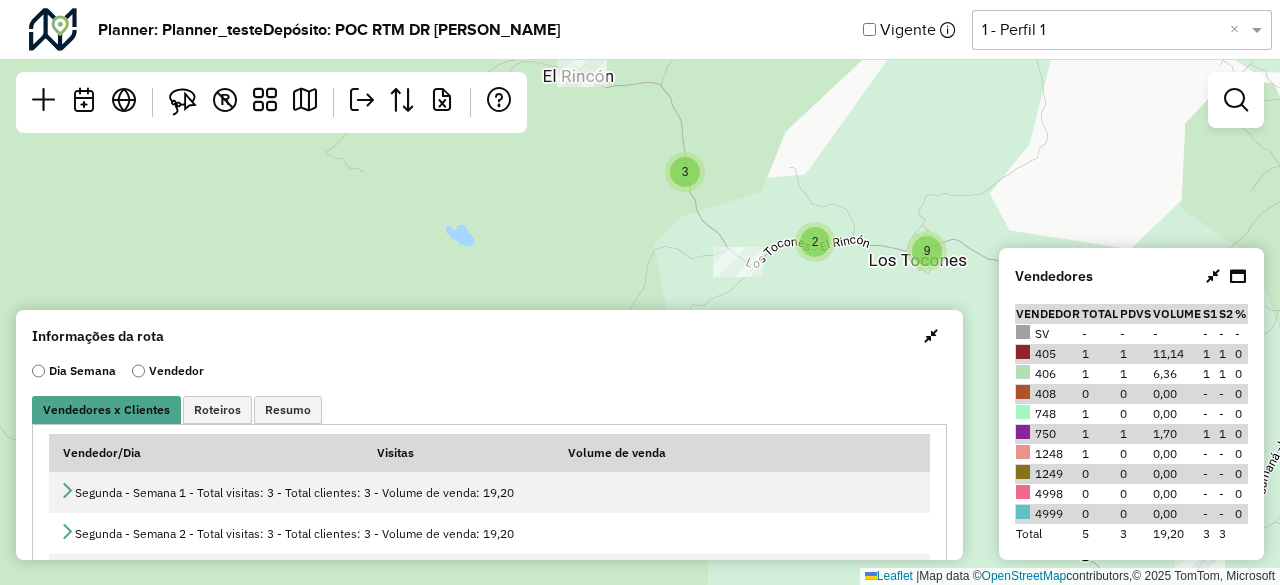 drag, startPoint x: 609, startPoint y: 221, endPoint x: 820, endPoint y: 197, distance: 212.36055 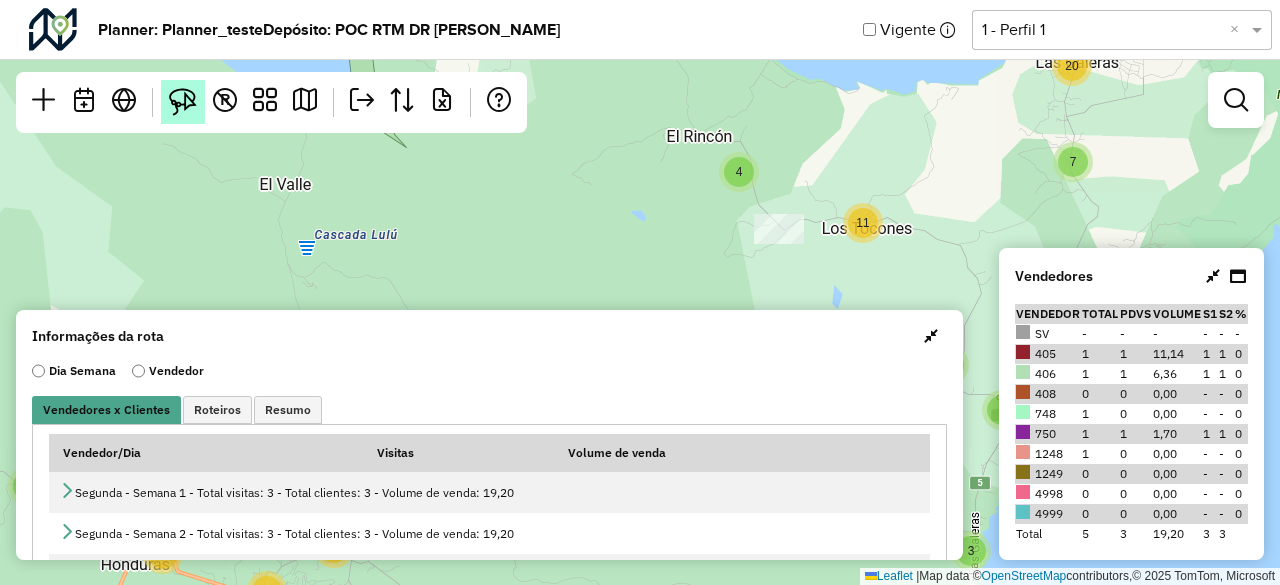 click at bounding box center (183, 102) 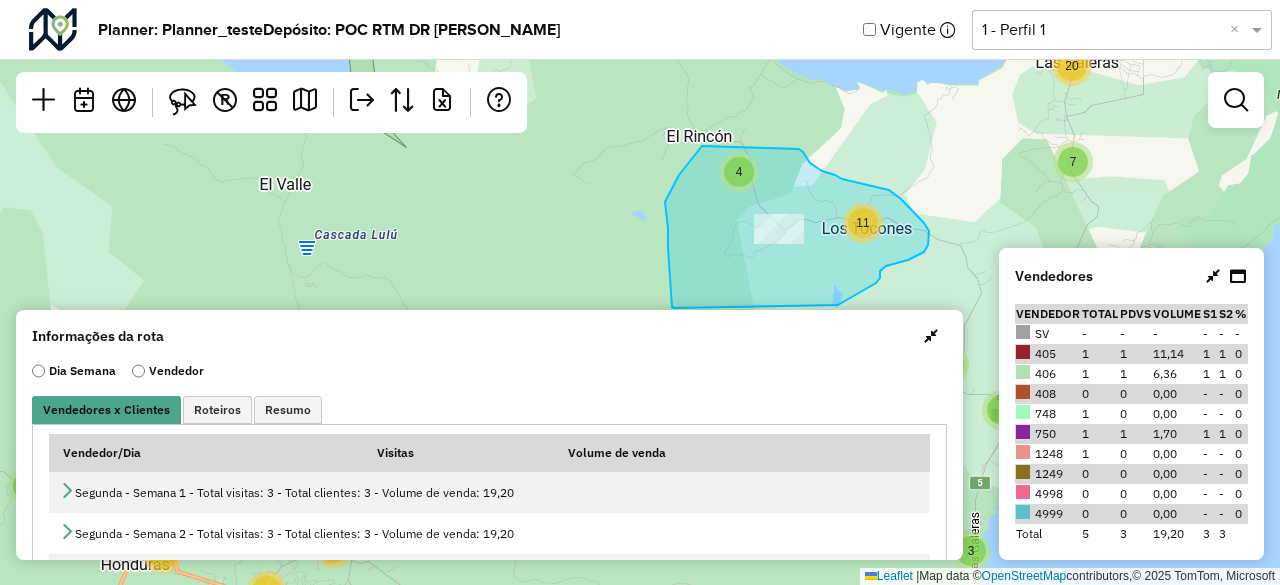 drag, startPoint x: 702, startPoint y: 146, endPoint x: 776, endPoint y: 143, distance: 74.06078 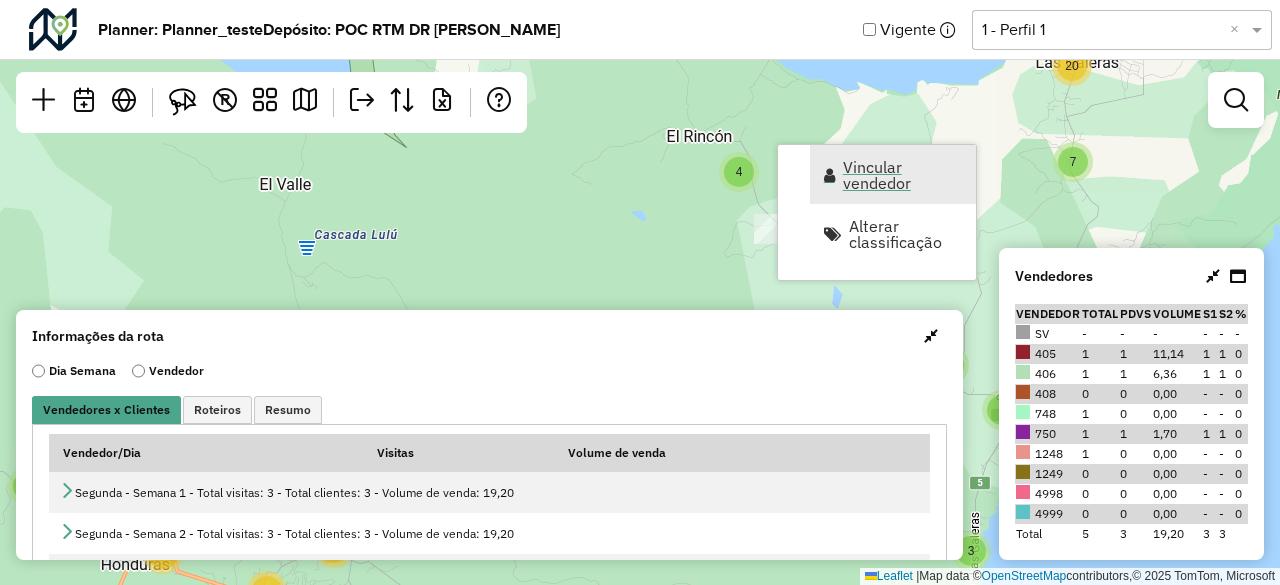 click on "Vincular vendedor" at bounding box center (903, 175) 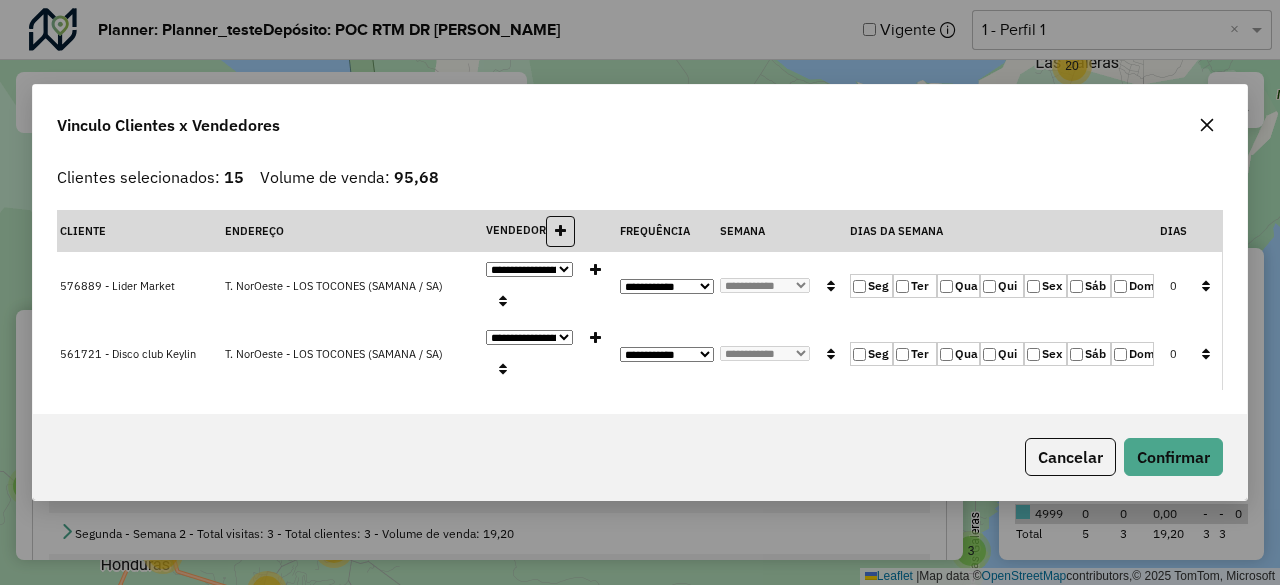click on "**********" 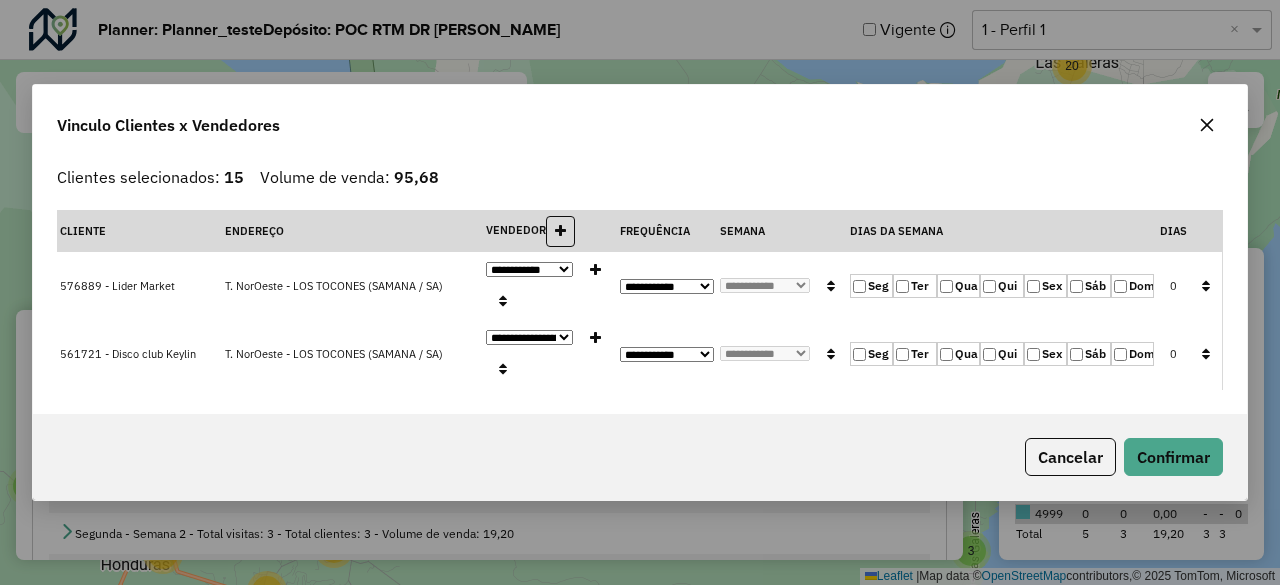 click on "**********" 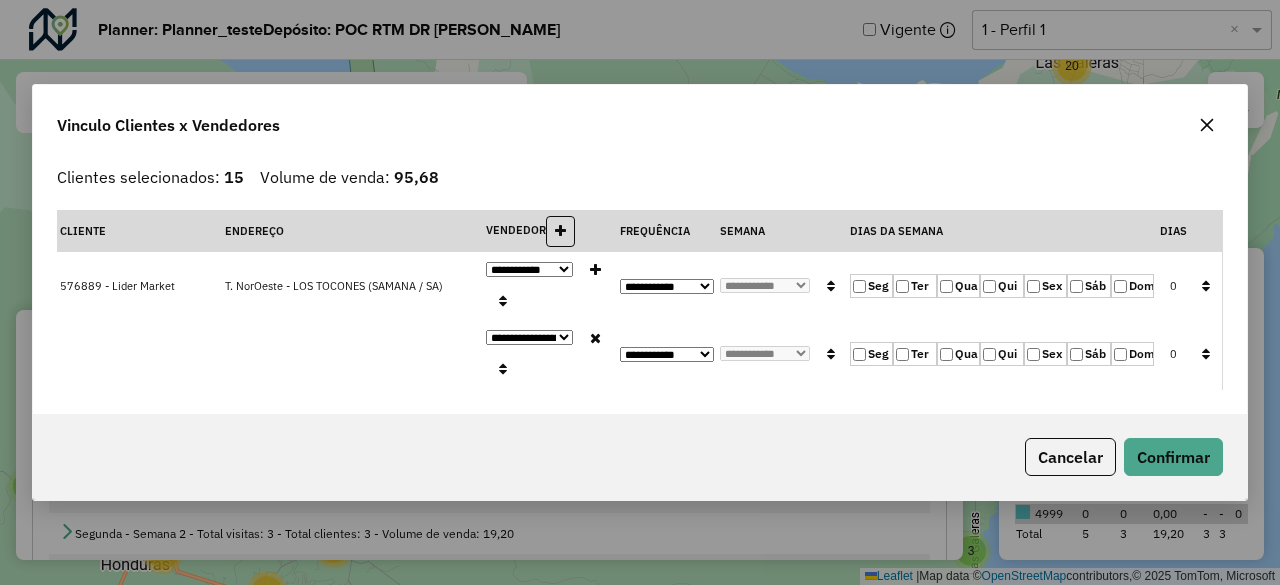 click 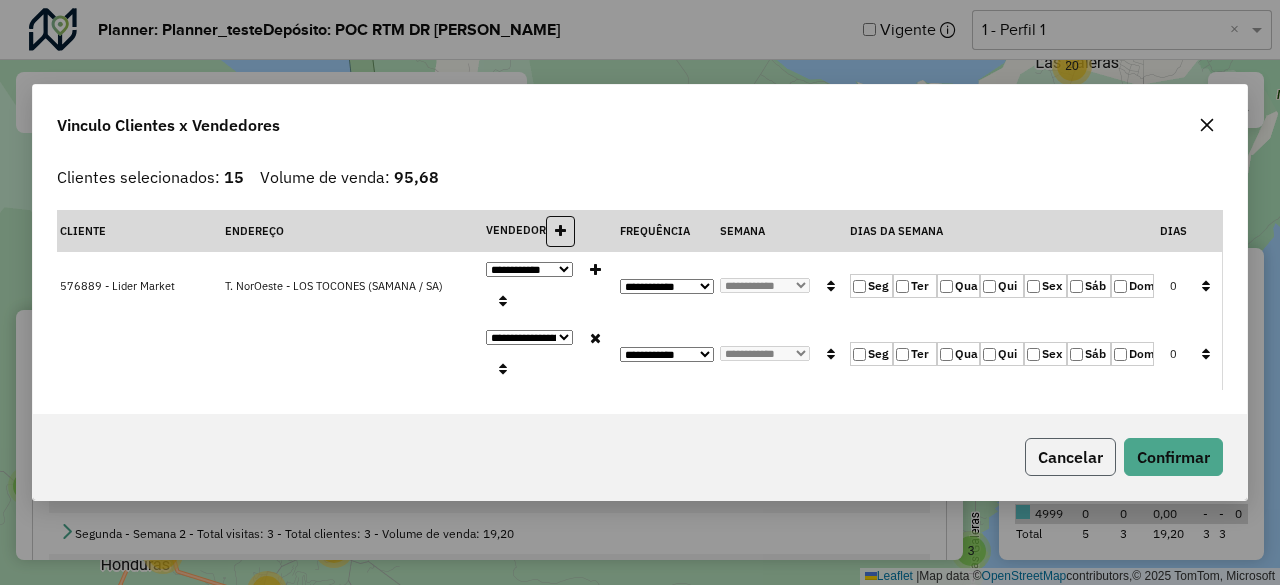 click on "Cancelar" 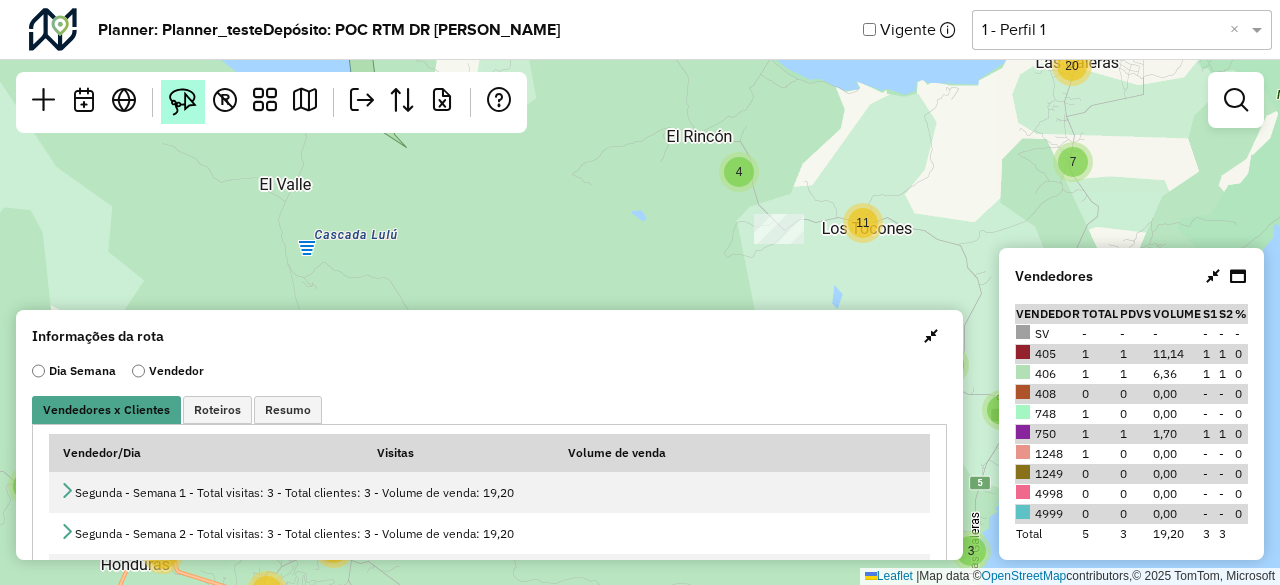 click at bounding box center (183, 102) 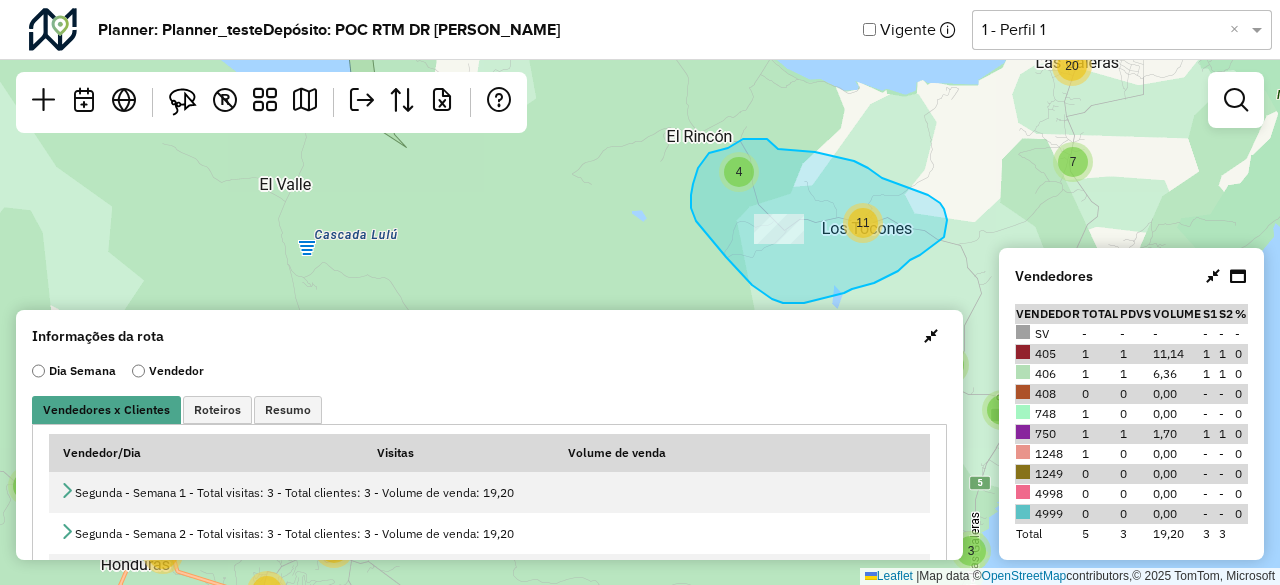 drag, startPoint x: 709, startPoint y: 153, endPoint x: 728, endPoint y: 148, distance: 19.646883 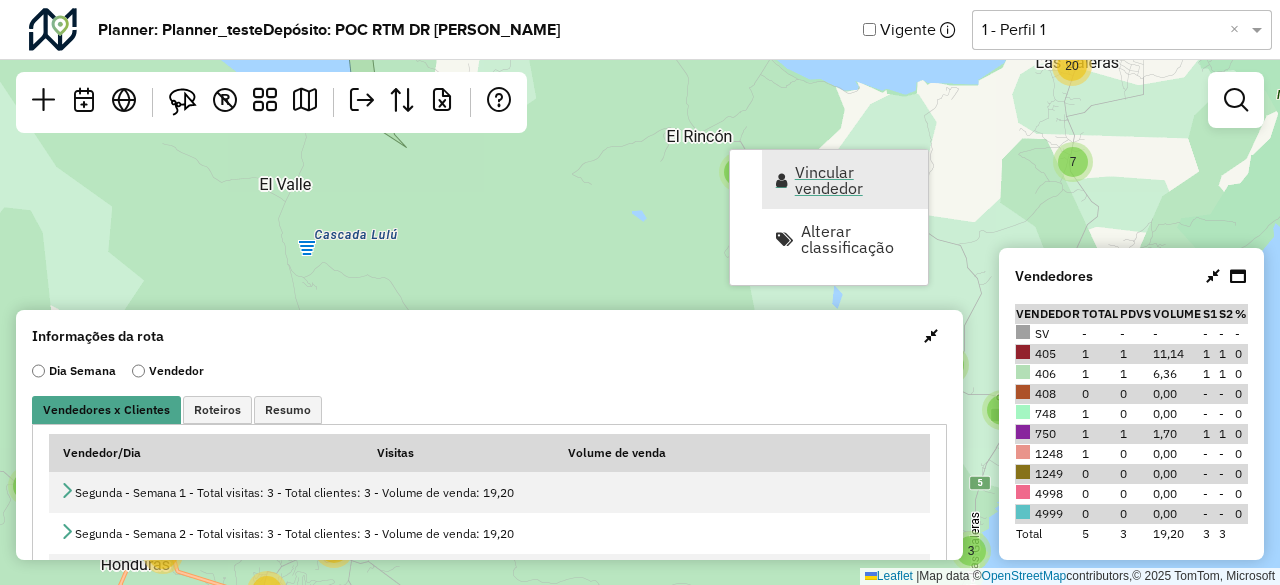 click on "Vincular vendedor" at bounding box center [855, 180] 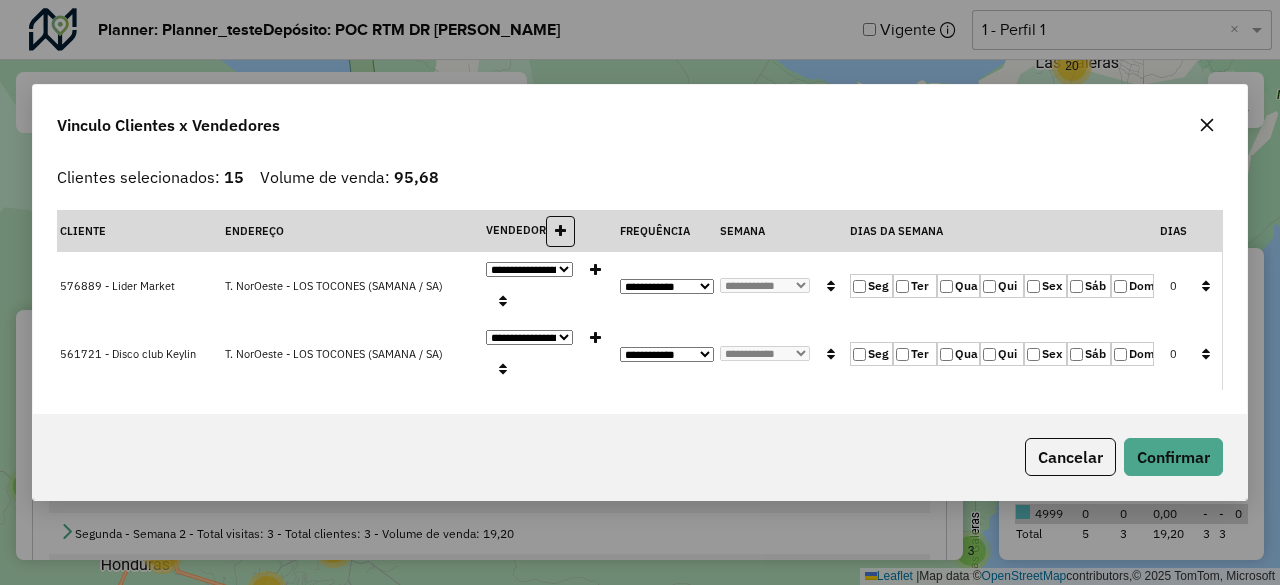click 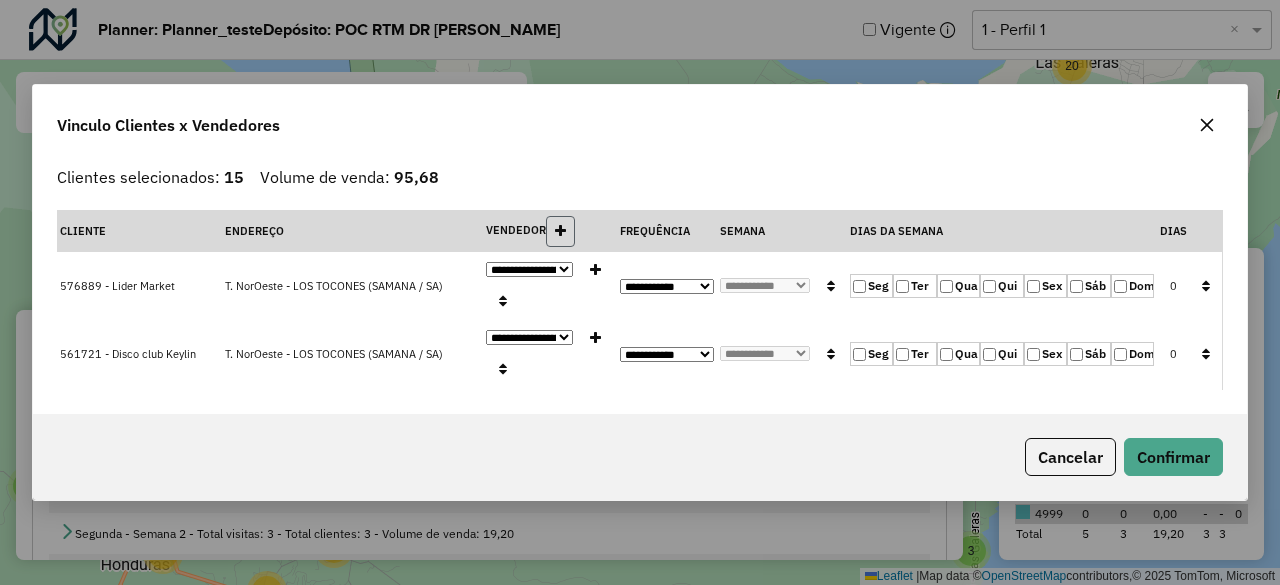 click 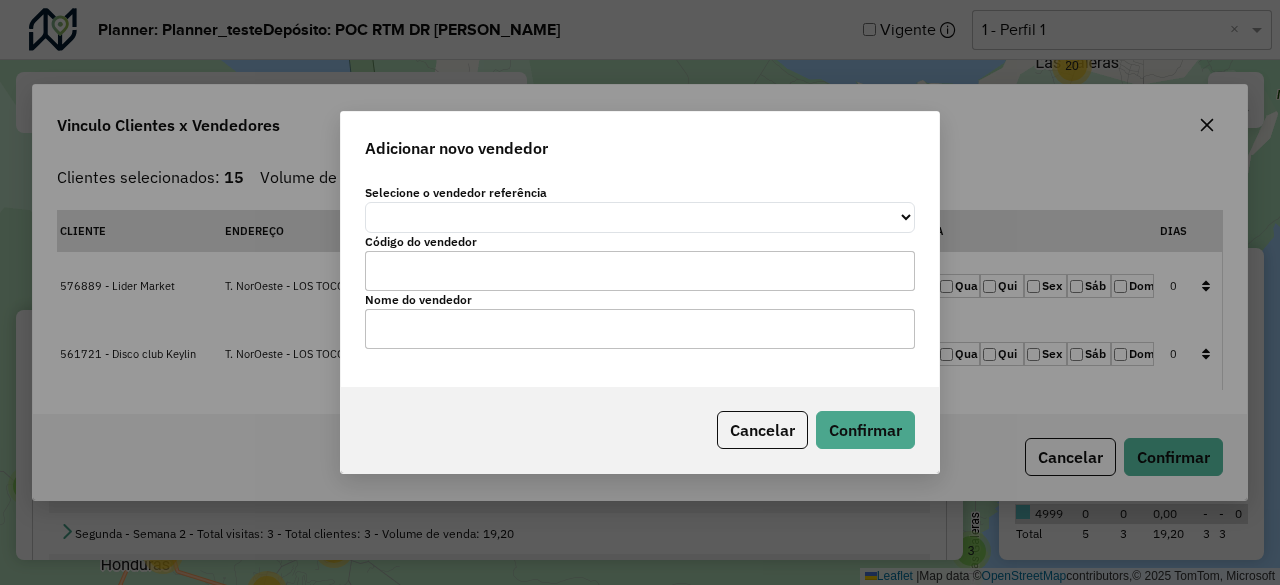 click on "**********" 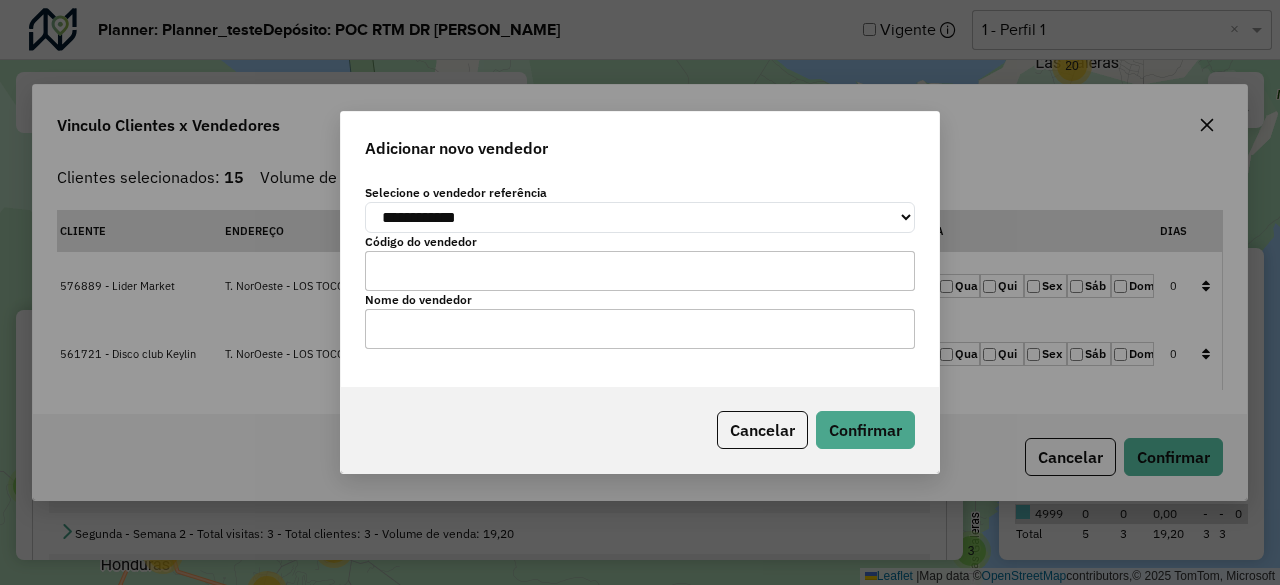 click on "**********" 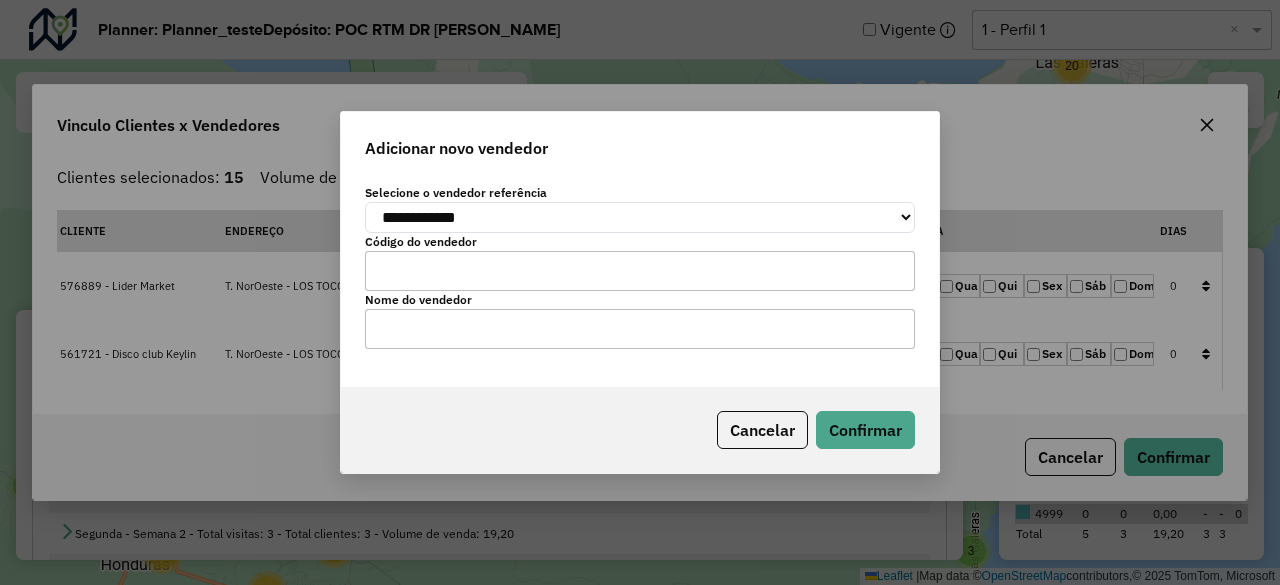 click 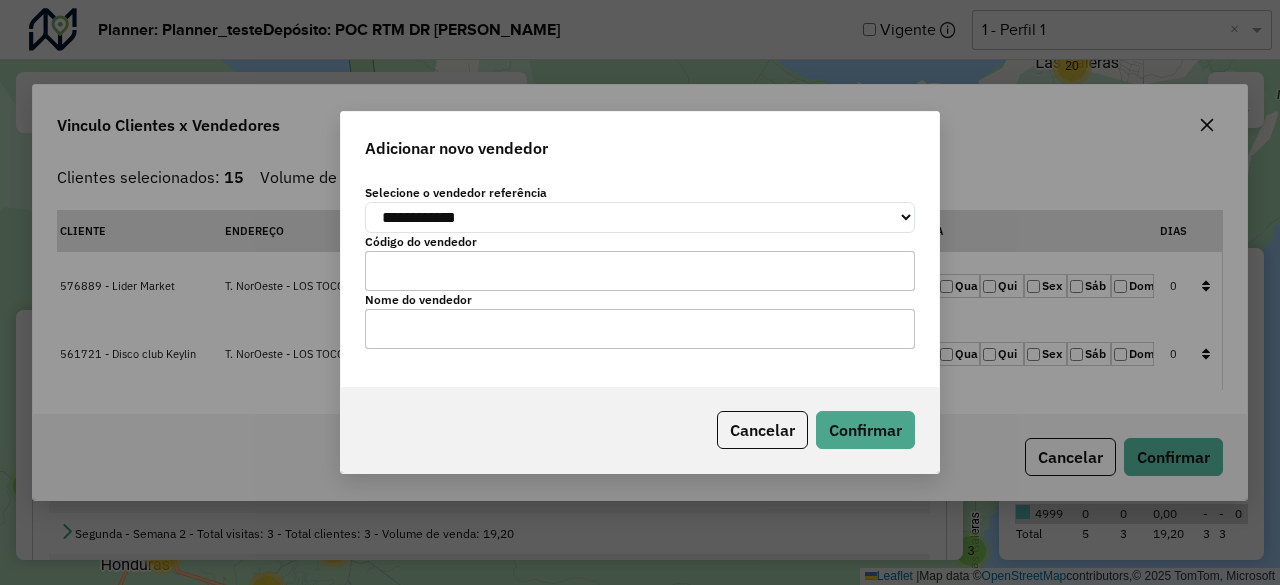 type on "*" 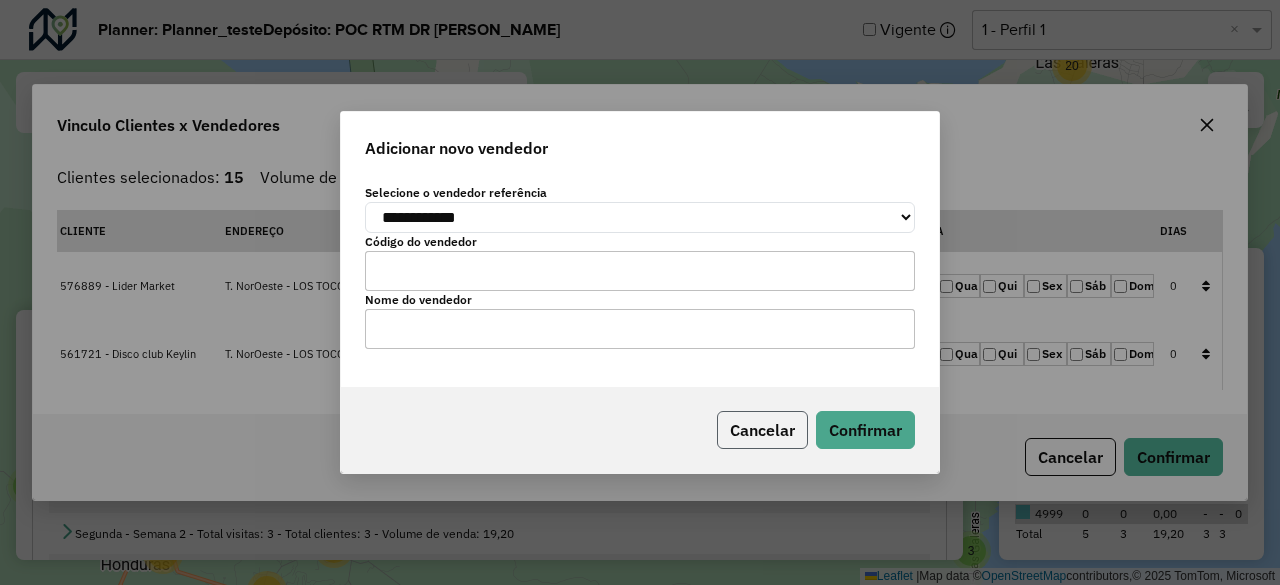 click on "Cancelar" 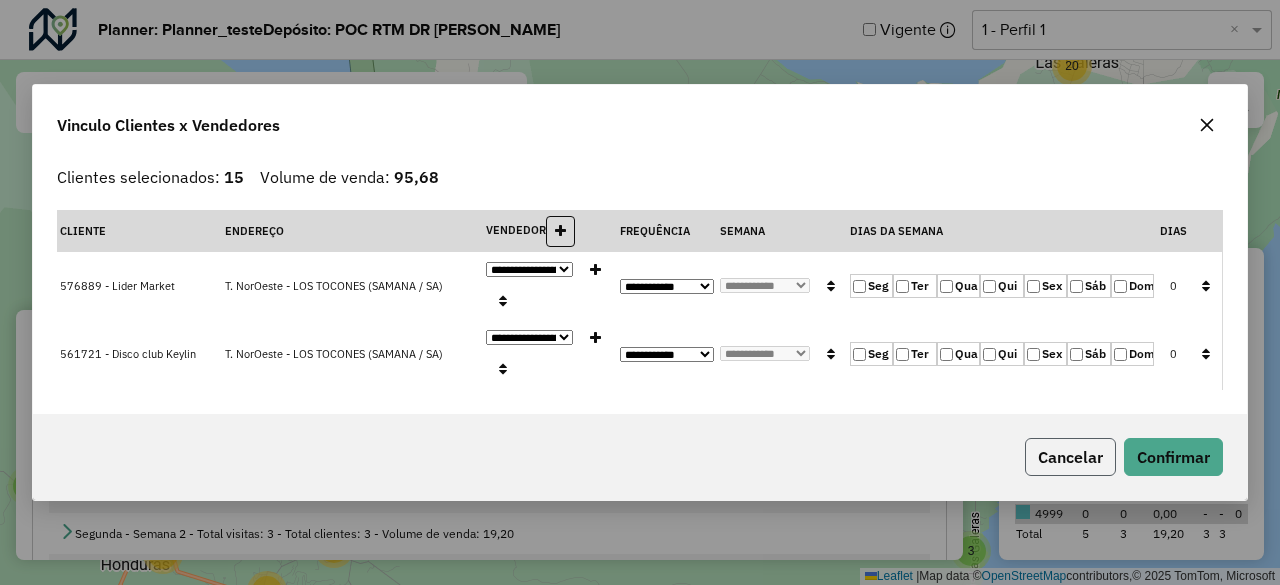 click on "Cancelar" 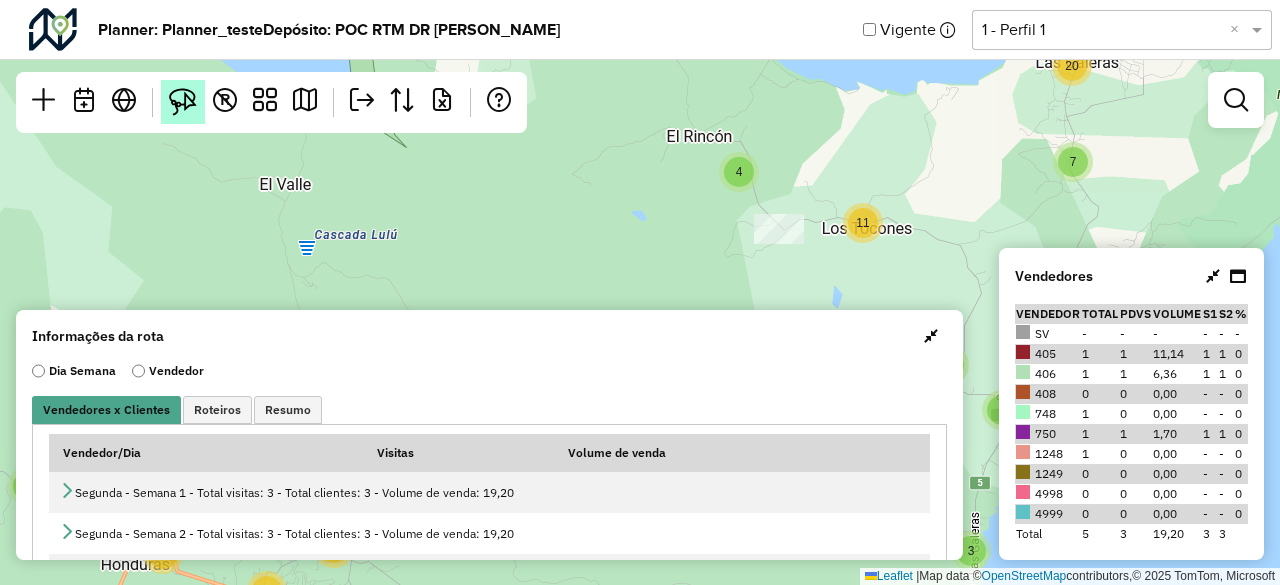 drag, startPoint x: 185, startPoint y: 125, endPoint x: 182, endPoint y: 107, distance: 18.248287 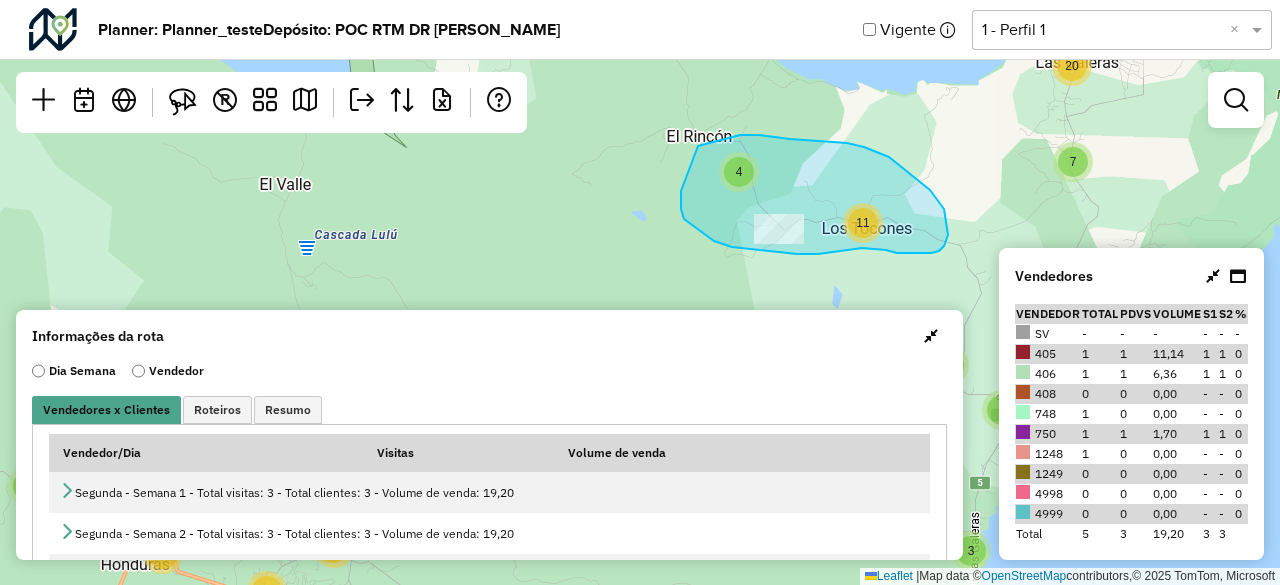 drag, startPoint x: 698, startPoint y: 146, endPoint x: 730, endPoint y: 133, distance: 34.539833 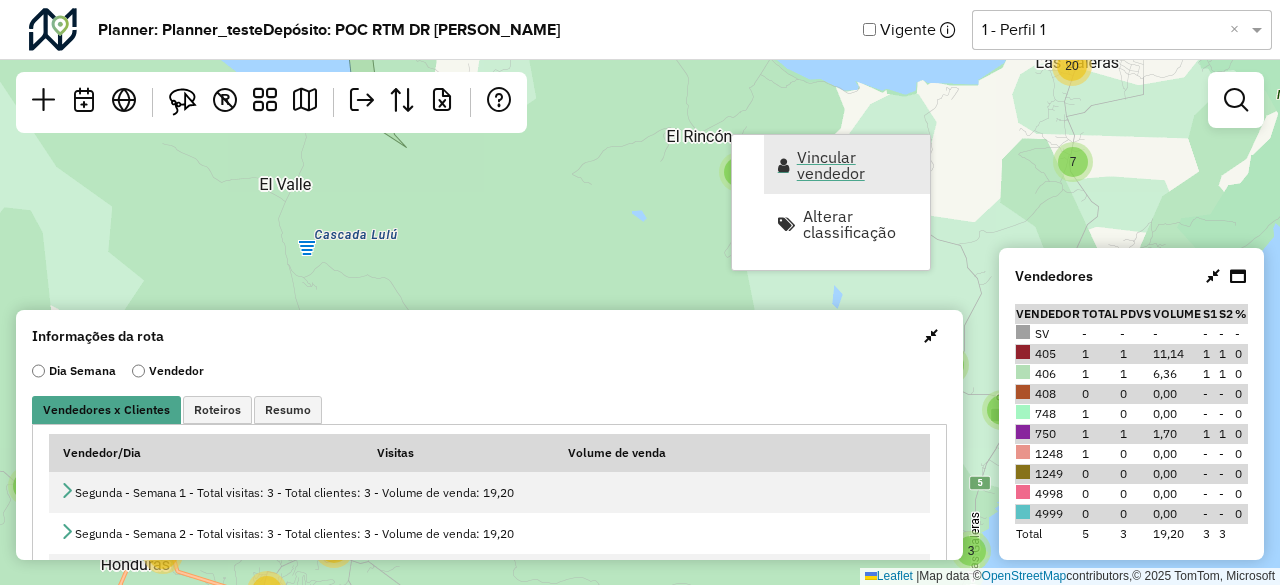 click on "Vincular vendedor" at bounding box center (857, 165) 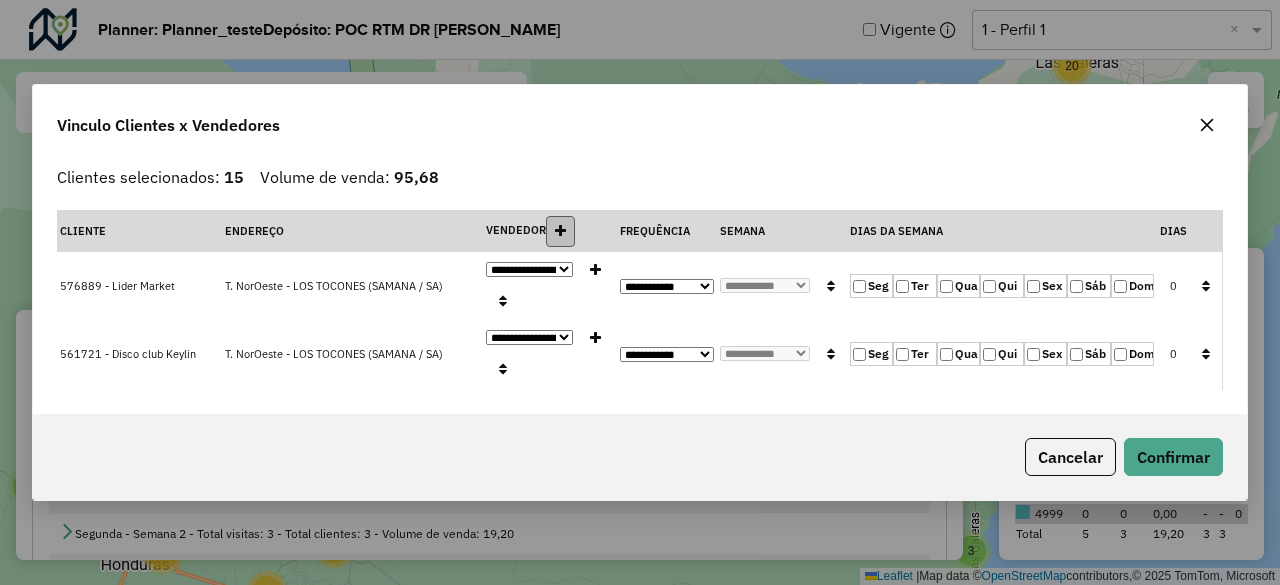 click 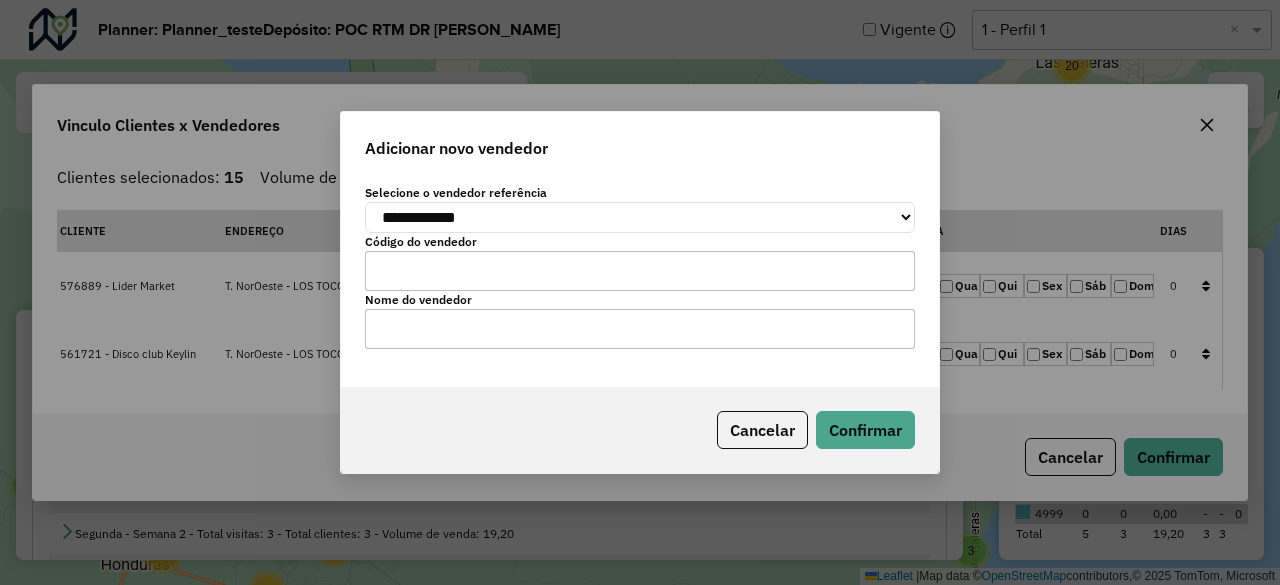 drag, startPoint x: 394, startPoint y: 287, endPoint x: 337, endPoint y: 280, distance: 57.428215 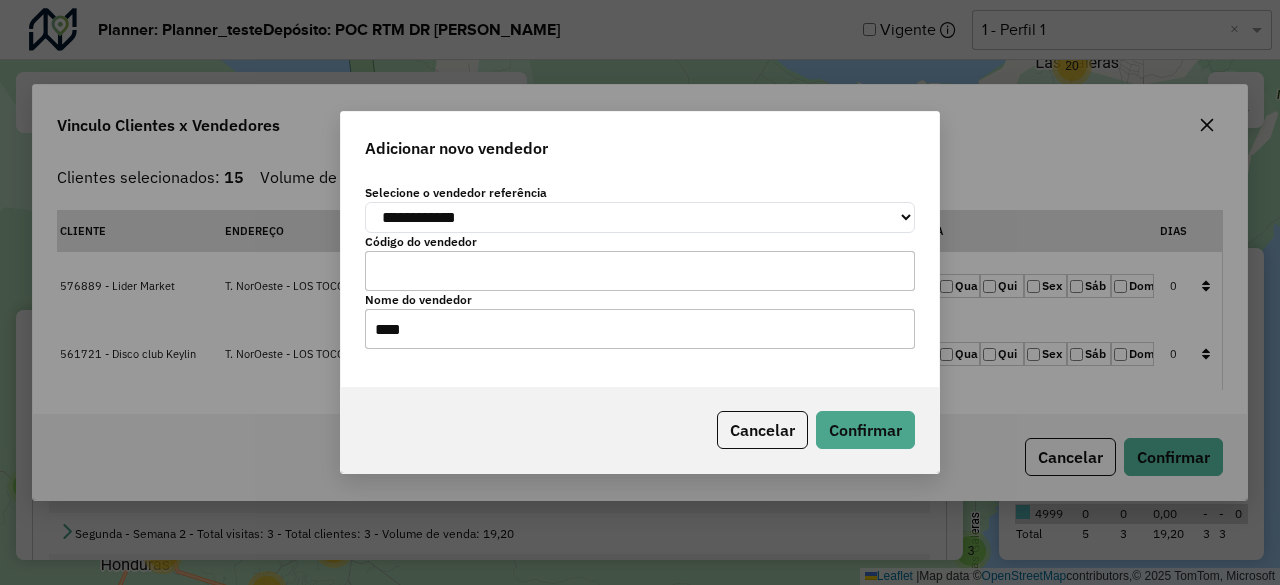 type on "****" 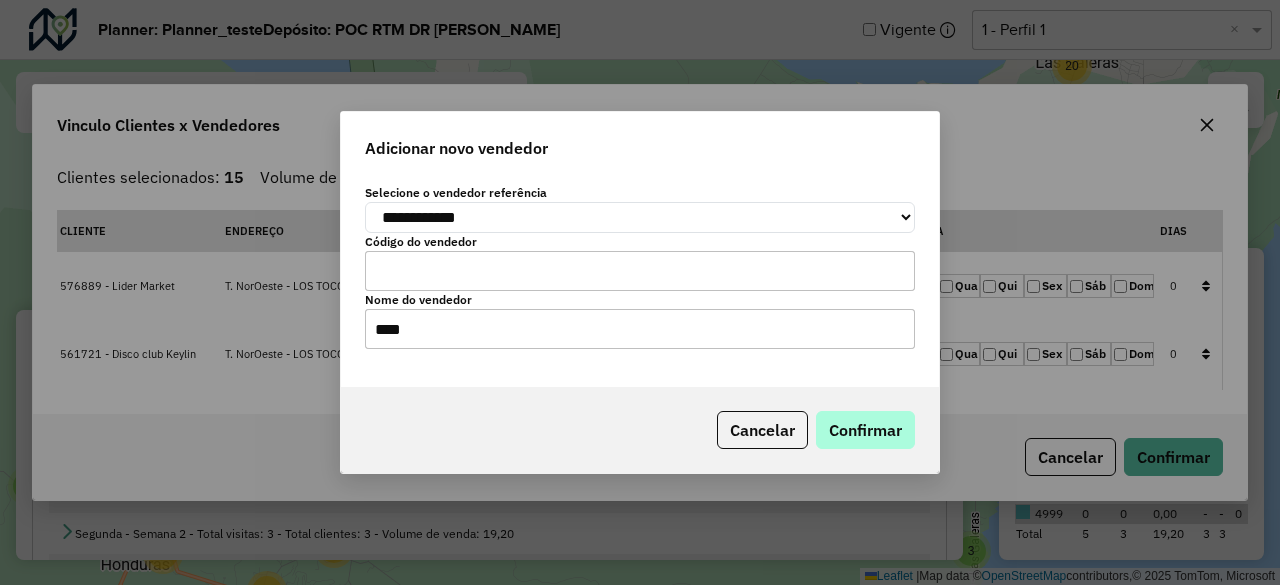 click on "Cancelar   Confirmar" 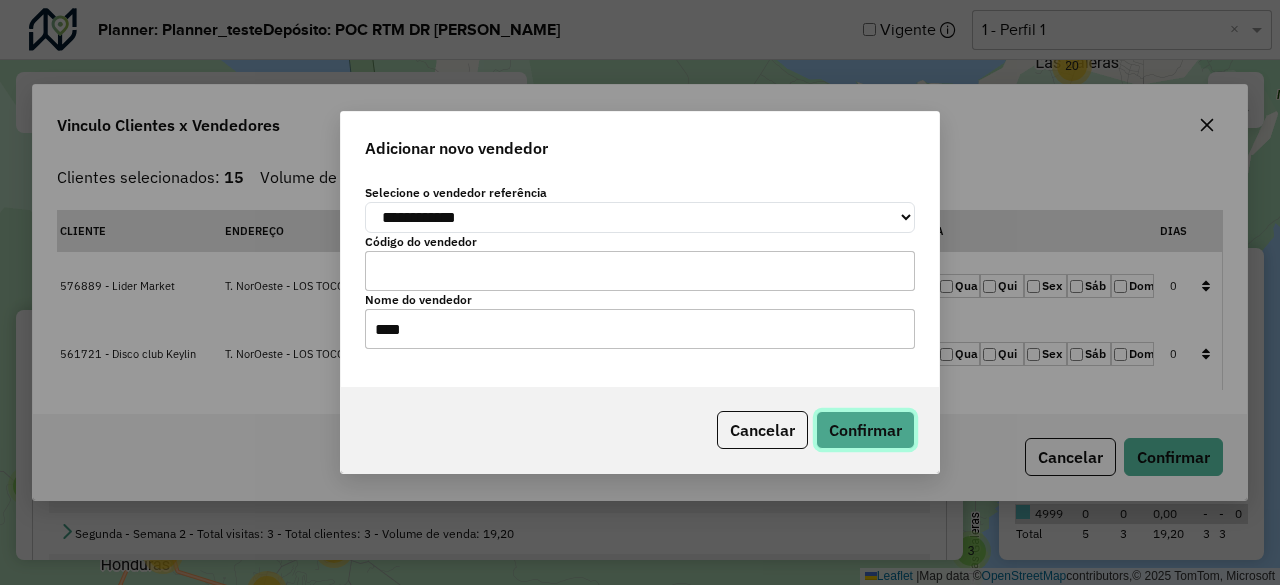 click on "Confirmar" 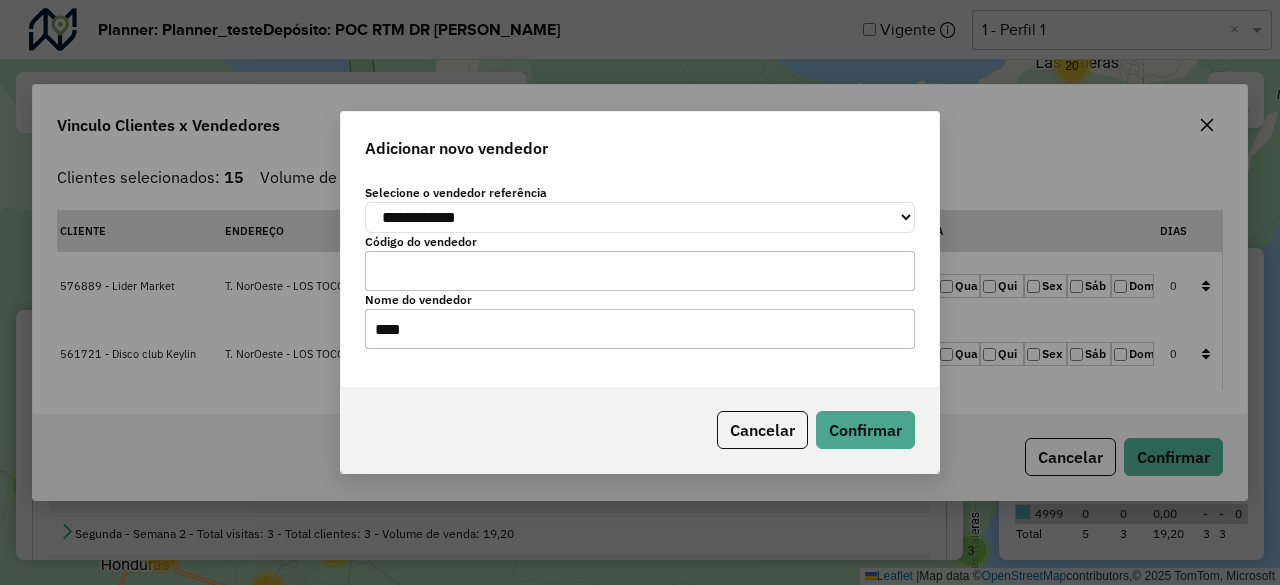 drag, startPoint x: 469, startPoint y: 279, endPoint x: 237, endPoint y: 289, distance: 232.21542 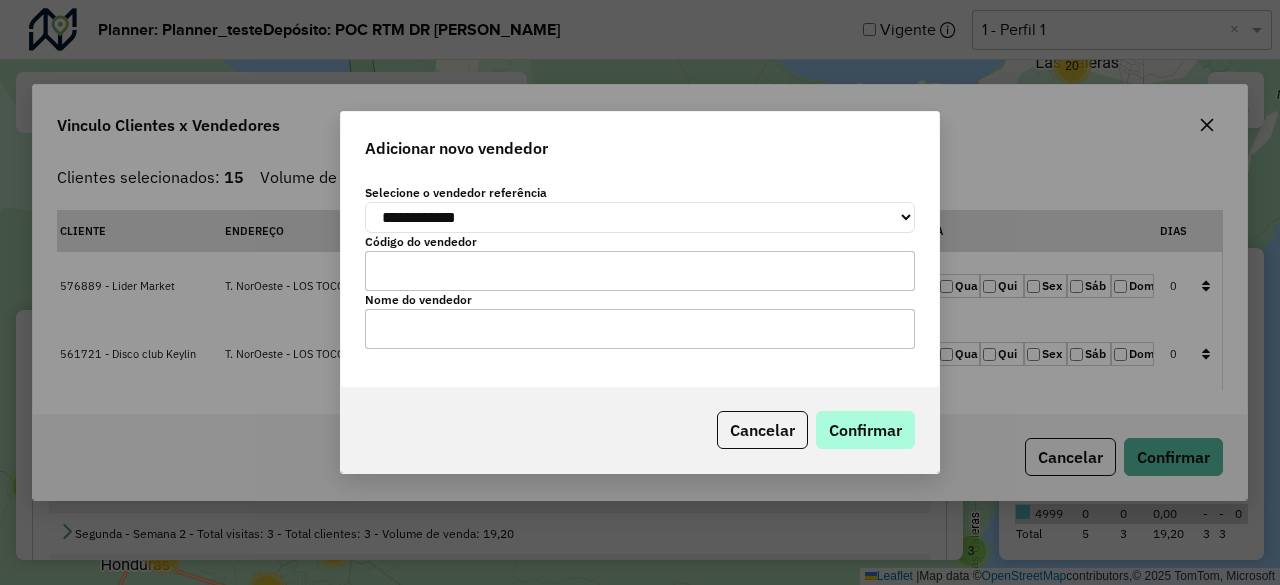 type 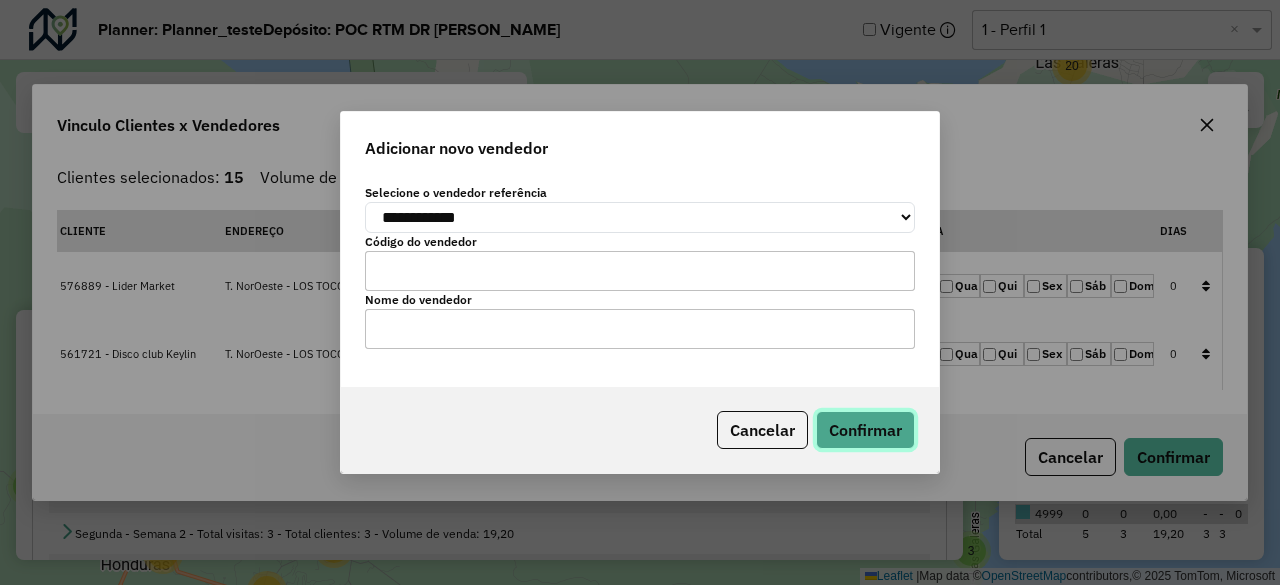 click on "Confirmar" 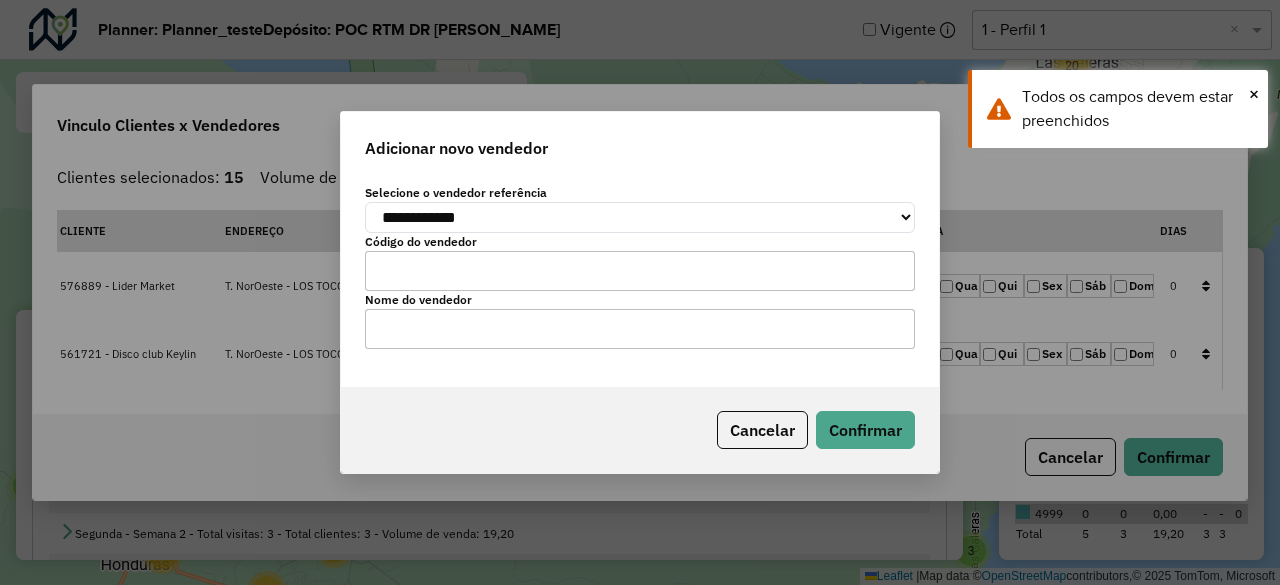 click 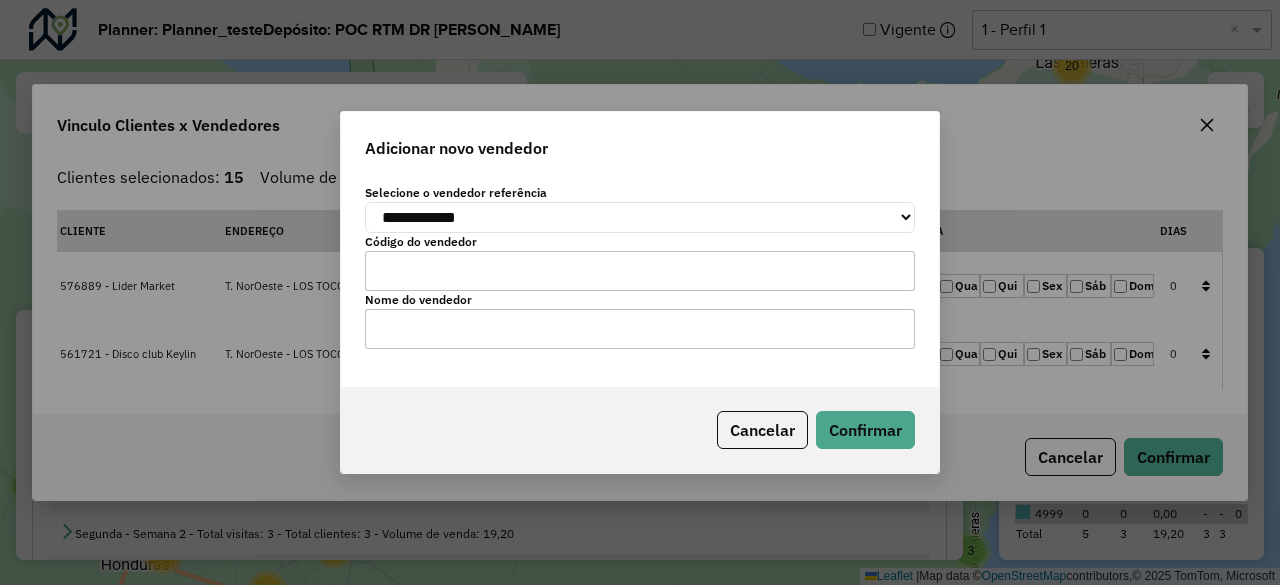 click on "*" 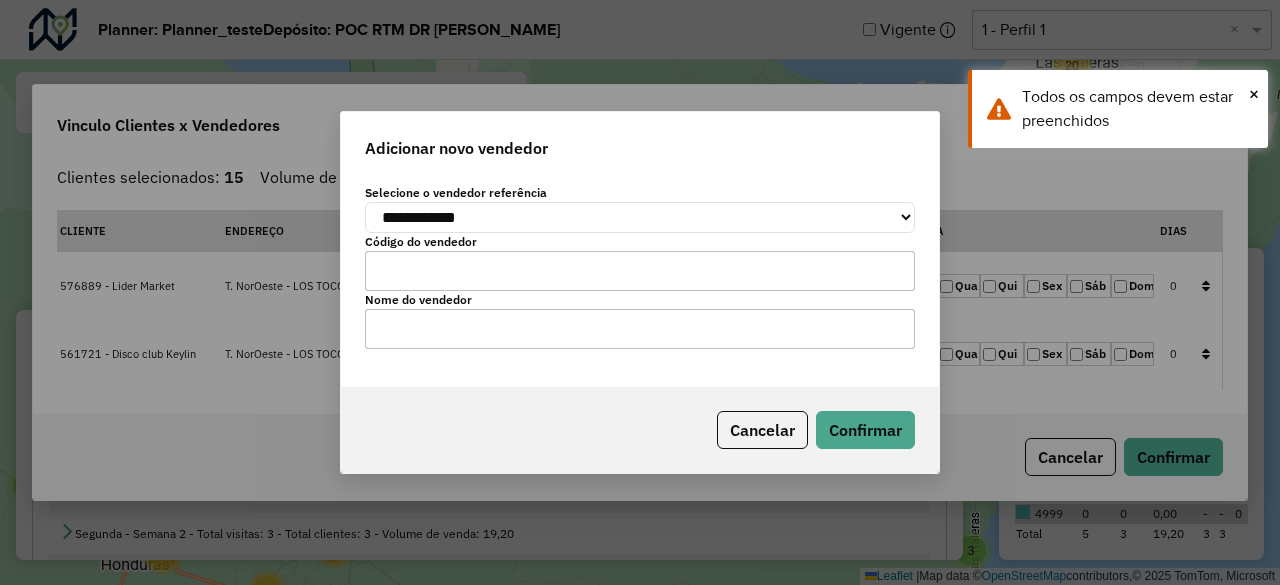 click on "*" 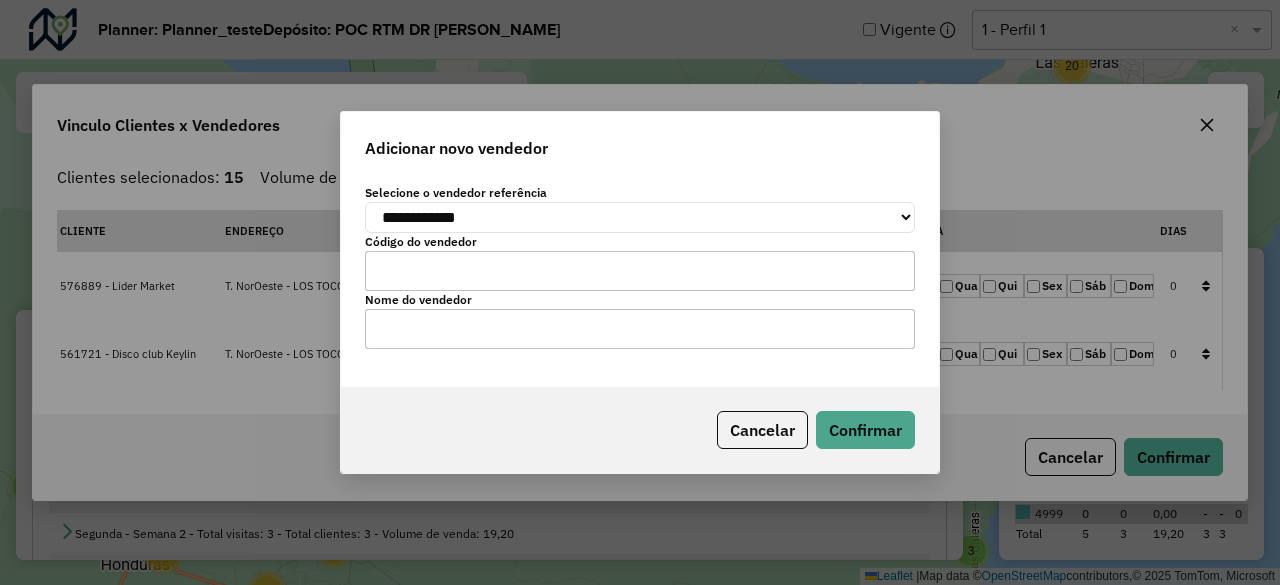 click on "*" 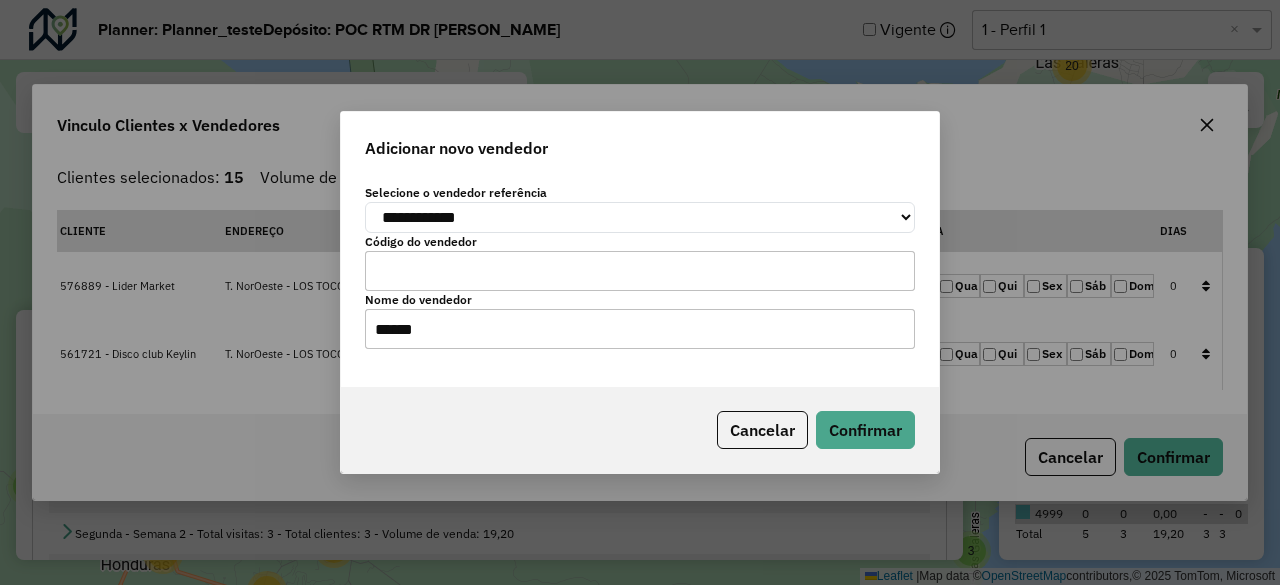 type on "******" 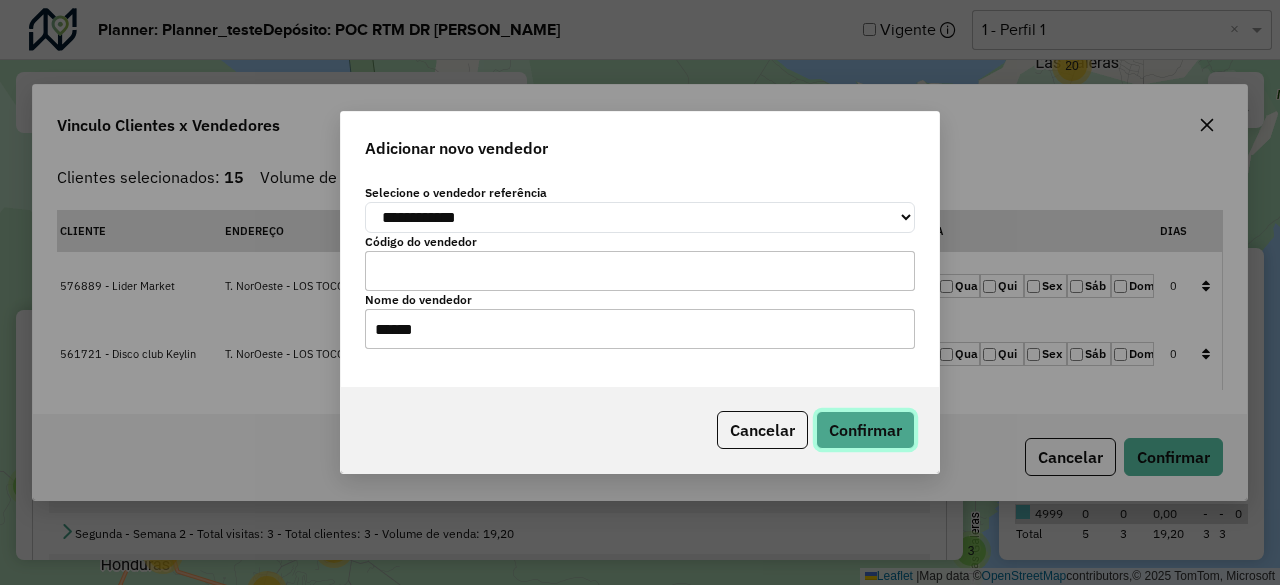 click on "Confirmar" 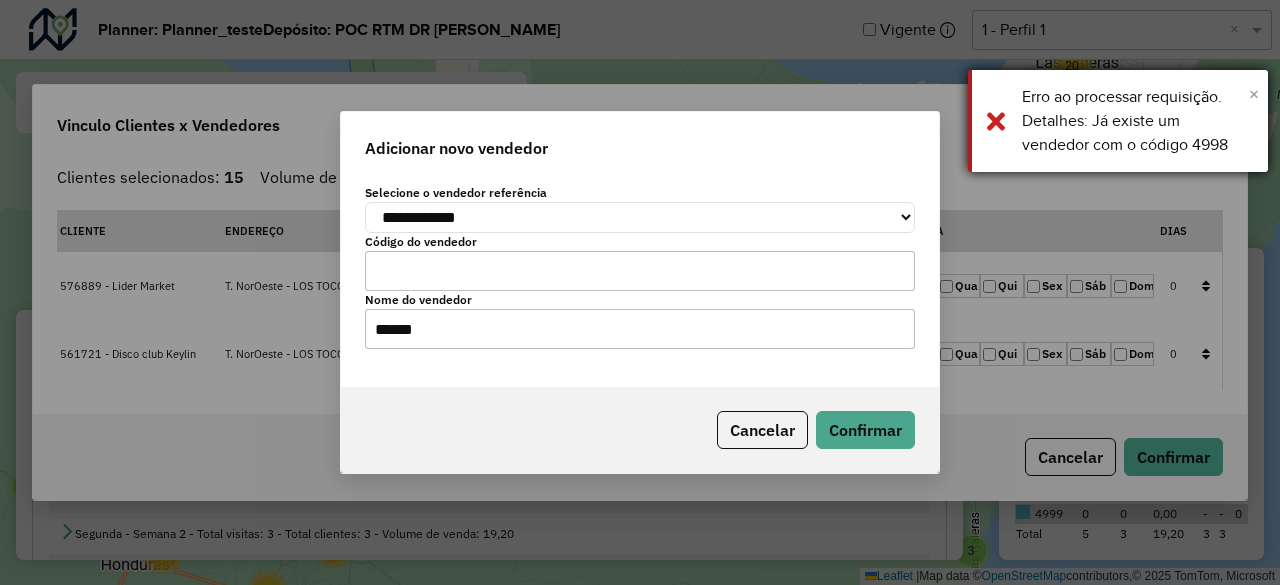 click on "×" at bounding box center (1254, 94) 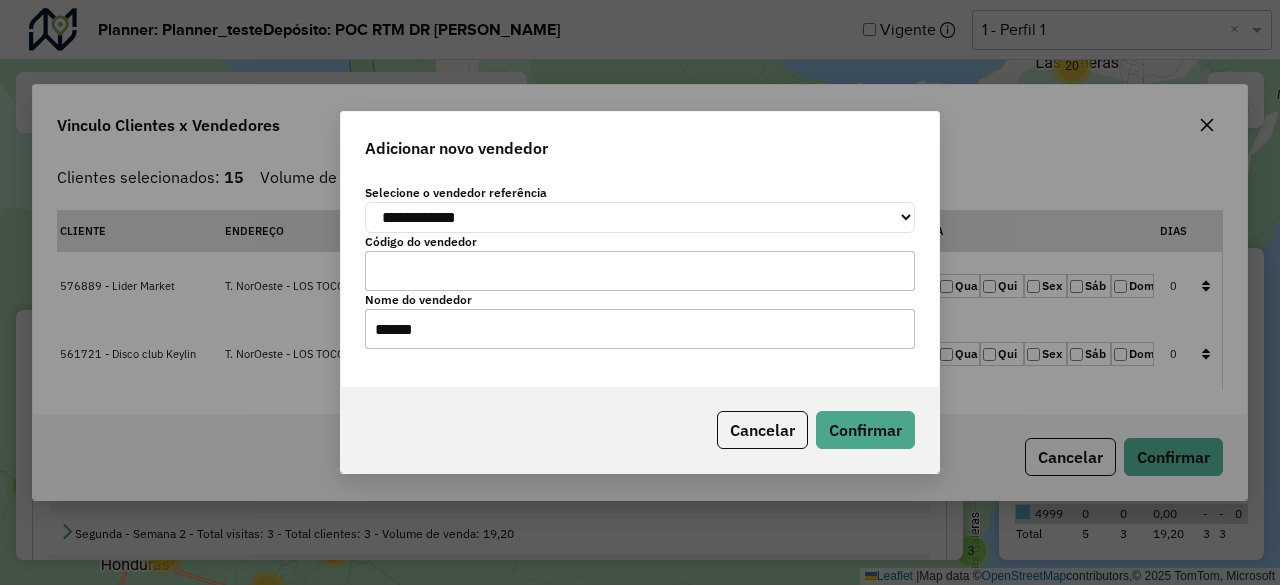 drag, startPoint x: 761, startPoint y: 453, endPoint x: 756, endPoint y: 411, distance: 42.296574 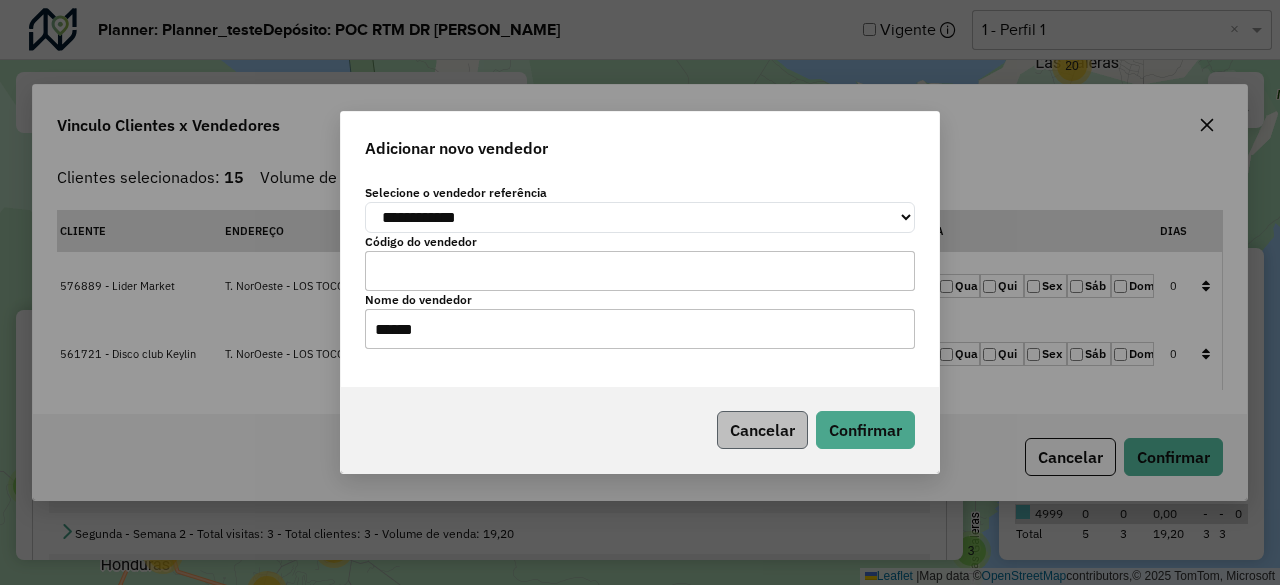 drag, startPoint x: 756, startPoint y: 411, endPoint x: 750, endPoint y: 442, distance: 31.575306 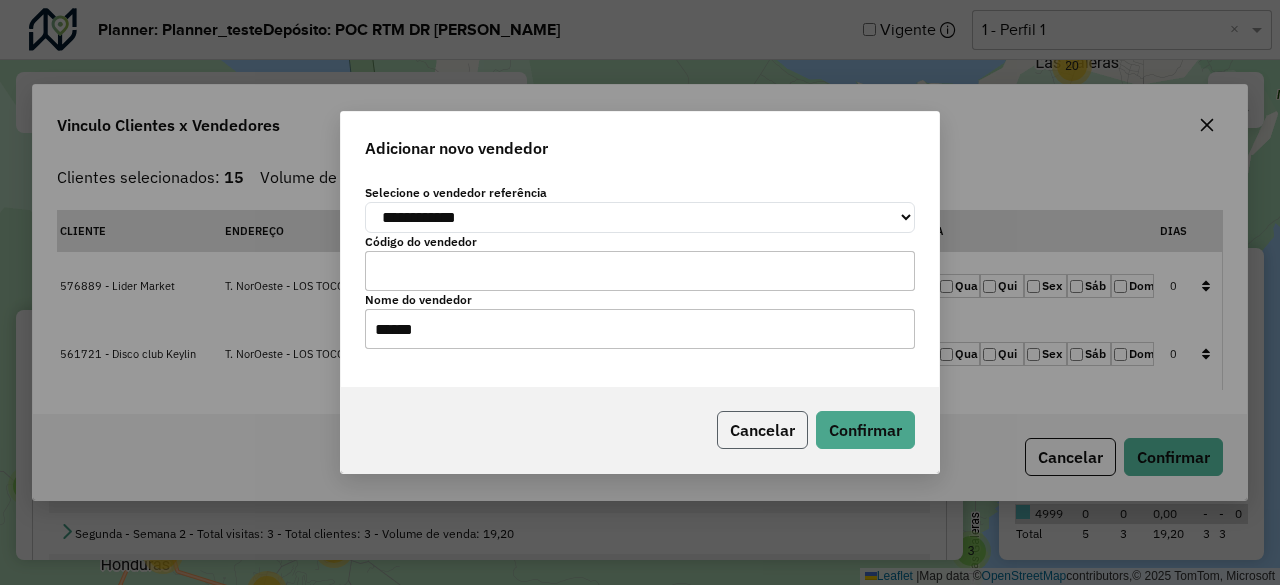 click on "Cancelar" 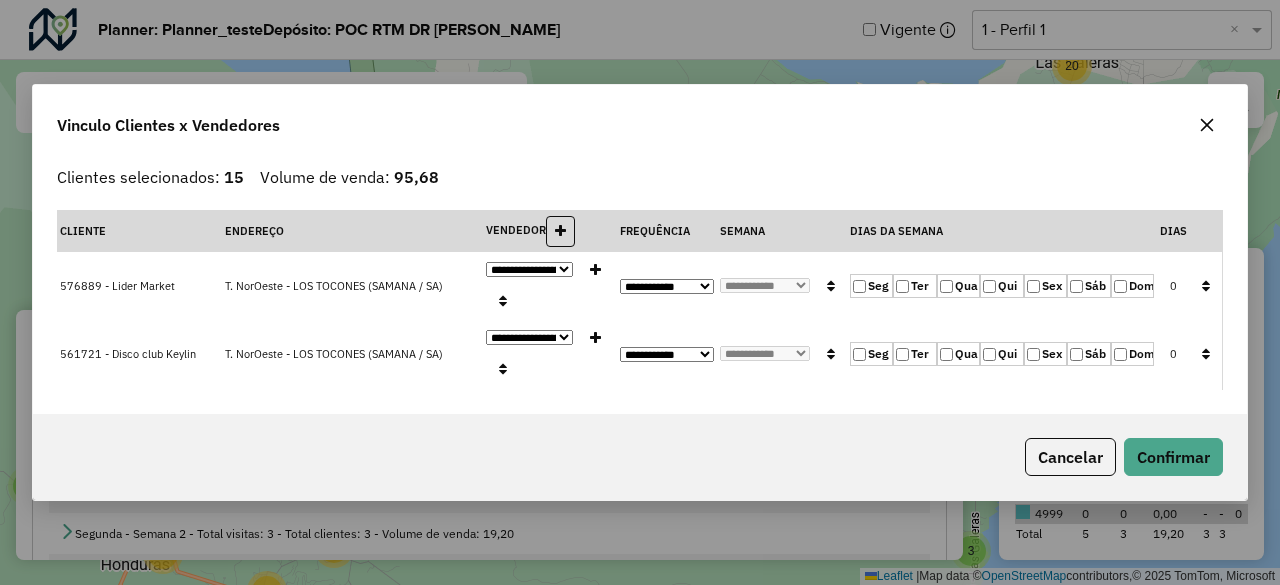 drag, startPoint x: 504, startPoint y: 257, endPoint x: 512, endPoint y: 267, distance: 12.806249 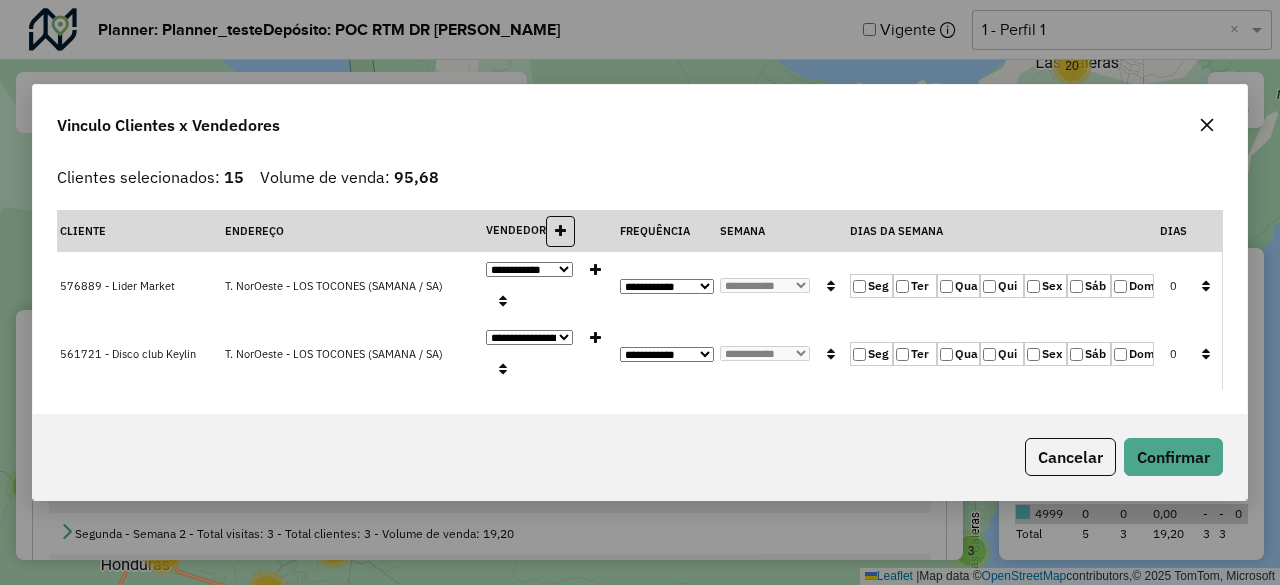 click on "**********" 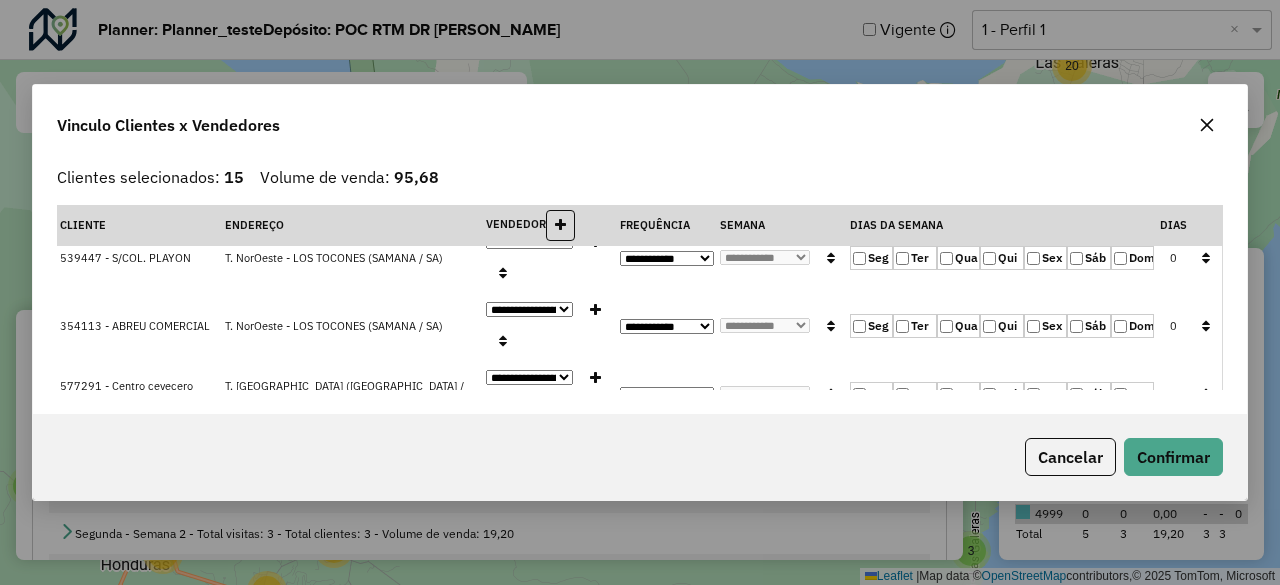 scroll, scrollTop: 0, scrollLeft: 0, axis: both 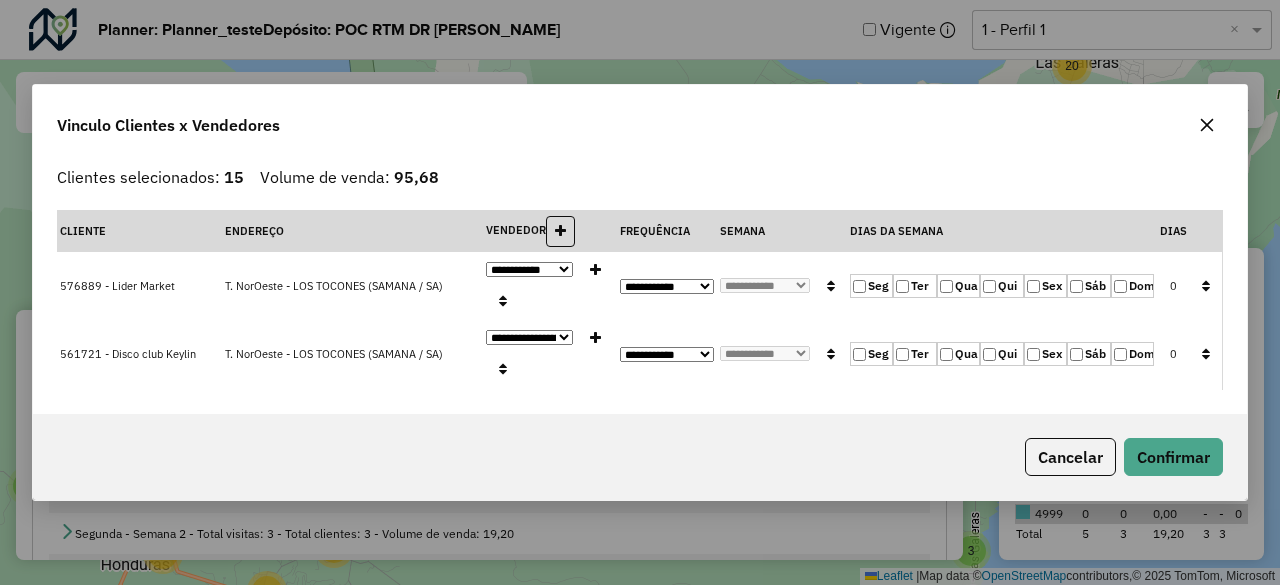 click 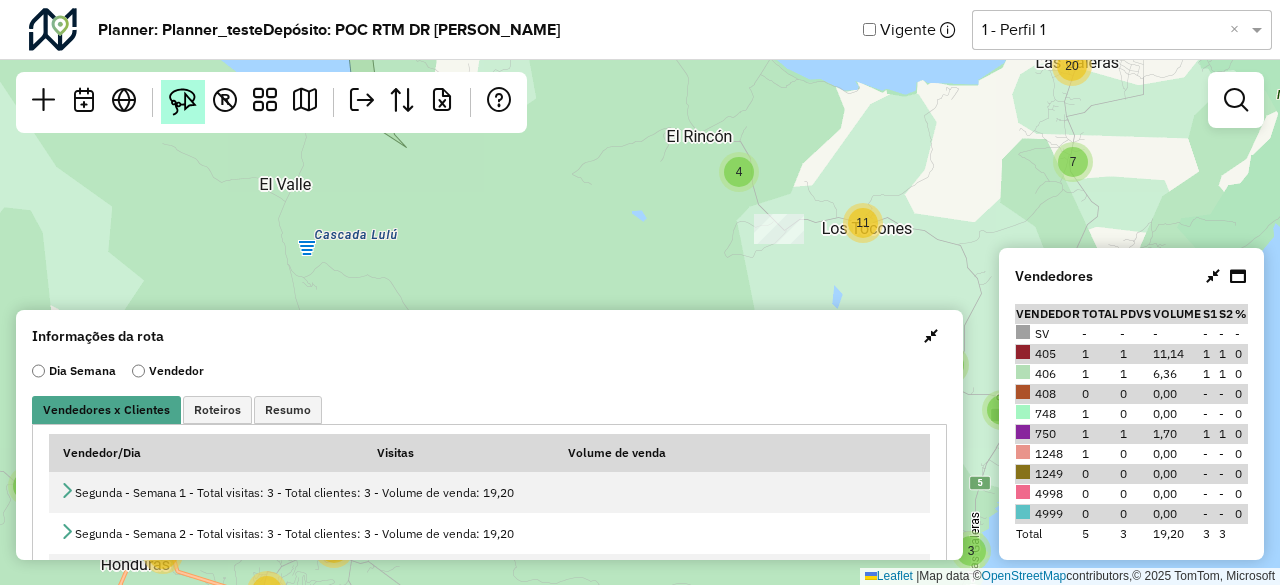 click at bounding box center (183, 102) 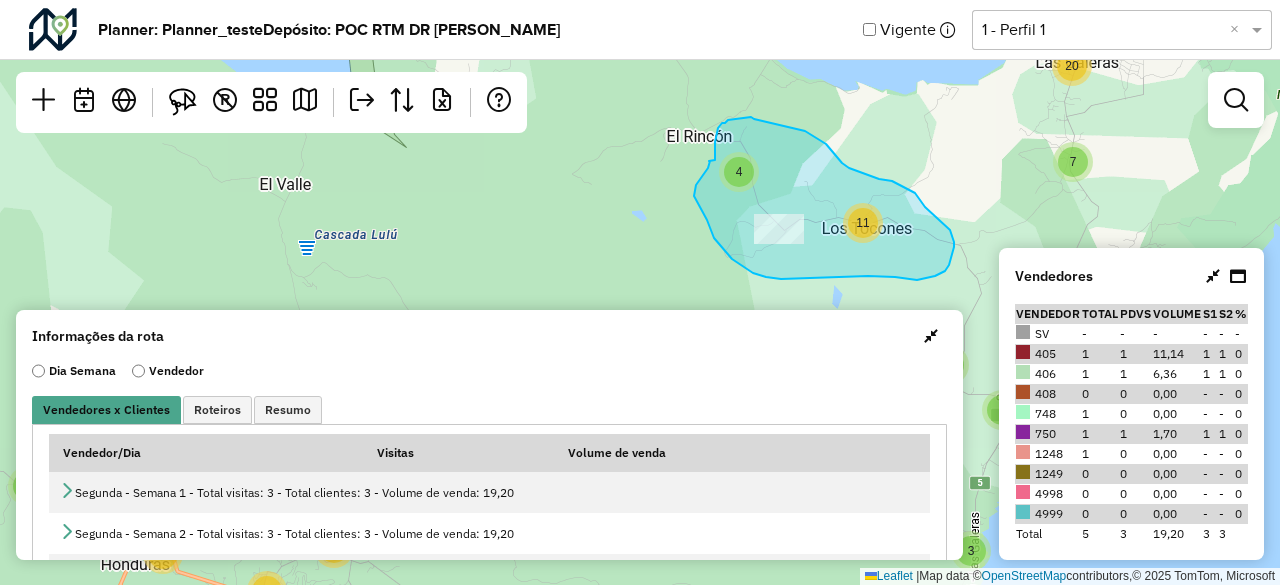 drag, startPoint x: 710, startPoint y: 161, endPoint x: 699, endPoint y: 161, distance: 11 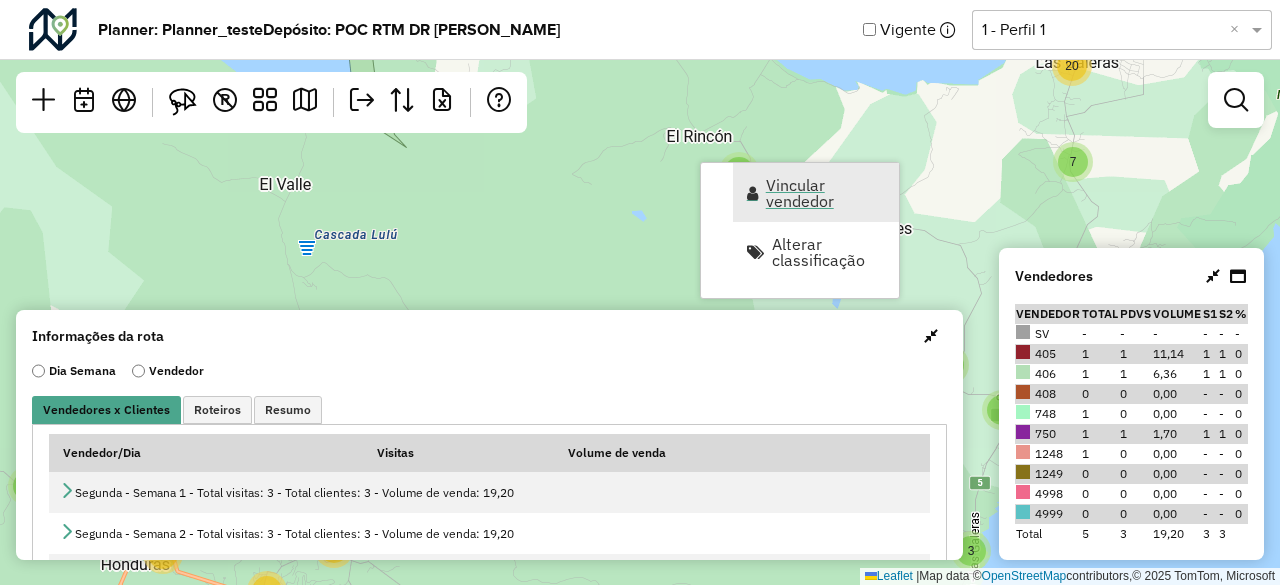 click on "Vincular vendedor" at bounding box center (826, 193) 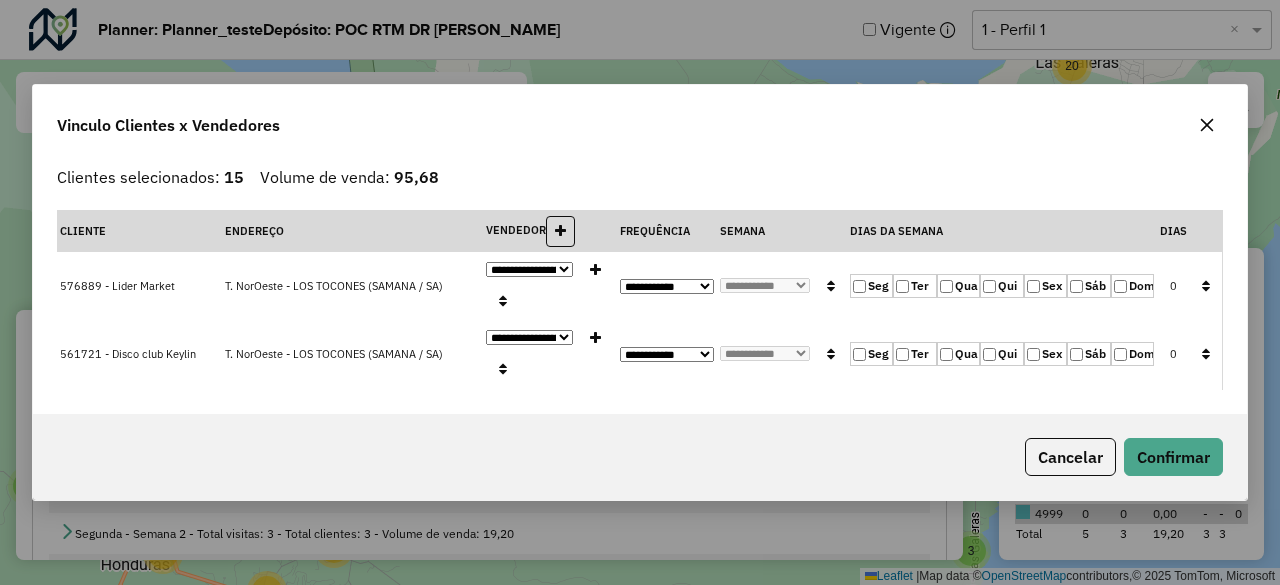 click on "**********" 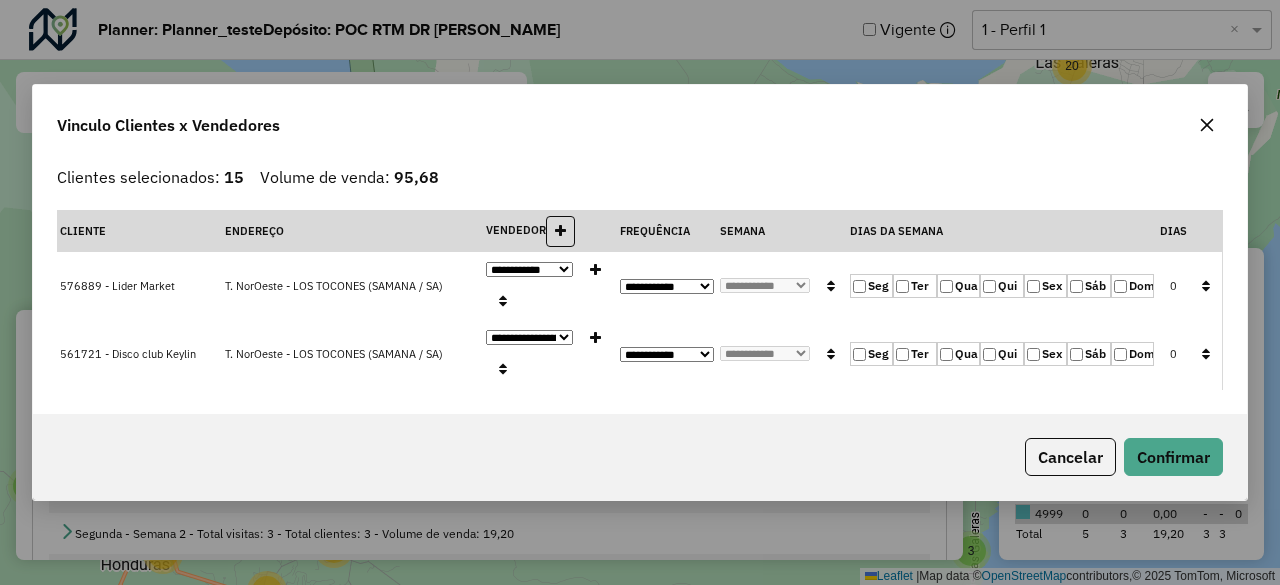 click on "**********" 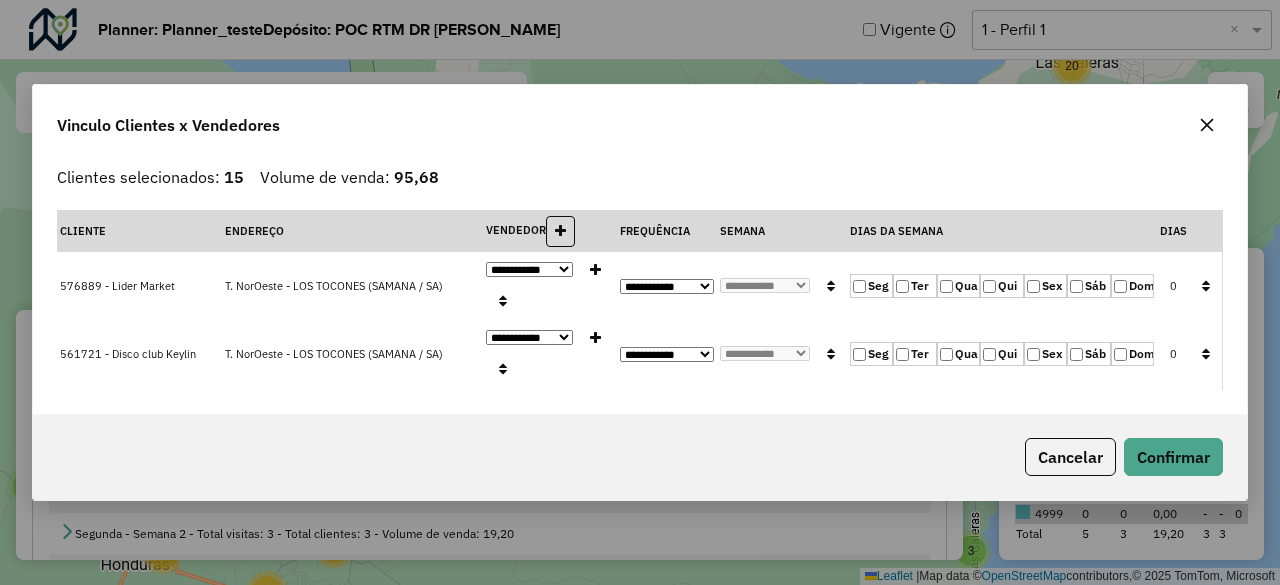click 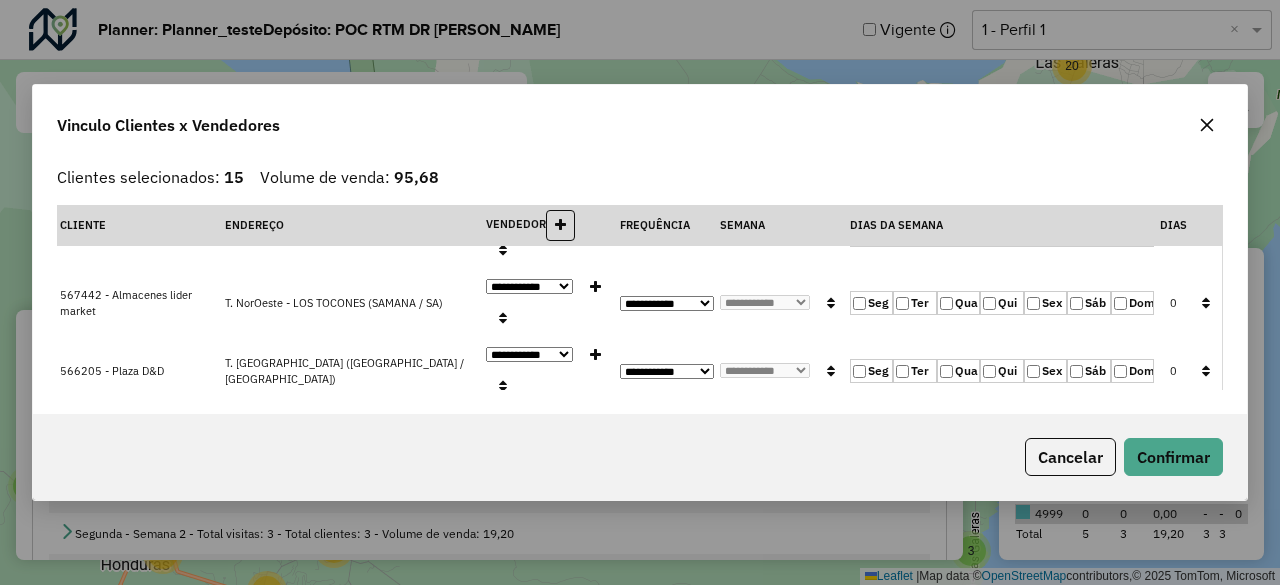 scroll, scrollTop: 0, scrollLeft: 0, axis: both 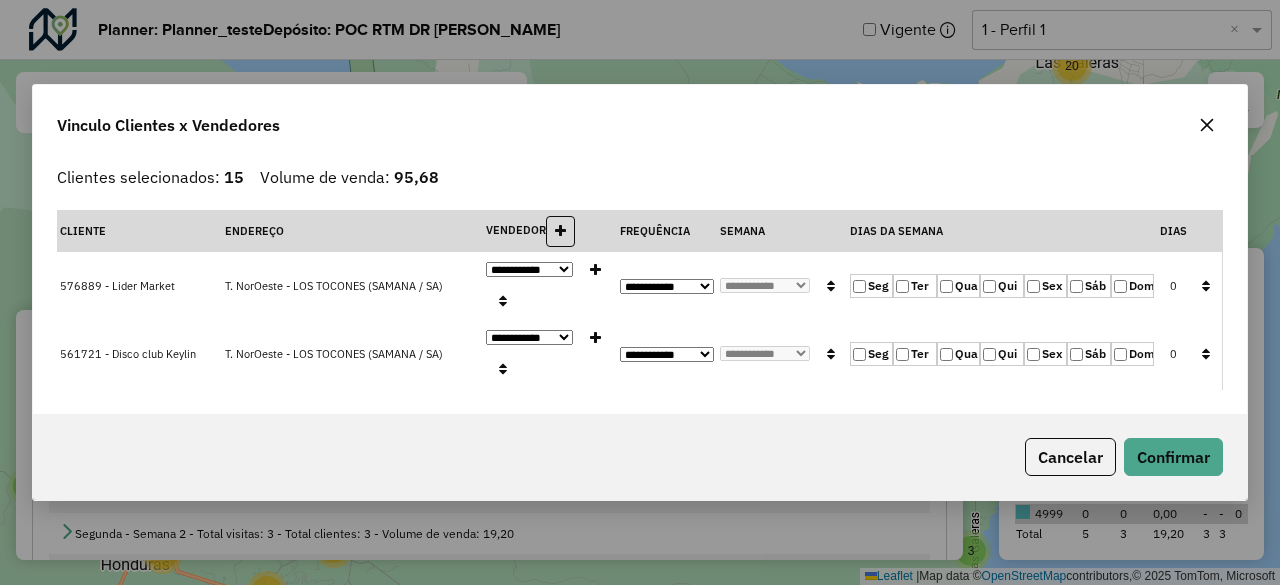 click on "**********" 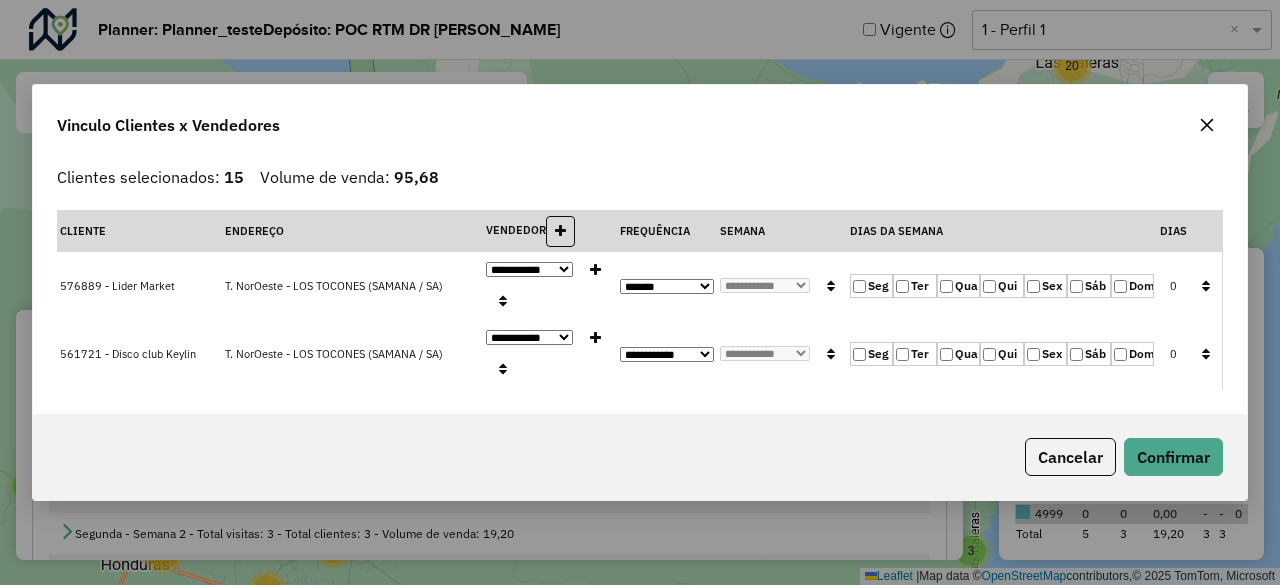 click on "**********" 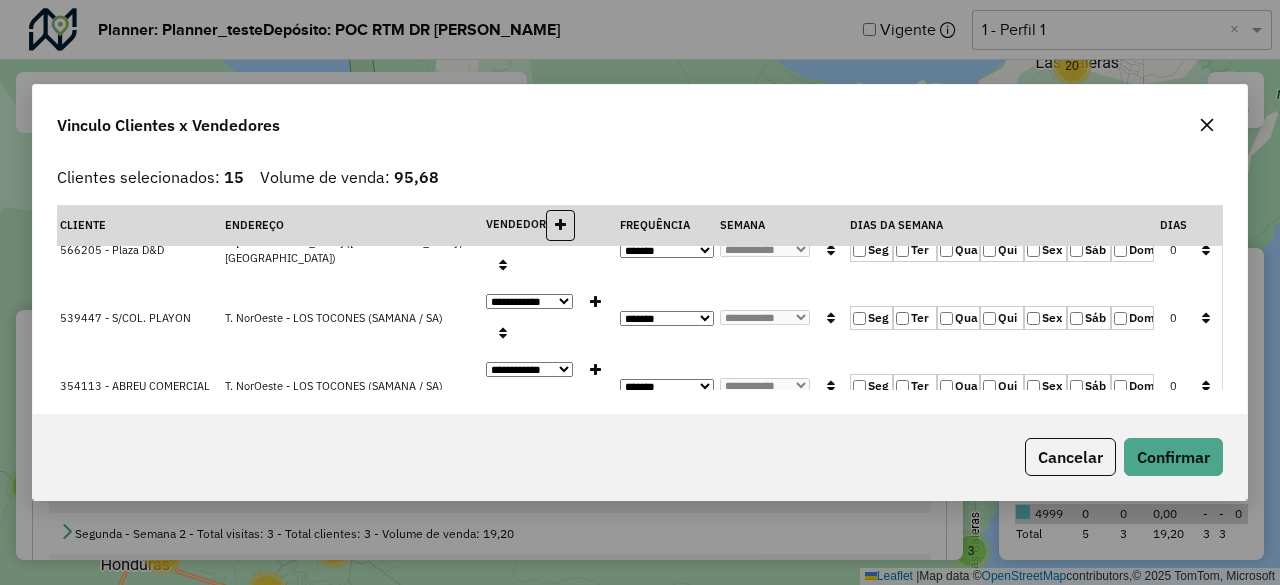scroll, scrollTop: 0, scrollLeft: 0, axis: both 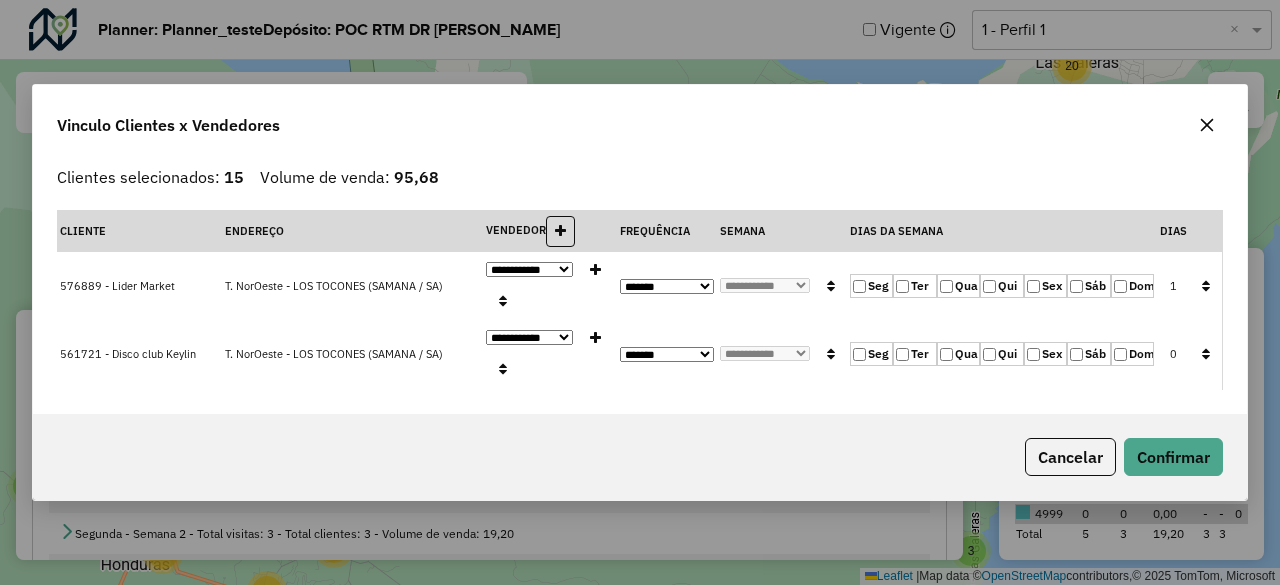 click 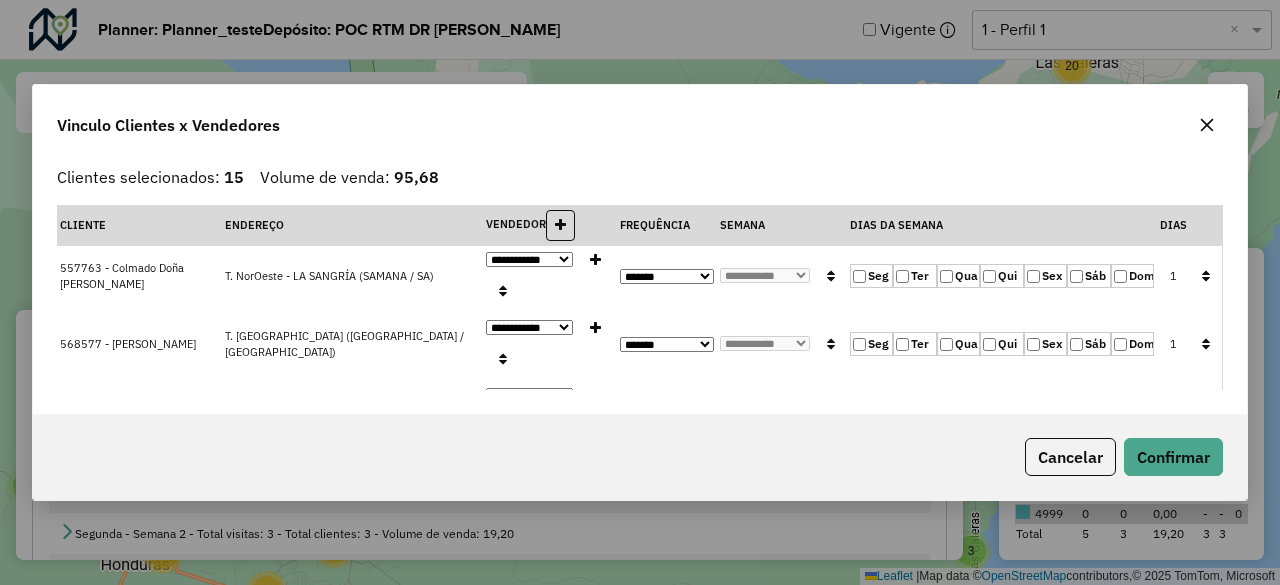 scroll, scrollTop: 866, scrollLeft: 0, axis: vertical 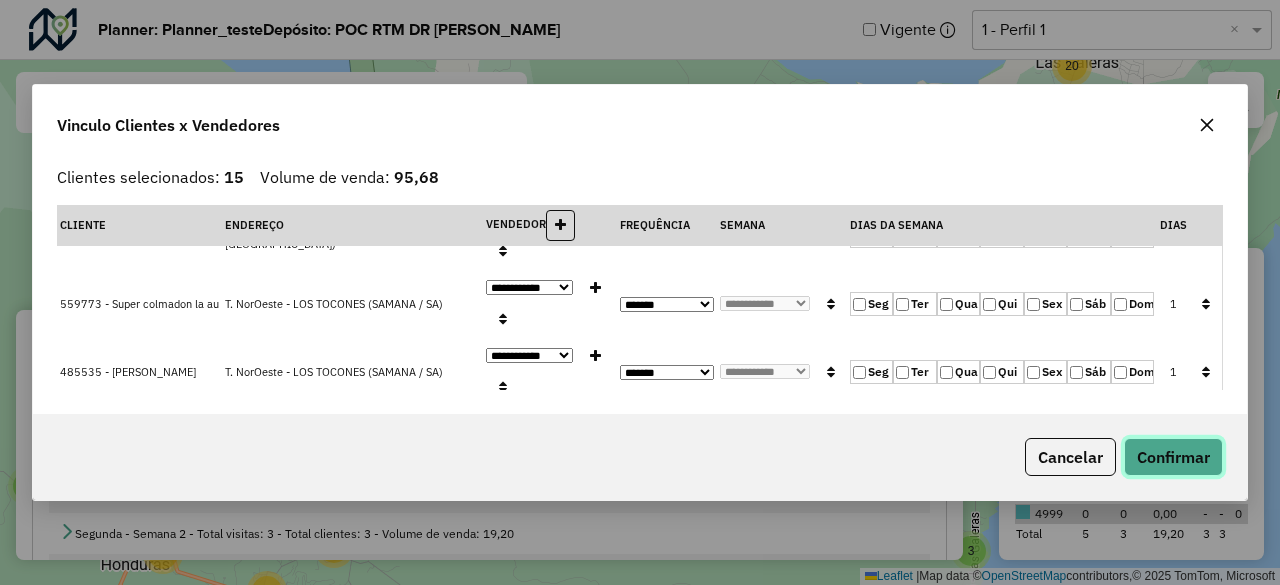 click on "Confirmar" 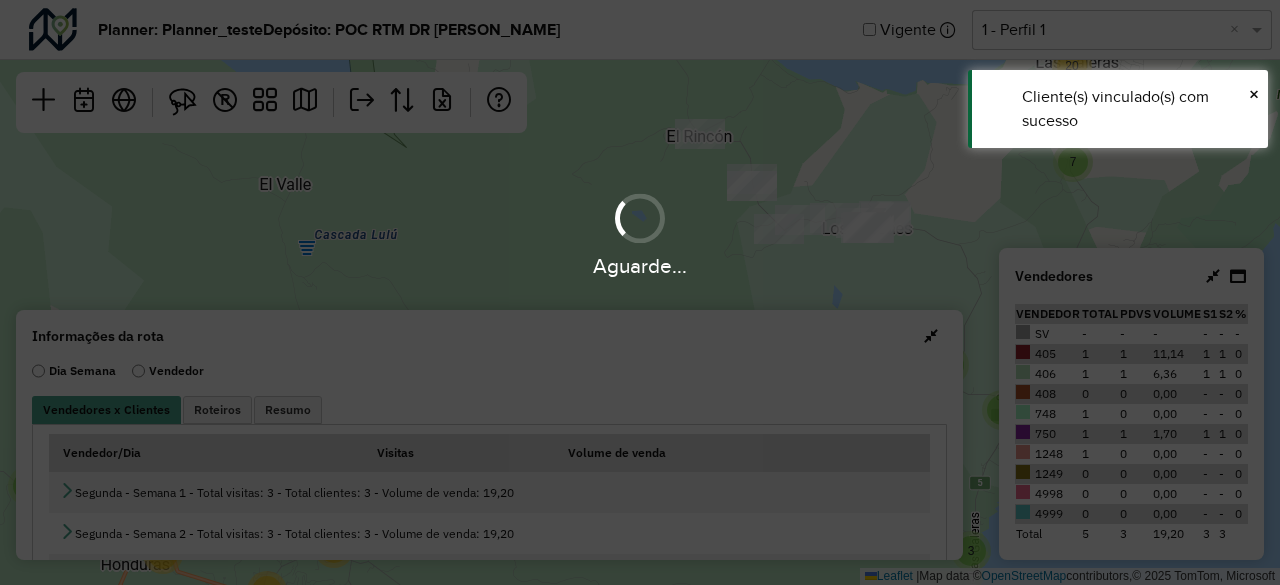 scroll, scrollTop: 0, scrollLeft: 0, axis: both 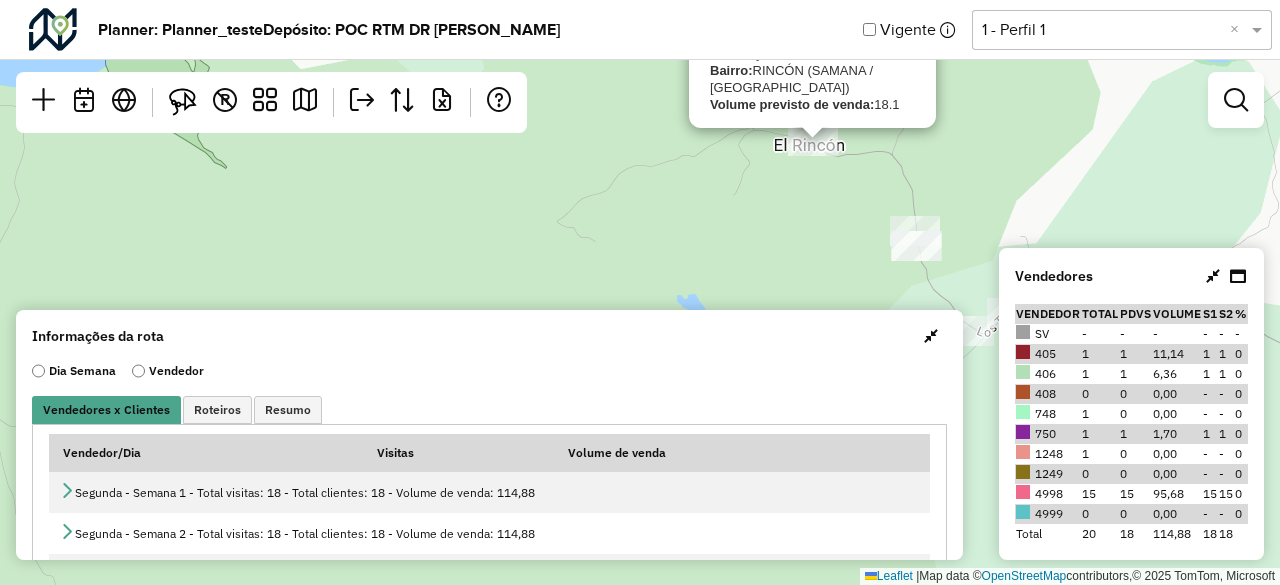 click on "Volume previsto de venda:" 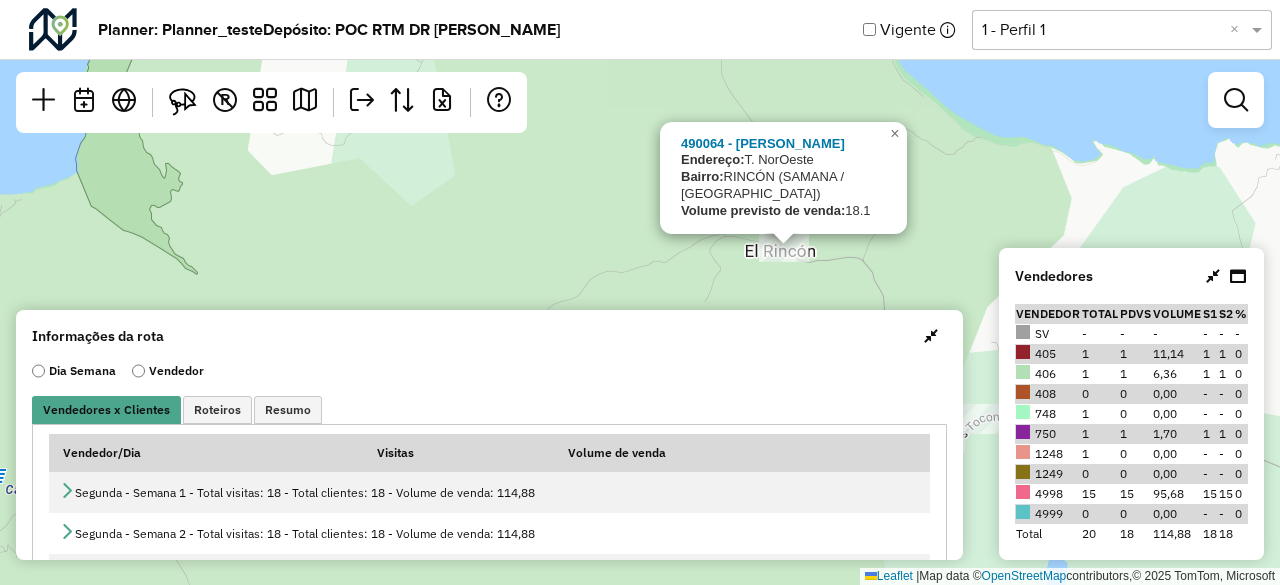 drag, startPoint x: 741, startPoint y: 203, endPoint x: 712, endPoint y: 305, distance: 106.04244 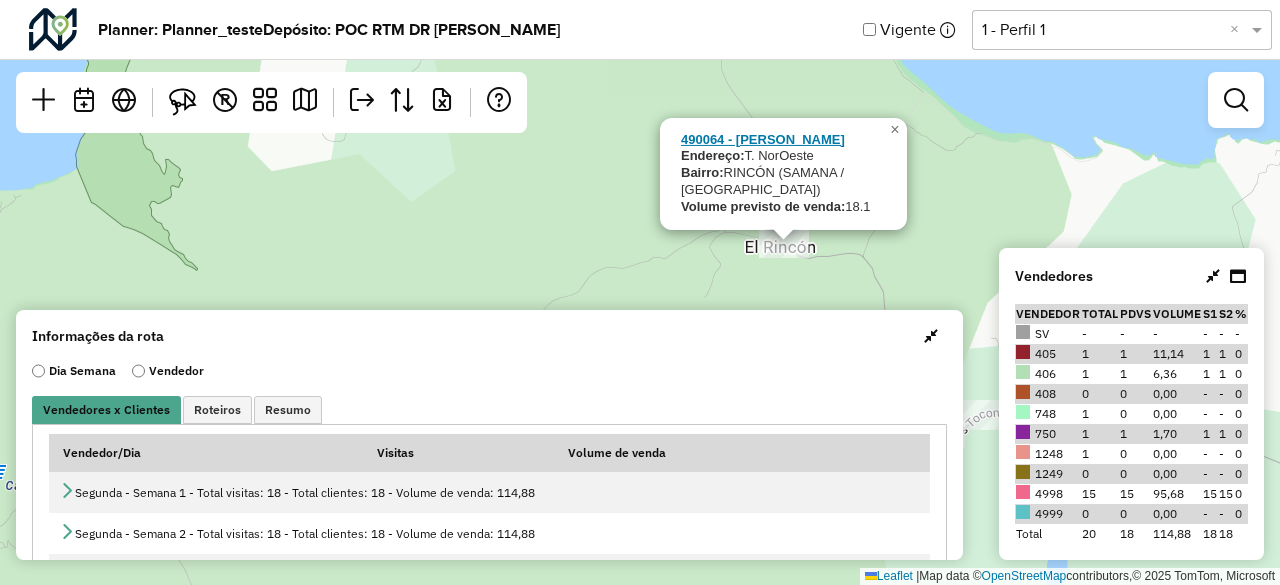 click on "490064 - [PERSON_NAME]" 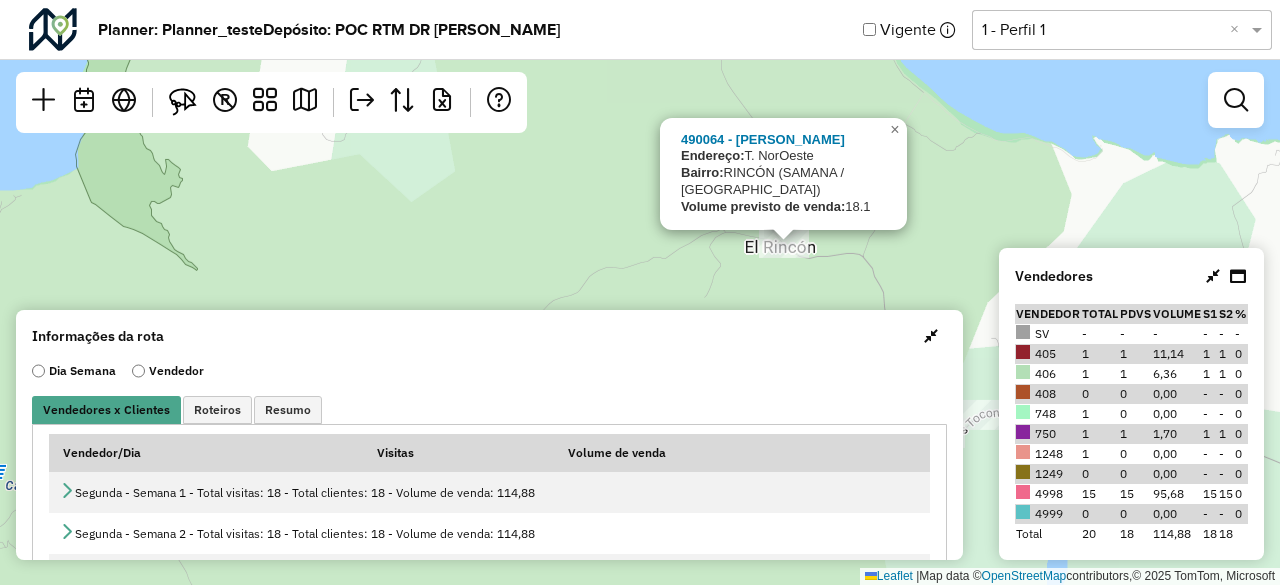 click on "Vendedores  Vendedor   Total  PDVs Volume S1 S2 % SV  - - - - - -  405  1  1 11,14 1 1 0  406  1  1 6,36 1 1 0  408  0  0 0,00 - - 0  748  1  0 0,00 - - 0  750  1  1 1,70 1 1 0  1248  1  0 0,00 - - 0  1249  0  0 0,00 - - 0  4998  15  15 95,68 15 15 0  4999  0  0 0,00 - - 0 Total  20  18 114,88 18 18" at bounding box center [1131, 404] 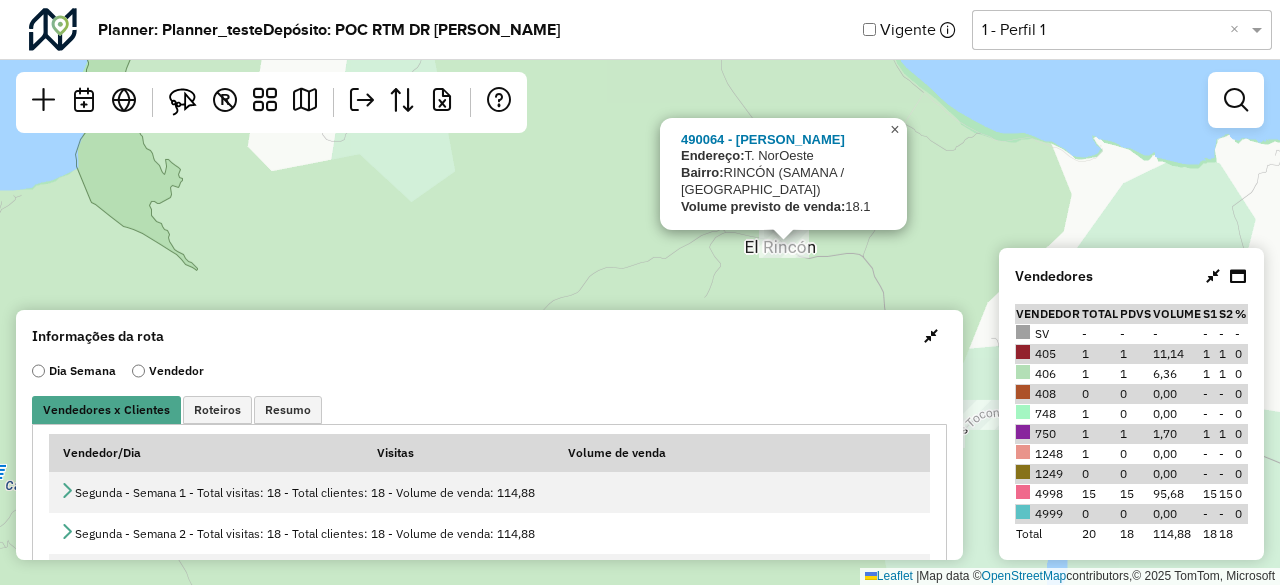 click on "×" 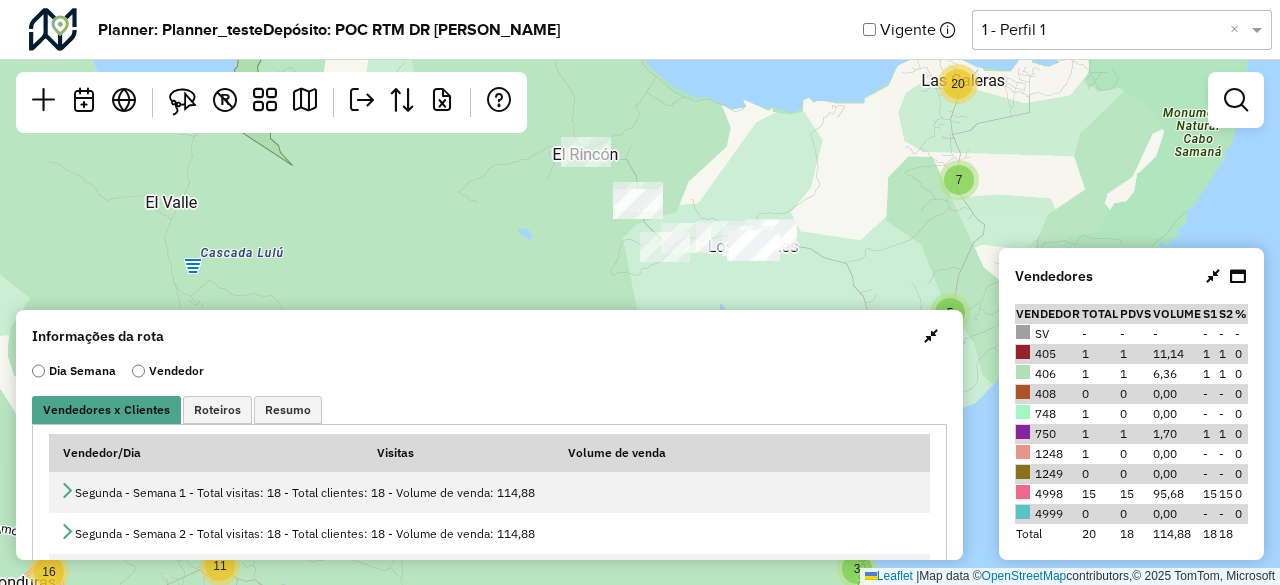 drag, startPoint x: 602, startPoint y: 267, endPoint x: 463, endPoint y: 182, distance: 162.92943 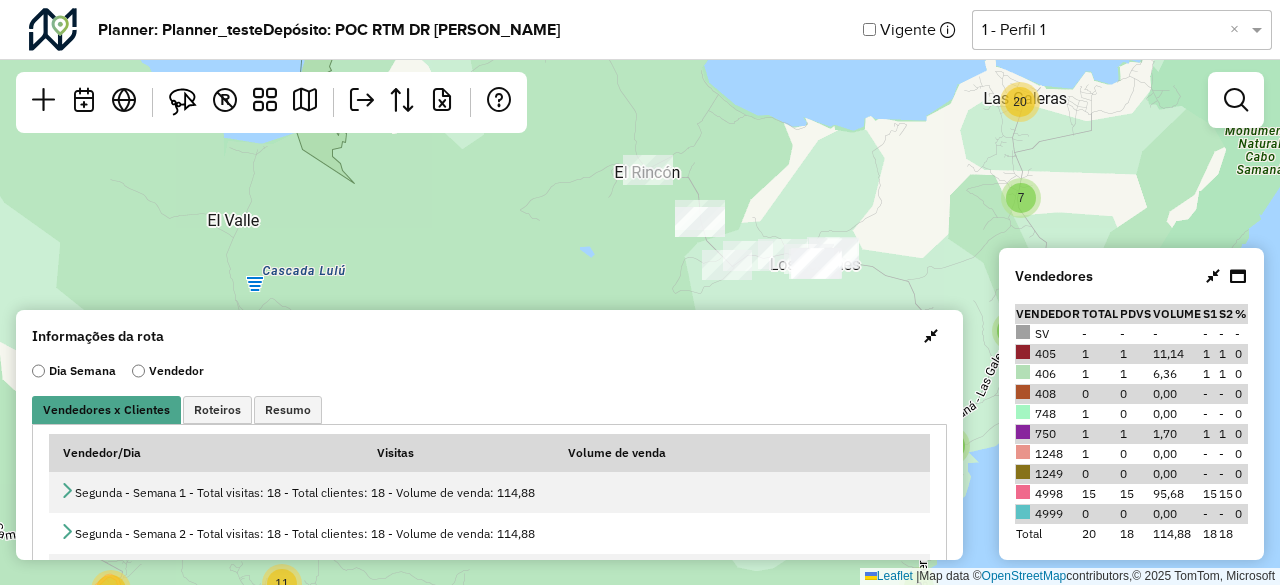drag, startPoint x: 524, startPoint y: 203, endPoint x: 586, endPoint y: 223, distance: 65.14599 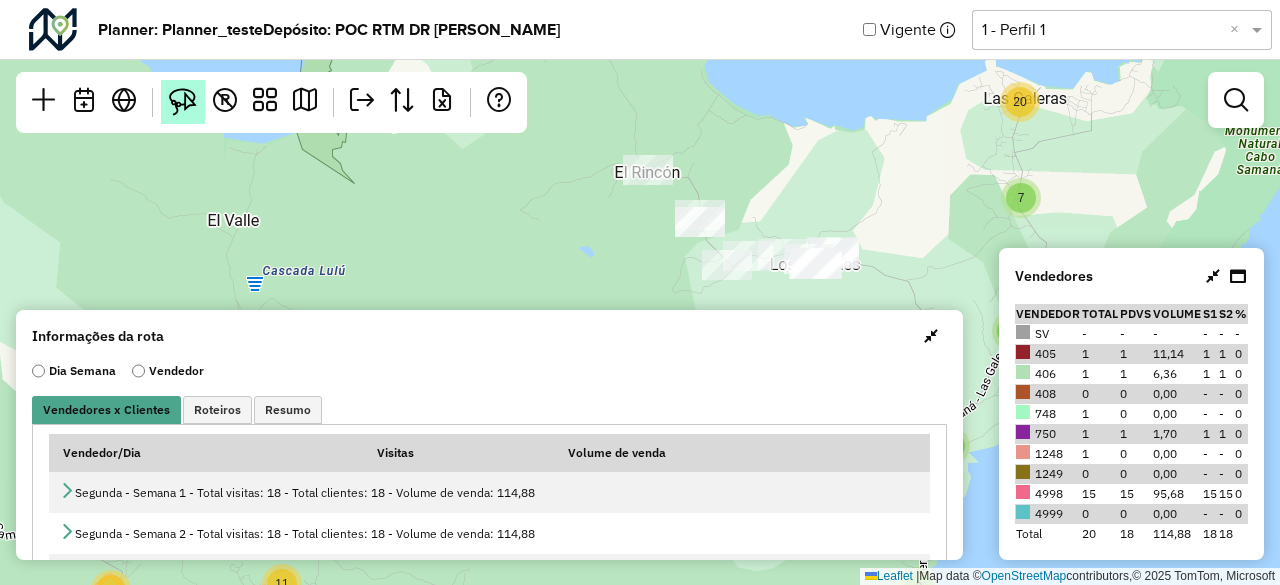 click at bounding box center [183, 102] 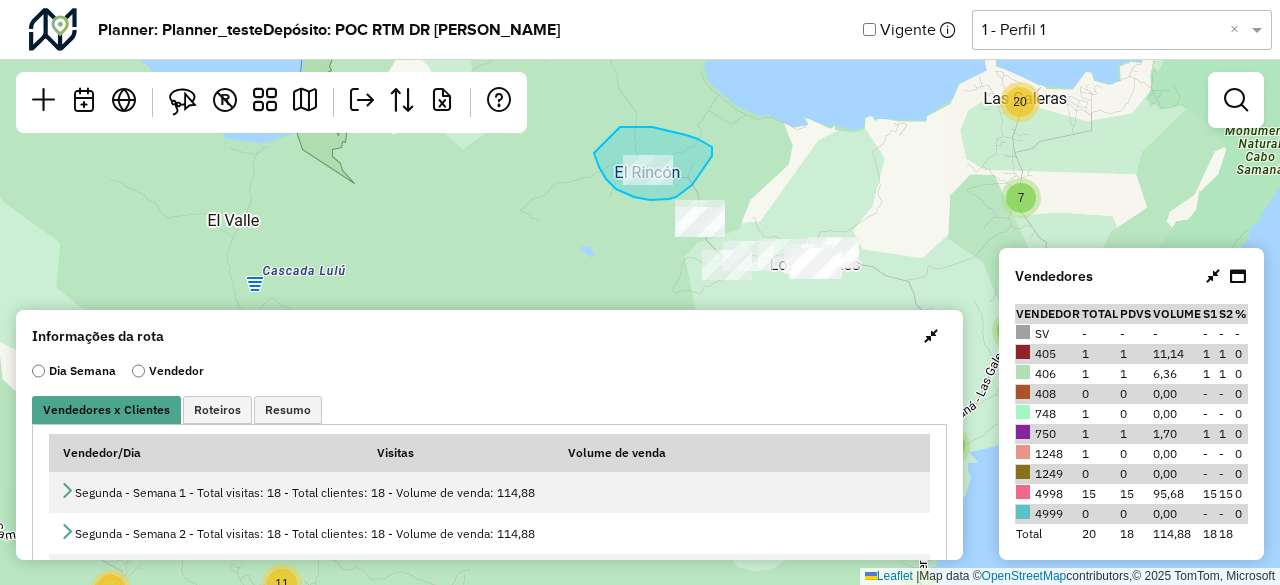drag, startPoint x: 594, startPoint y: 153, endPoint x: 620, endPoint y: 127, distance: 36.769554 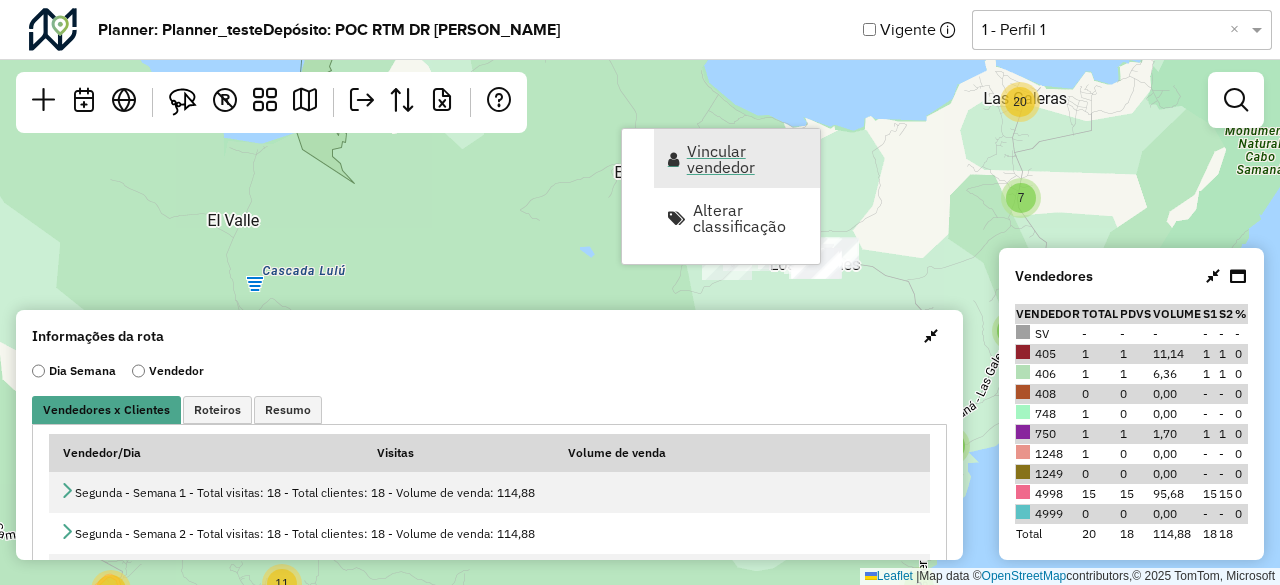 click on "Vincular vendedor" at bounding box center [747, 159] 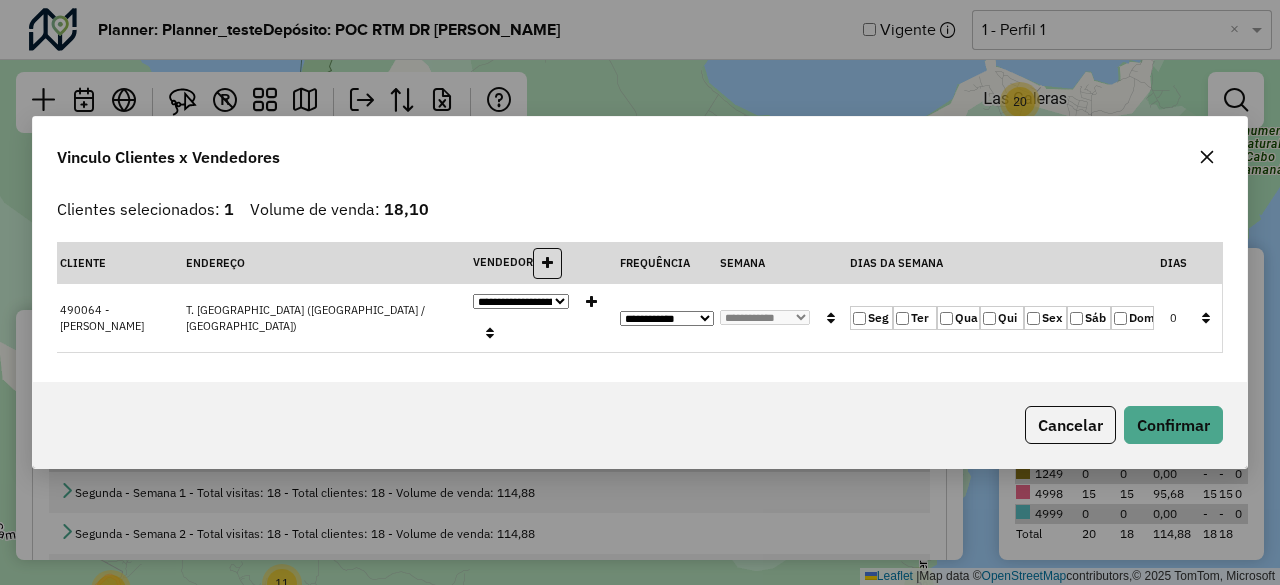 click on "**********" 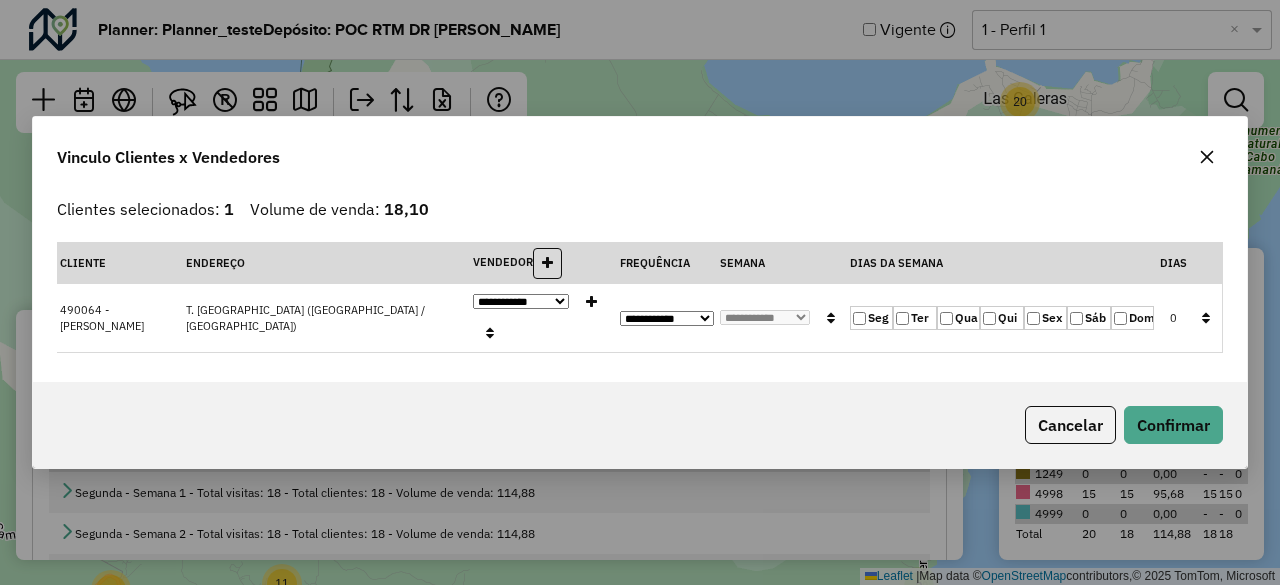 click on "**********" 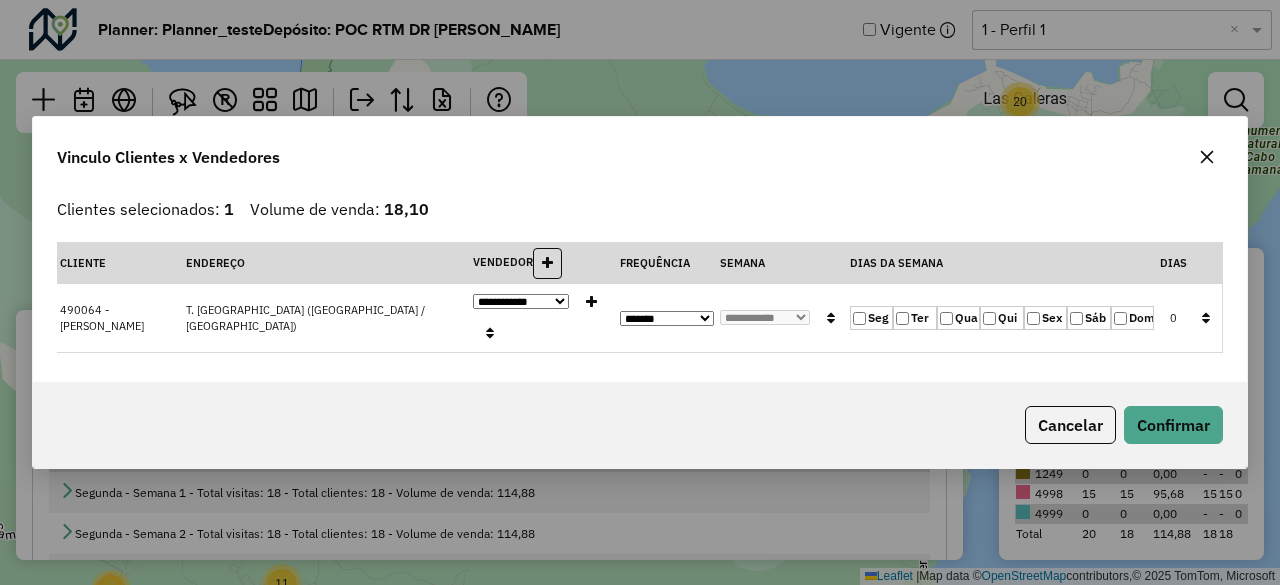 click on "**********" 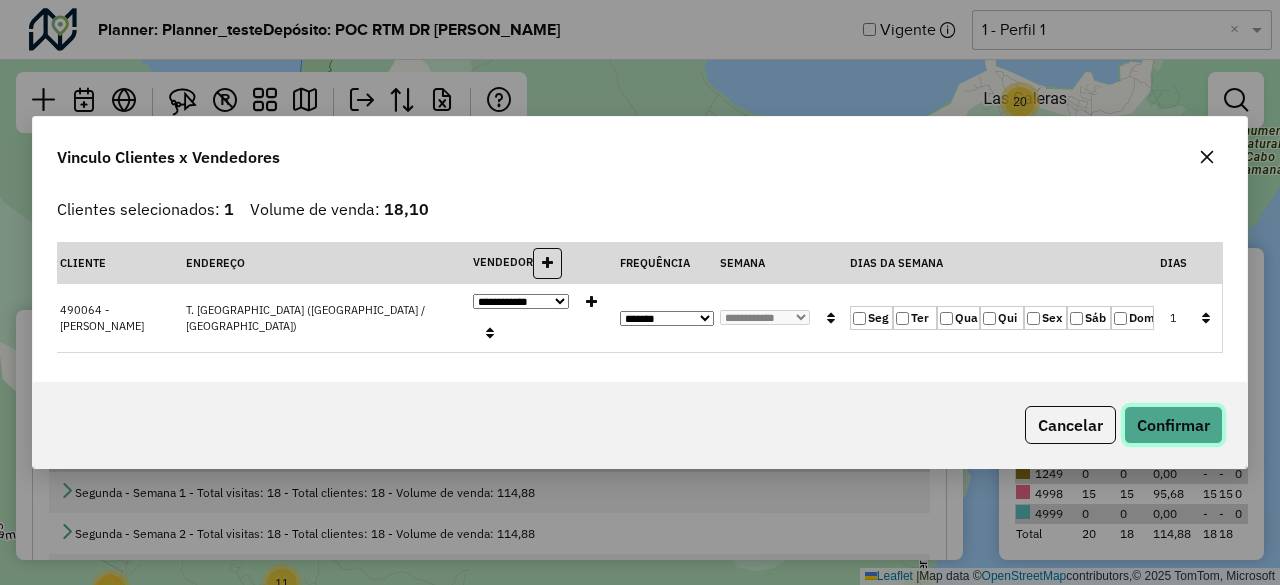 click on "Confirmar" 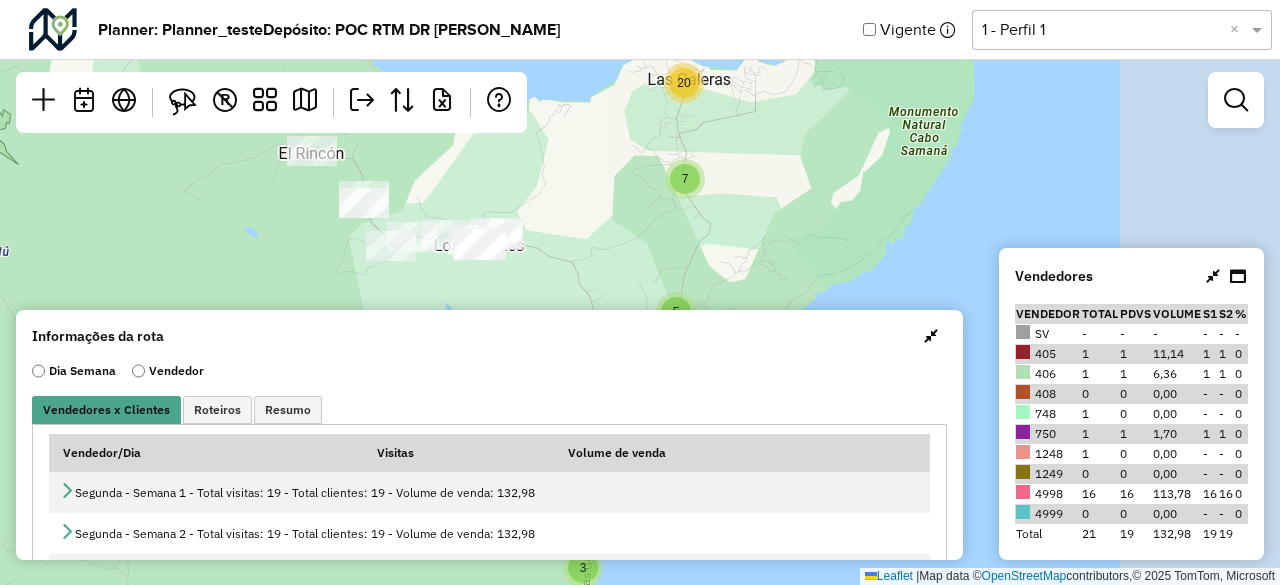 drag, startPoint x: 954, startPoint y: 215, endPoint x: 592, endPoint y: 197, distance: 362.44724 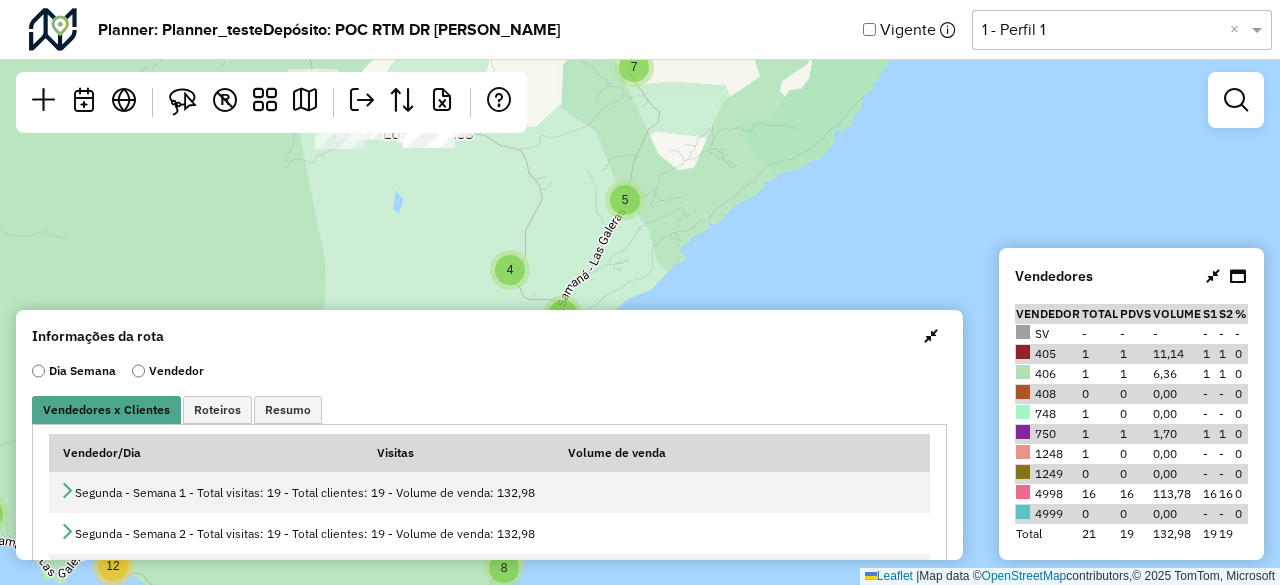 drag, startPoint x: 608, startPoint y: 207, endPoint x: 679, endPoint y: 13, distance: 206.58412 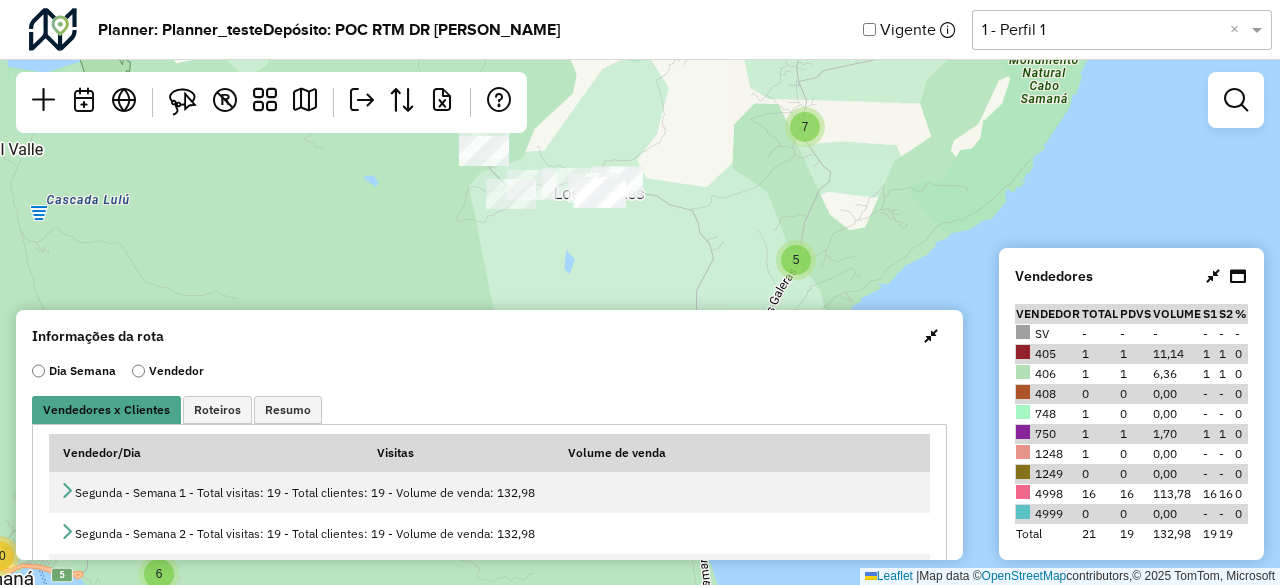 drag, startPoint x: 668, startPoint y: 176, endPoint x: 748, endPoint y: 316, distance: 161.24515 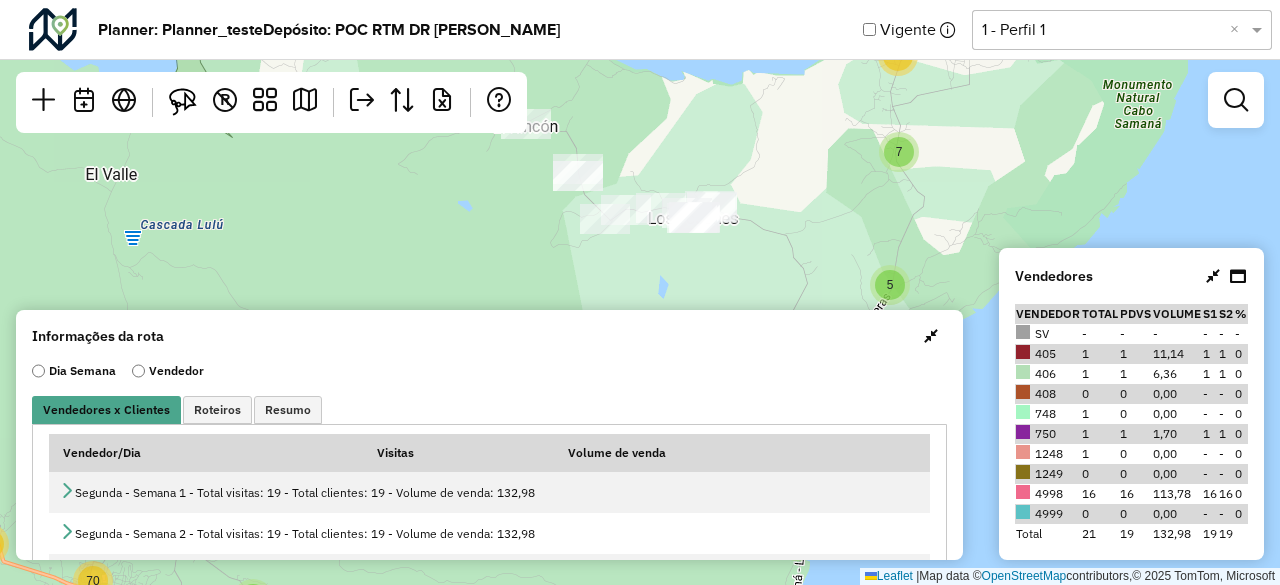 drag, startPoint x: 434, startPoint y: 205, endPoint x: 523, endPoint y: 231, distance: 92.72001 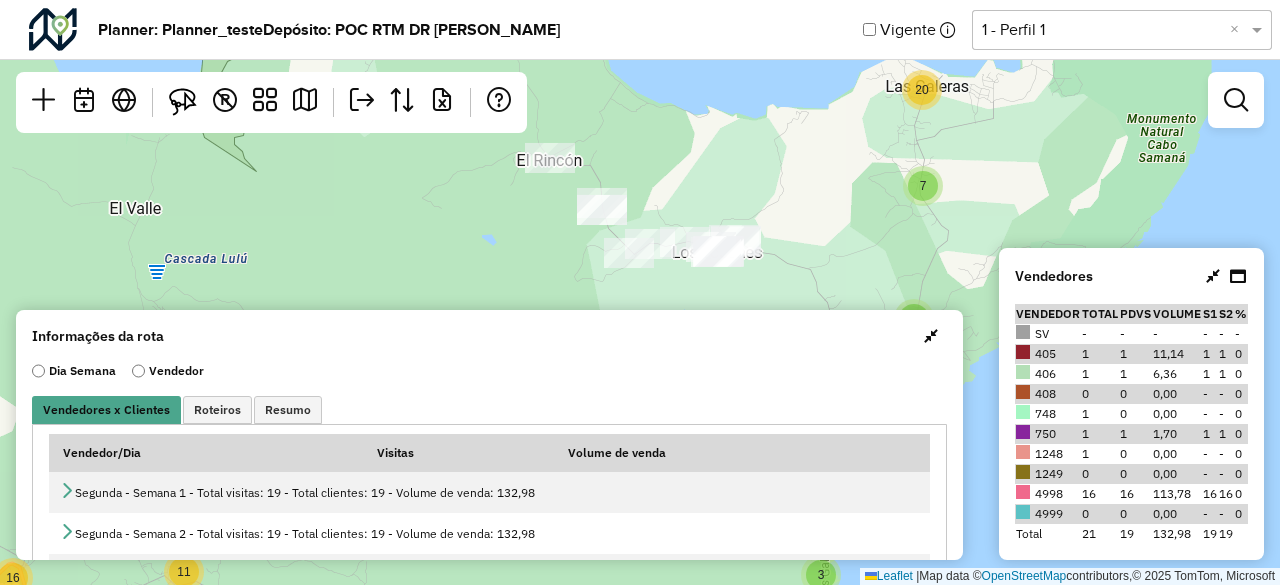 drag, startPoint x: 858, startPoint y: 187, endPoint x: 879, endPoint y: 222, distance: 40.81666 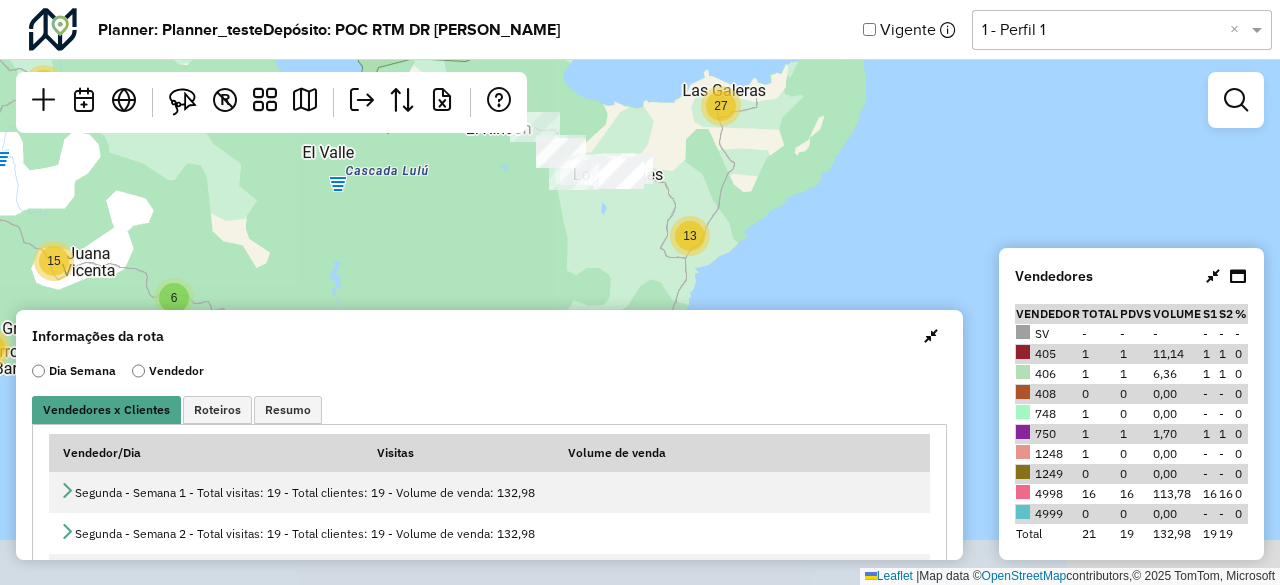 drag, startPoint x: 874, startPoint y: 232, endPoint x: 674, endPoint y: 139, distance: 220.56519 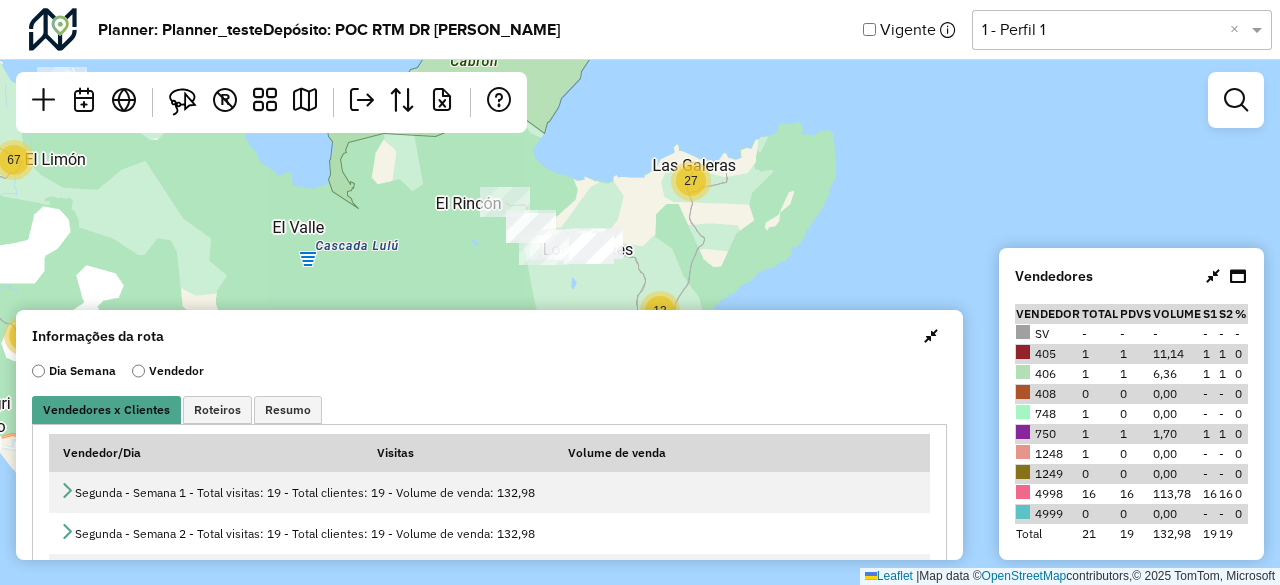 drag, startPoint x: 668, startPoint y: 167, endPoint x: 660, endPoint y: 275, distance: 108.29589 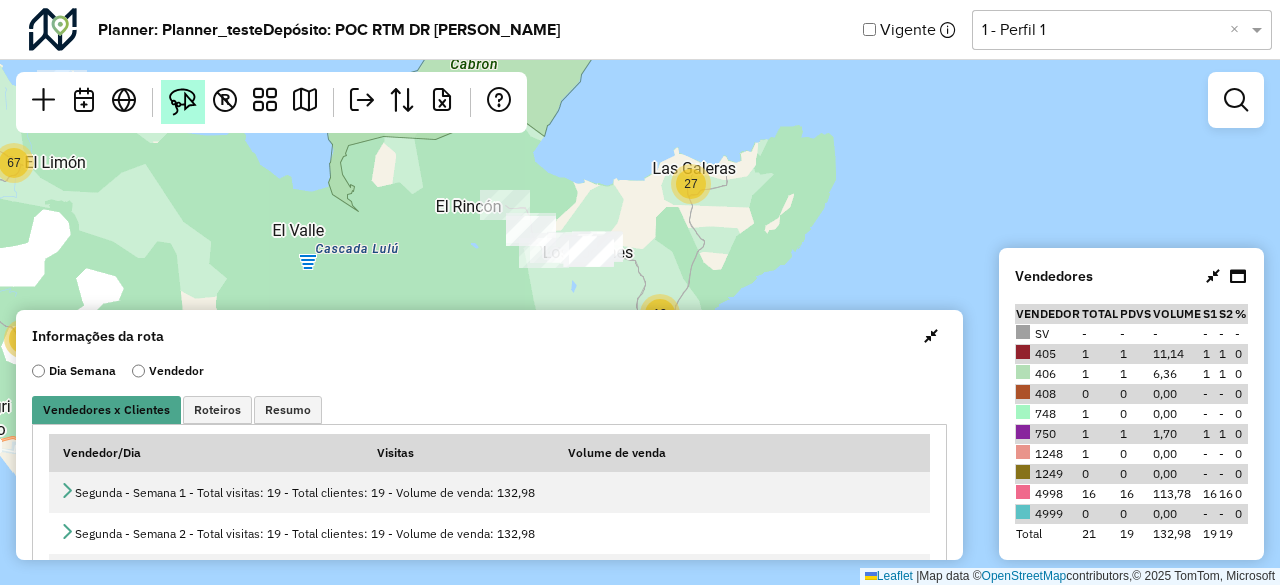 click at bounding box center [183, 102] 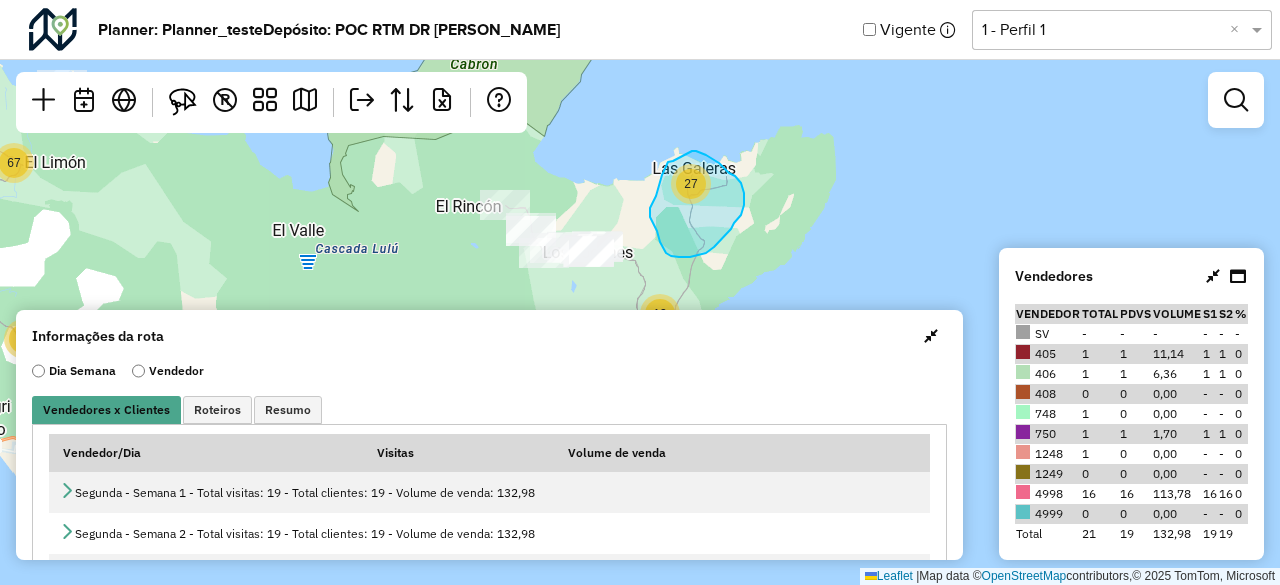 drag, startPoint x: 662, startPoint y: 175, endPoint x: 668, endPoint y: 162, distance: 14.3178215 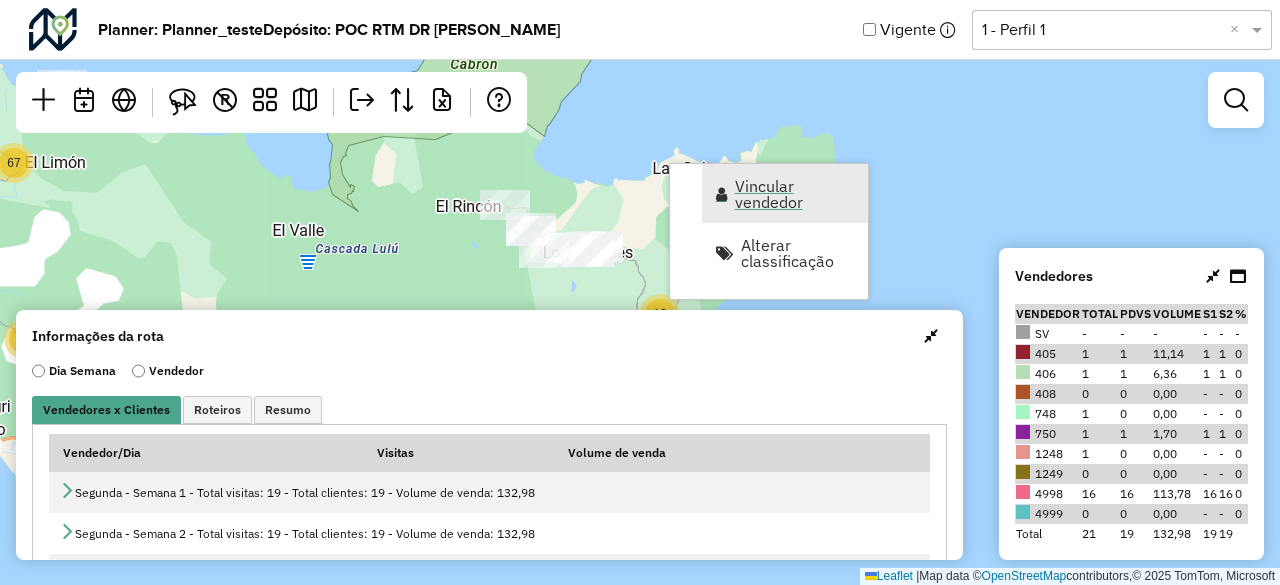 click on "Vincular vendedor" at bounding box center (795, 194) 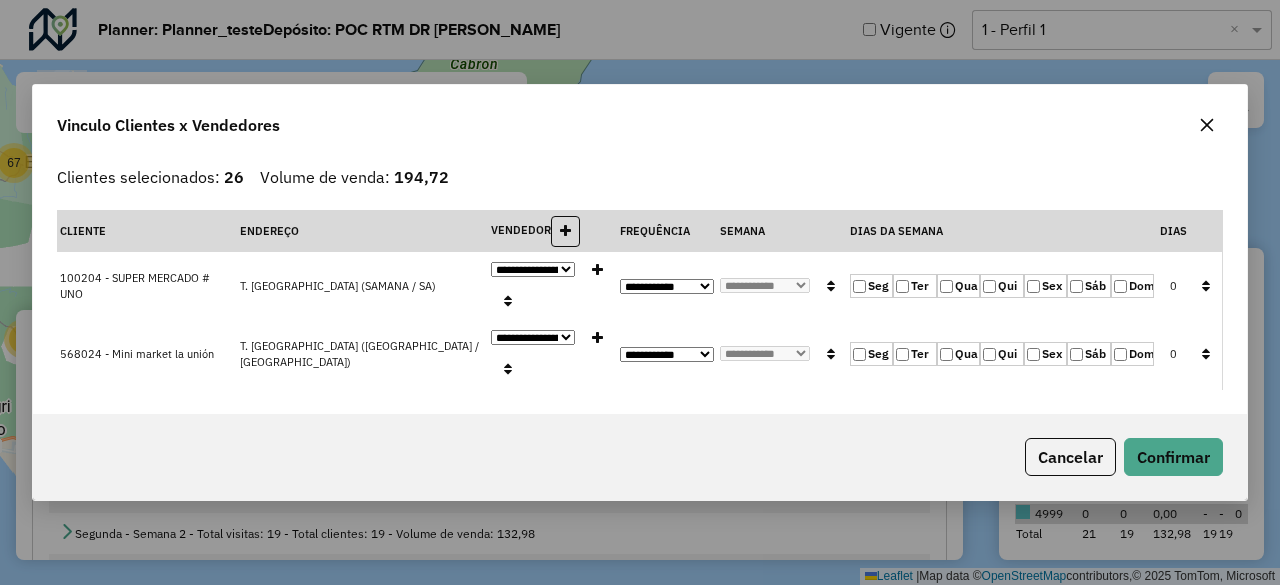 click on "**********" 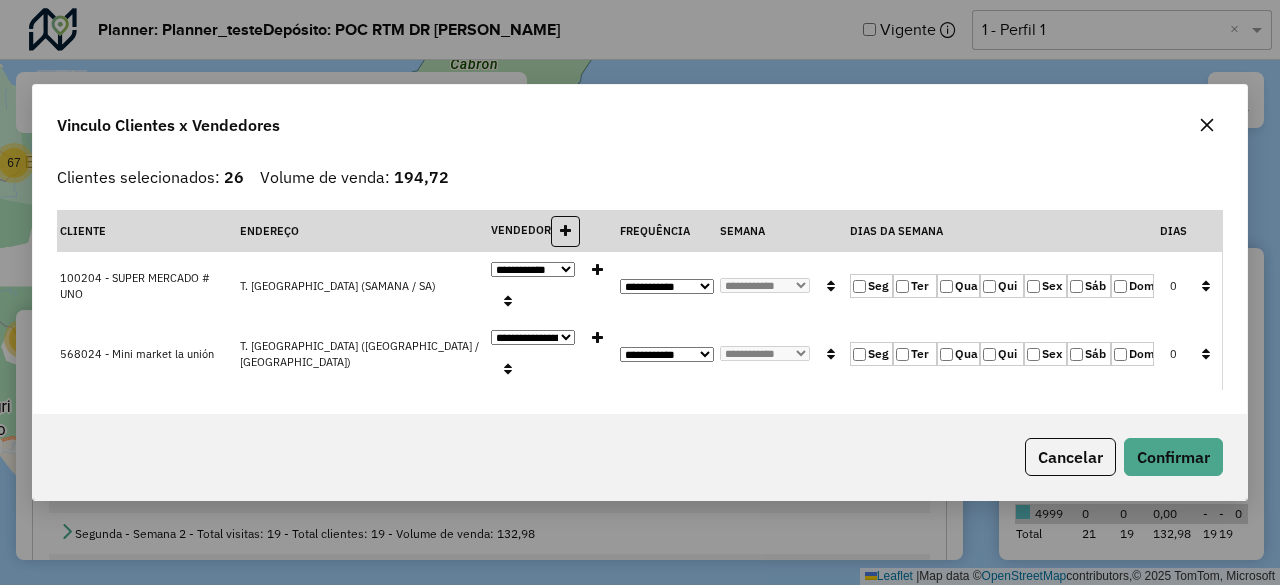 click on "**********" 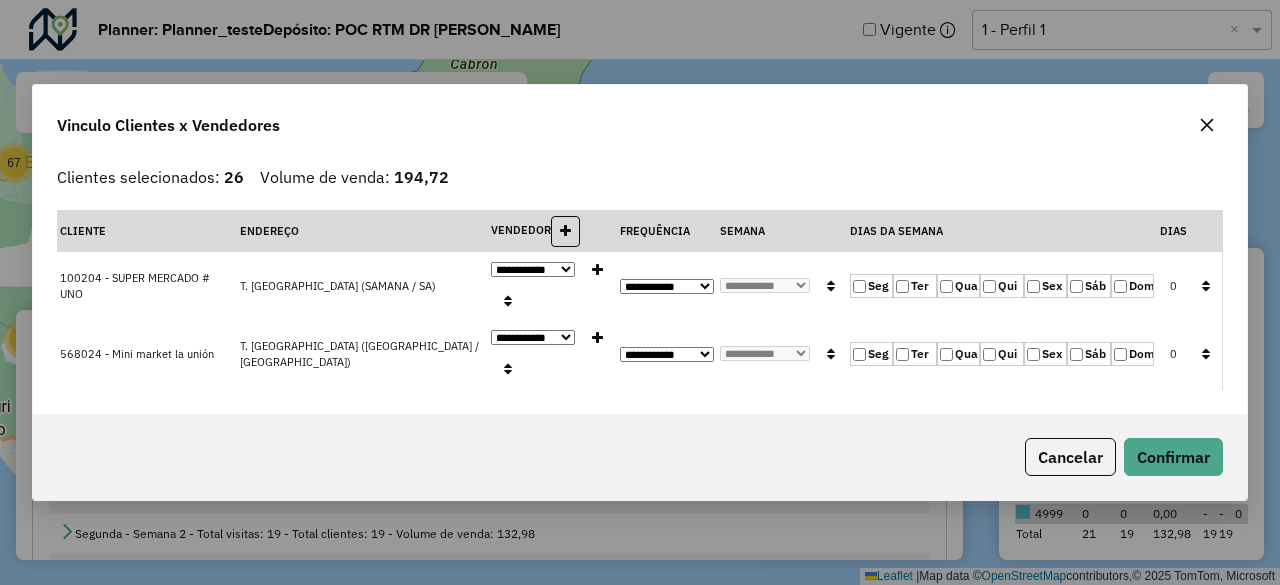 select on "********" 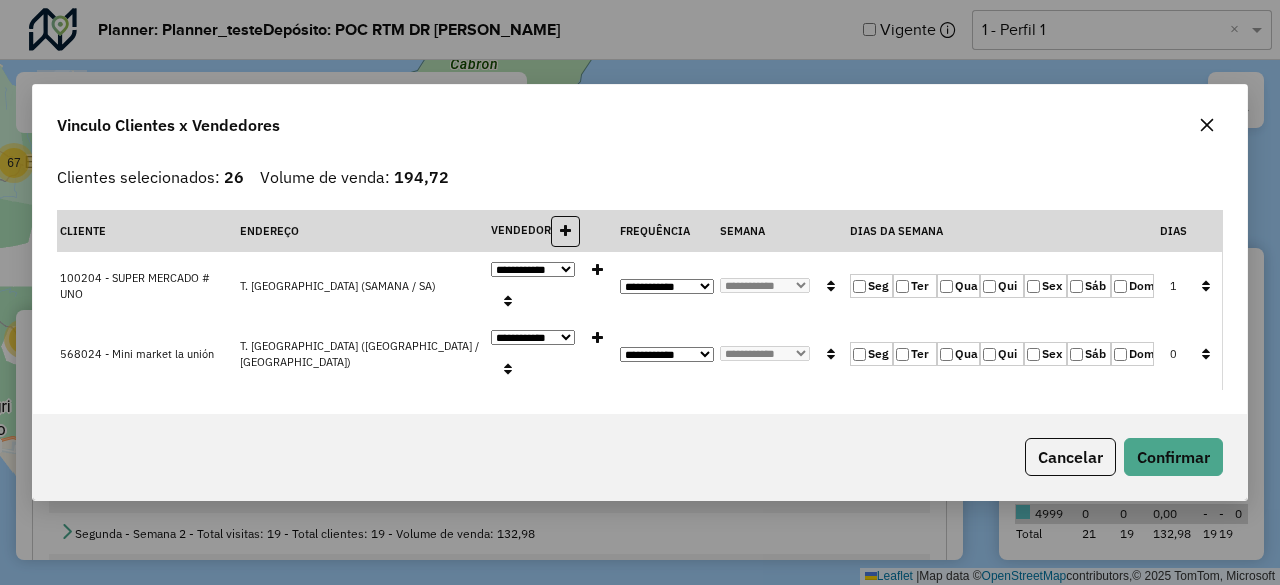 click 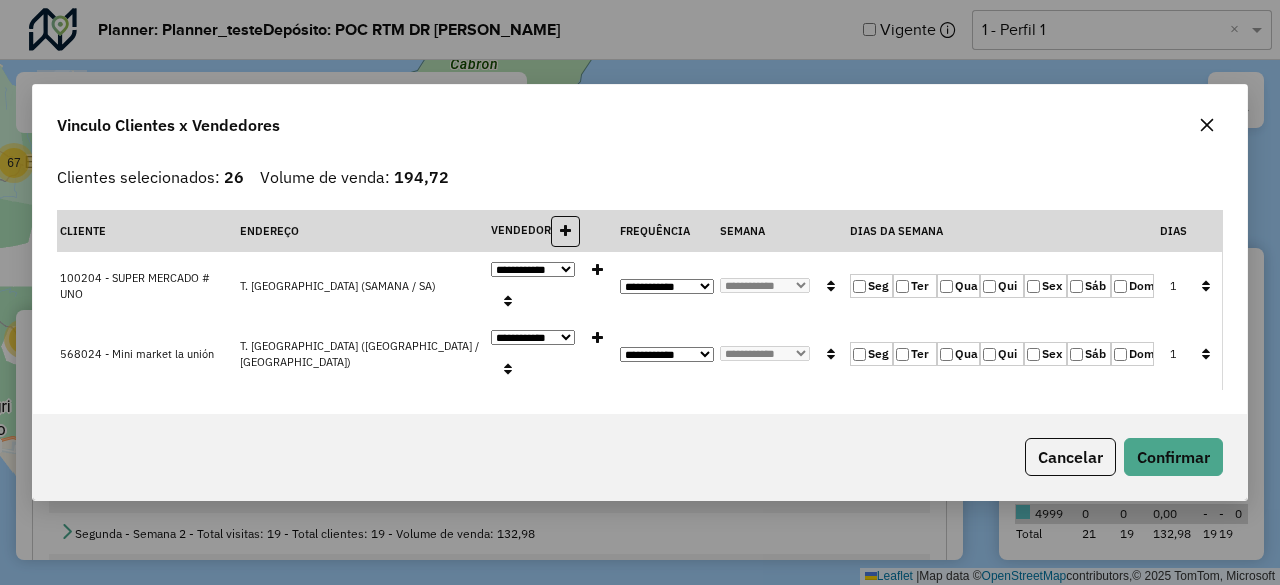 click on "**********" 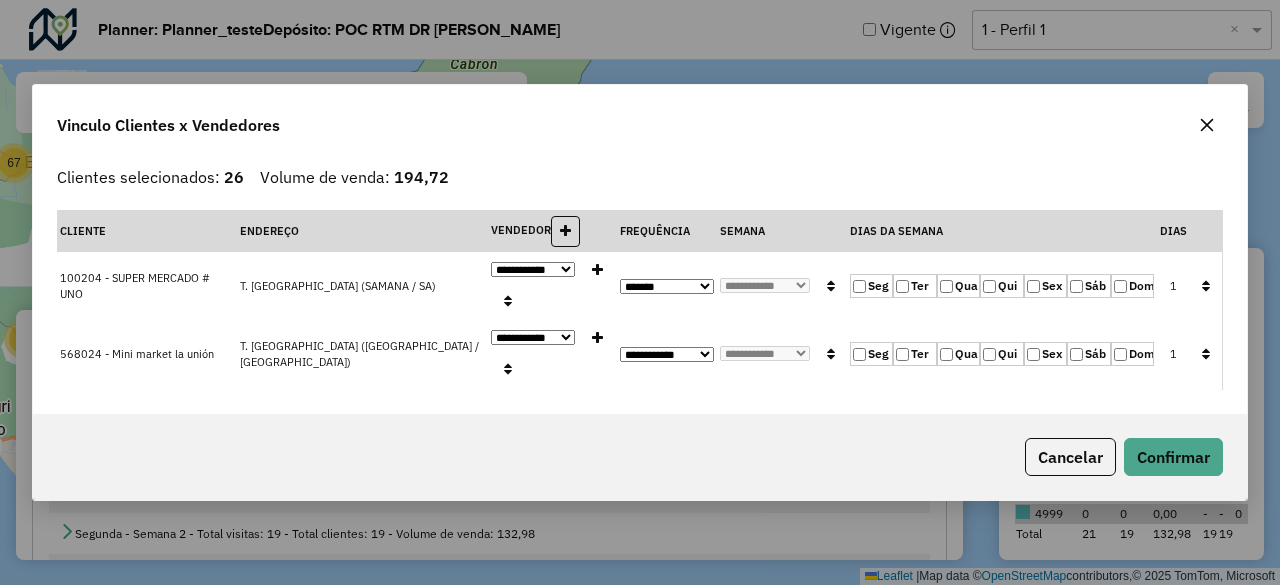 click on "**********" 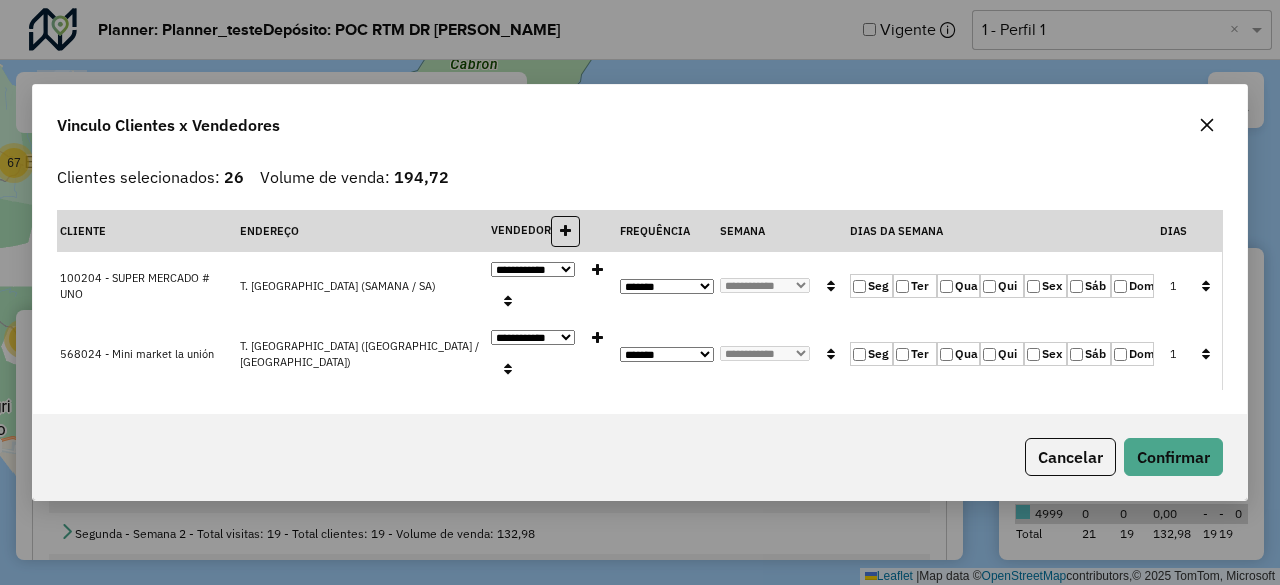 select on "*" 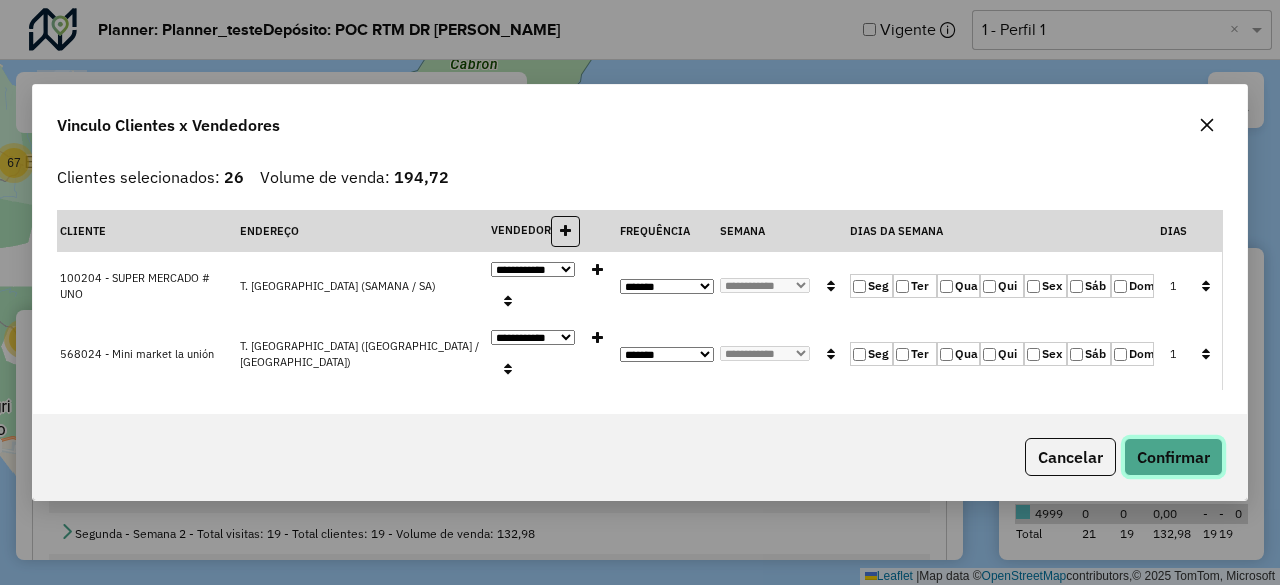 click on "Confirmar" 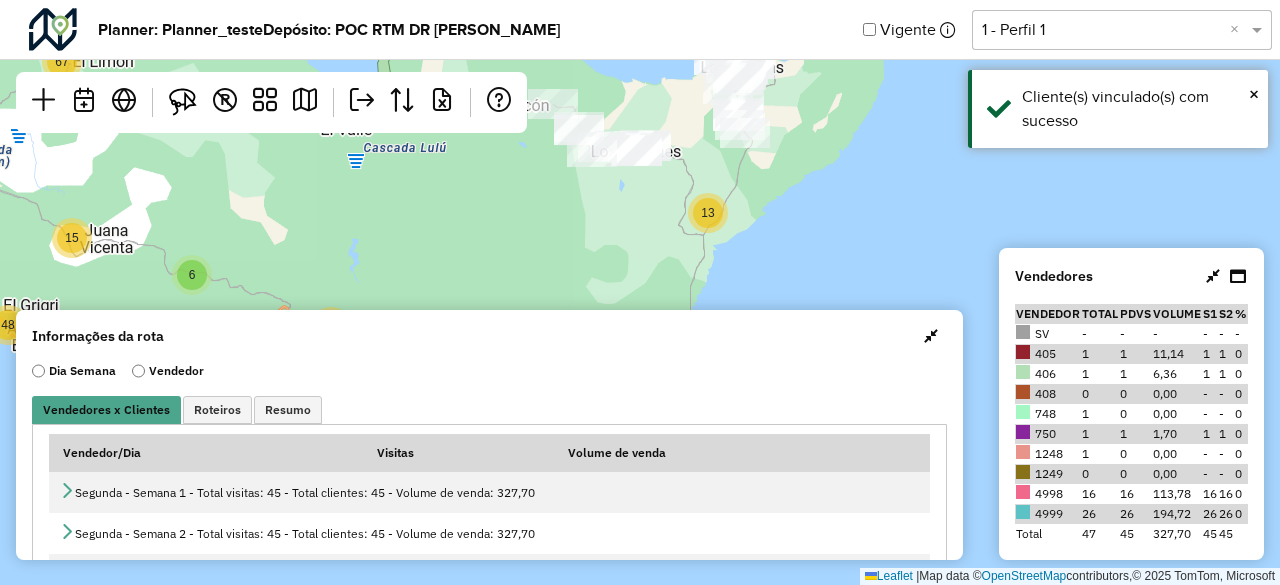 drag, startPoint x: 819, startPoint y: 216, endPoint x: 863, endPoint y: 116, distance: 109.252 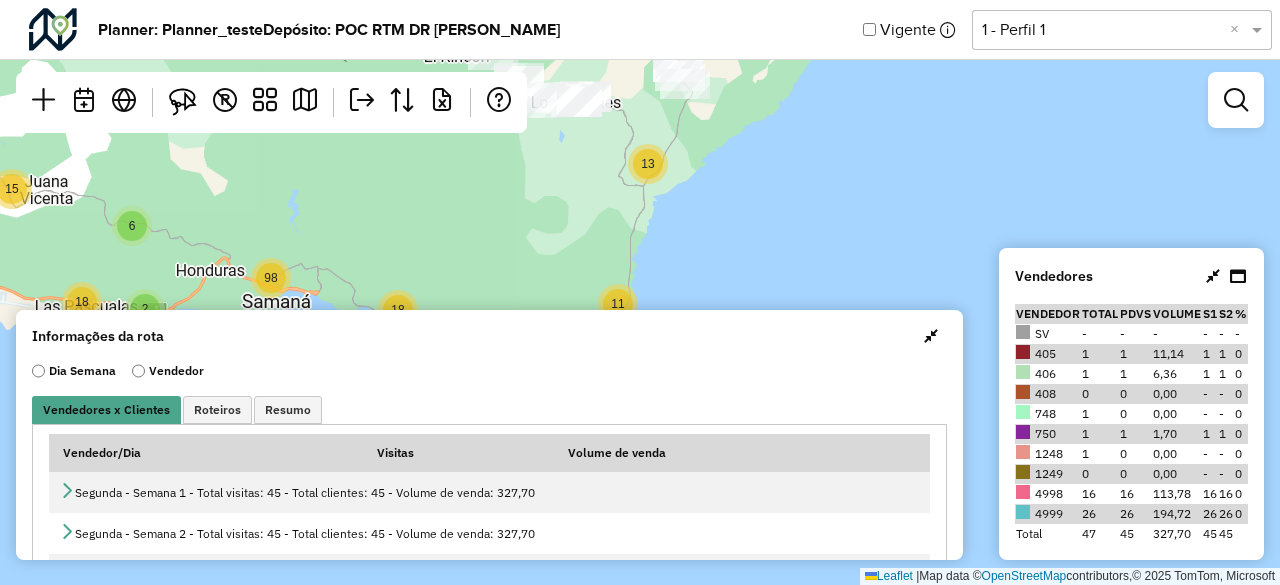 drag, startPoint x: 589, startPoint y: 185, endPoint x: 533, endPoint y: 135, distance: 75.073296 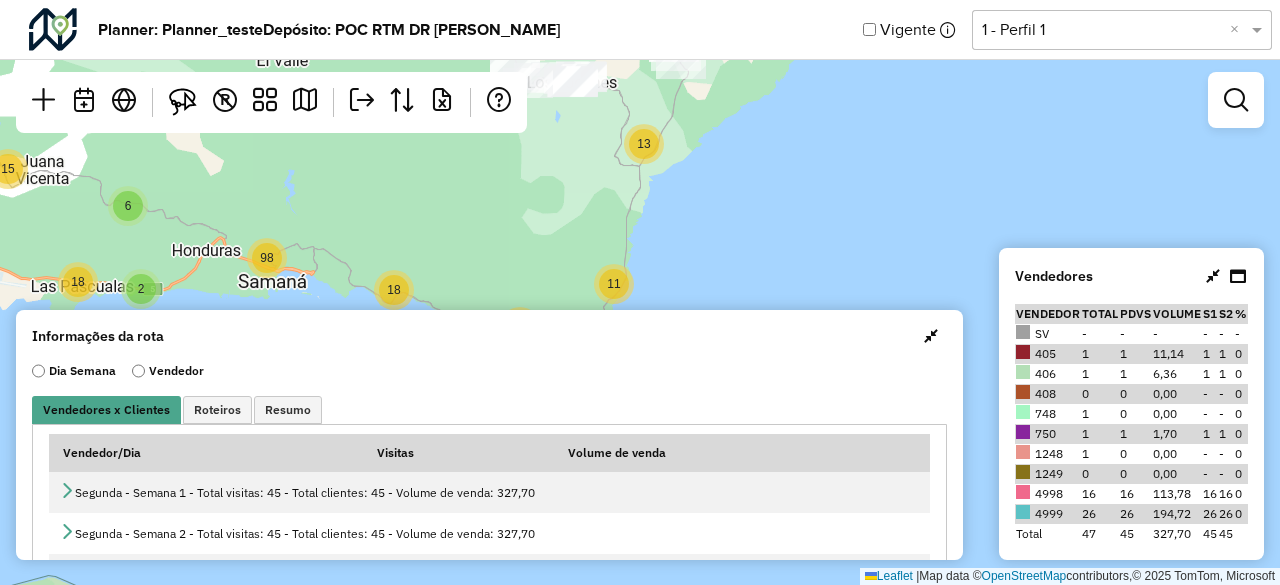 drag, startPoint x: 536, startPoint y: 192, endPoint x: 527, endPoint y: 156, distance: 37.107952 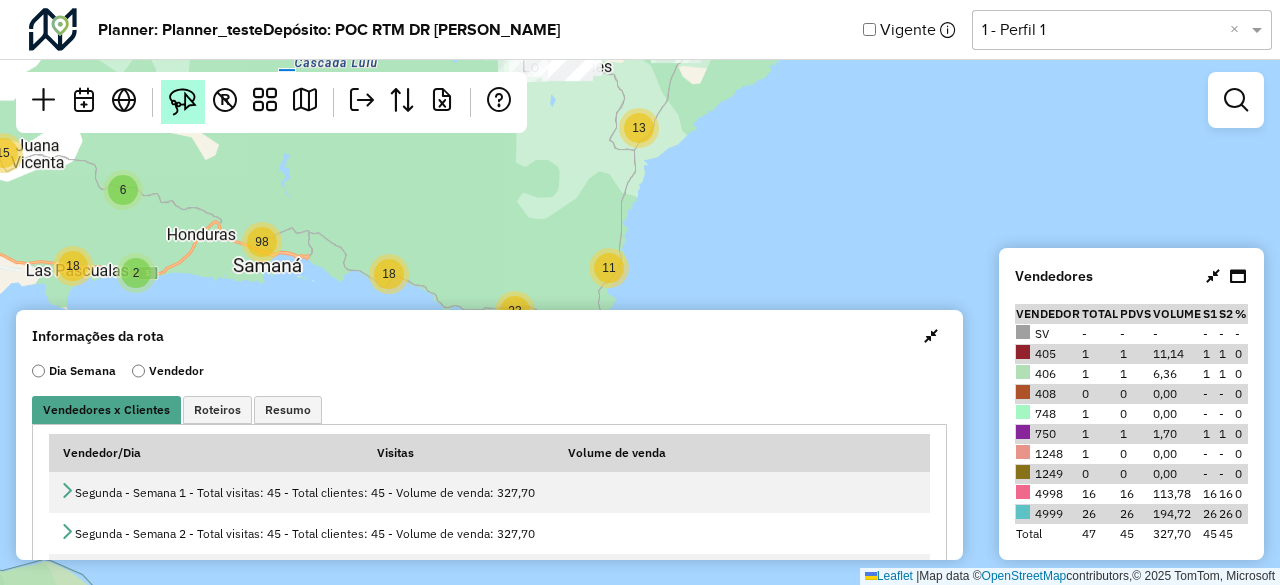 click at bounding box center (183, 102) 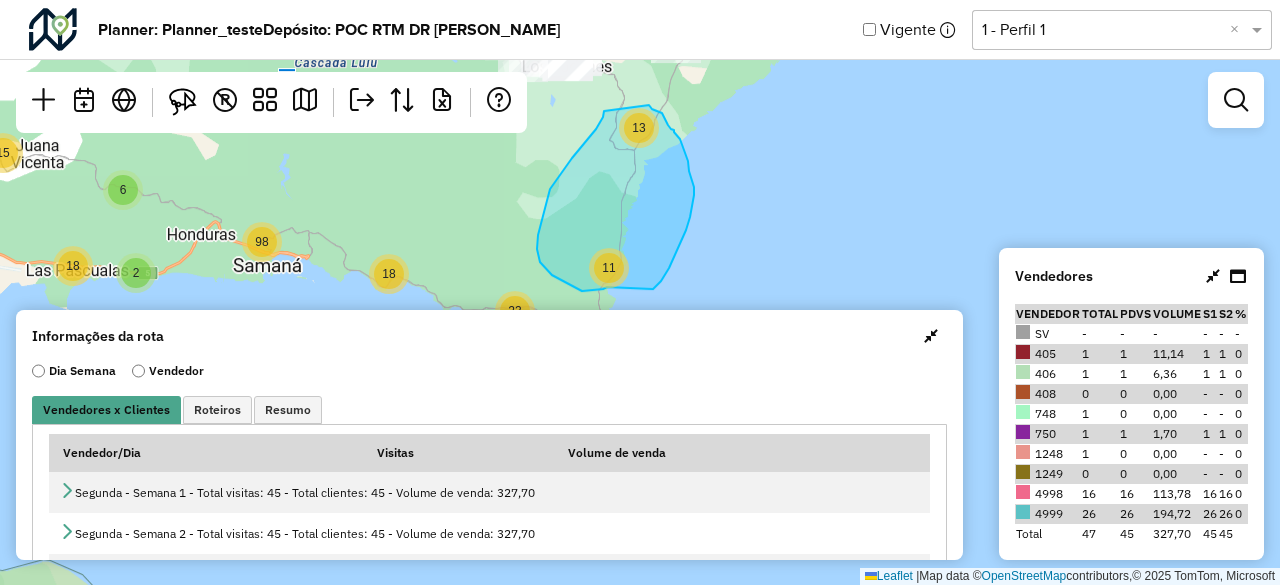 drag, startPoint x: 604, startPoint y: 111, endPoint x: 646, endPoint y: 103, distance: 42.755116 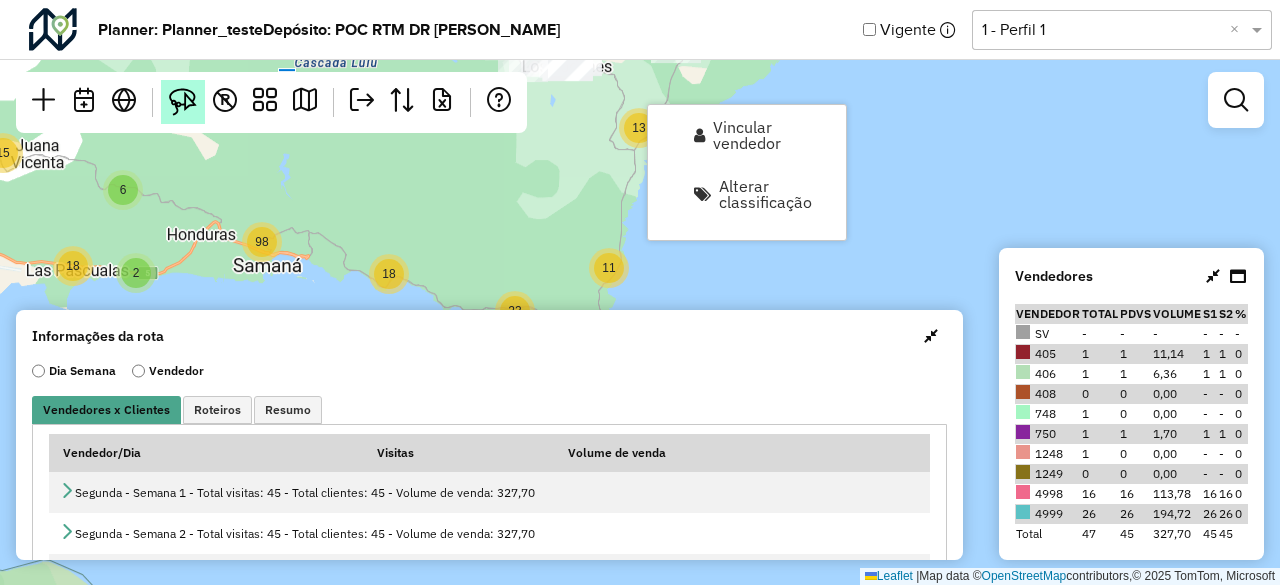 click at bounding box center (183, 102) 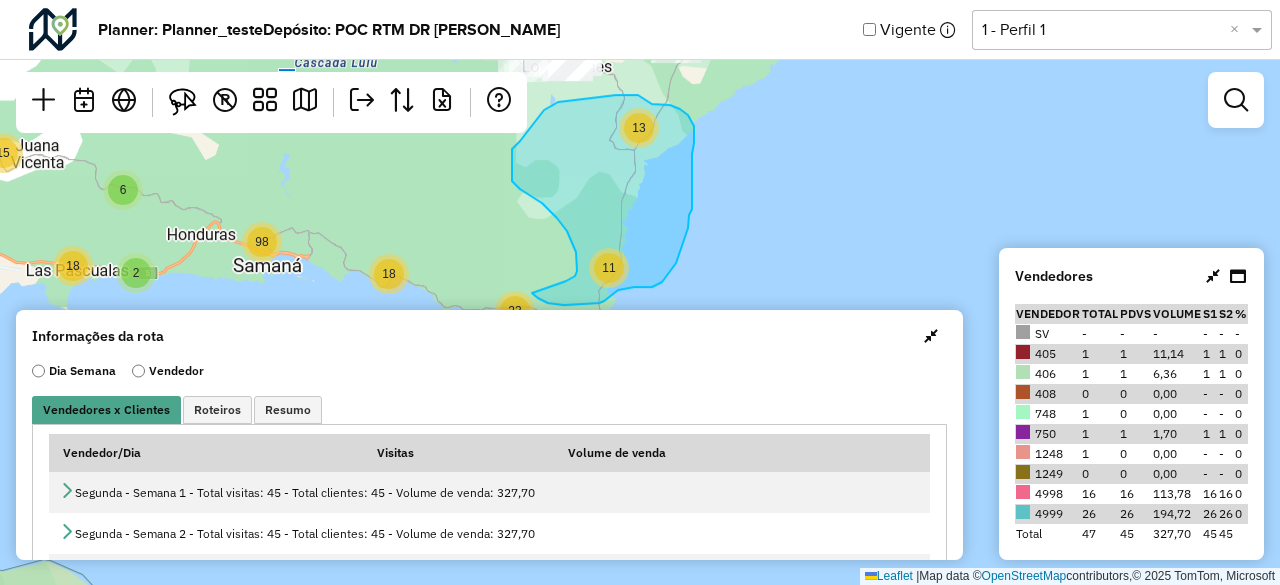 drag, startPoint x: 638, startPoint y: 95, endPoint x: 652, endPoint y: 104, distance: 16.643316 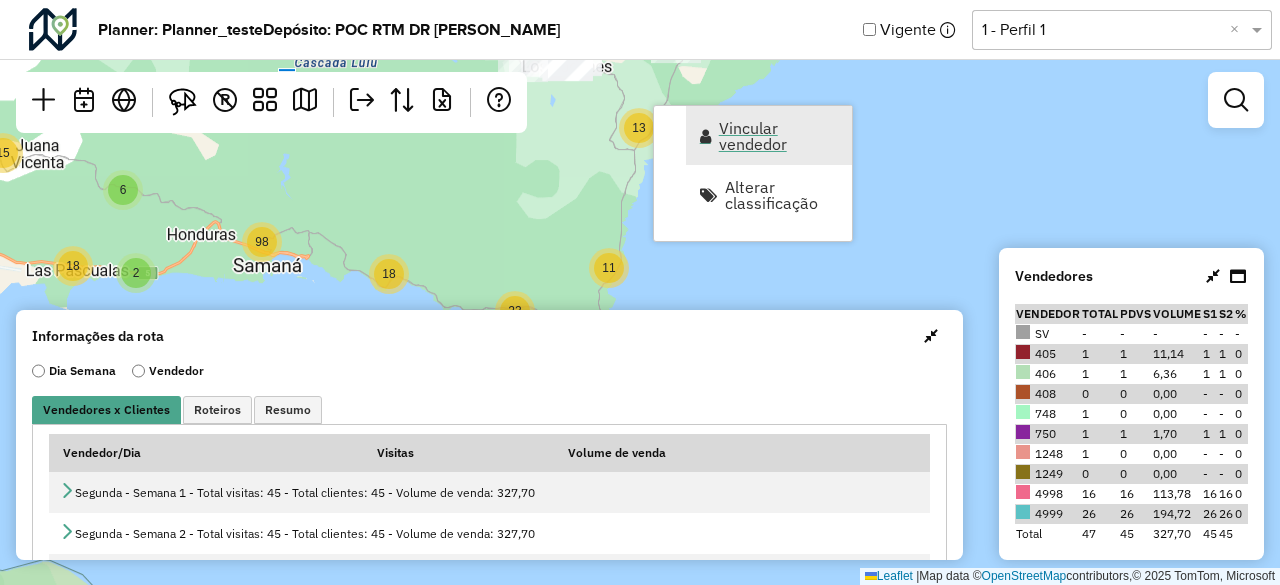 click on "Vincular vendedor" at bounding box center [779, 136] 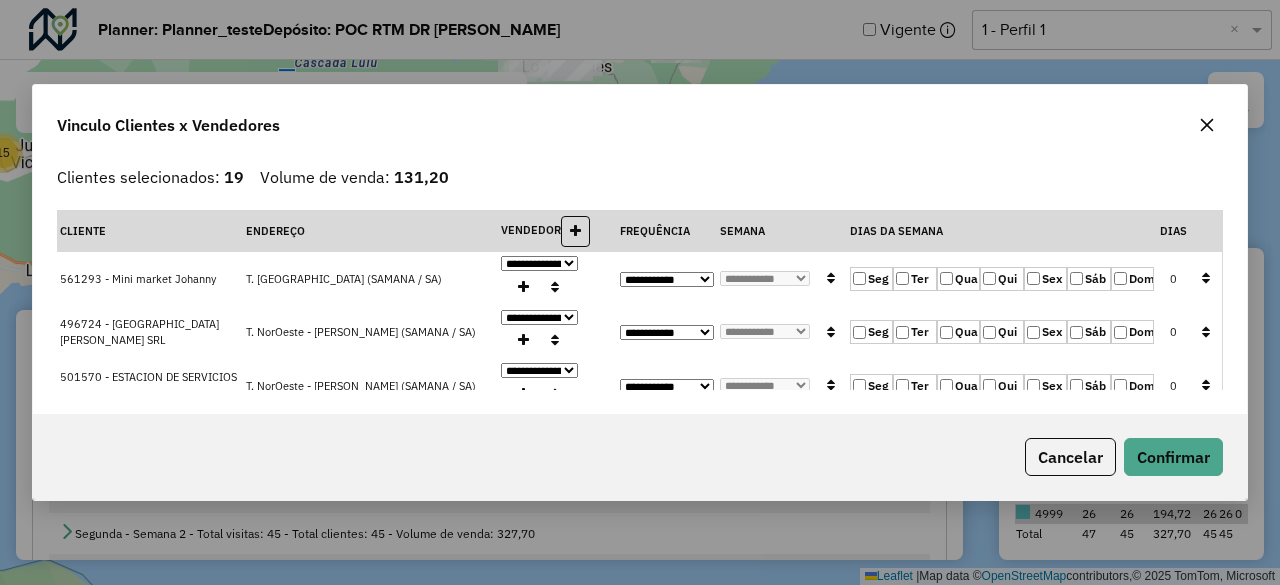 click on "**********" 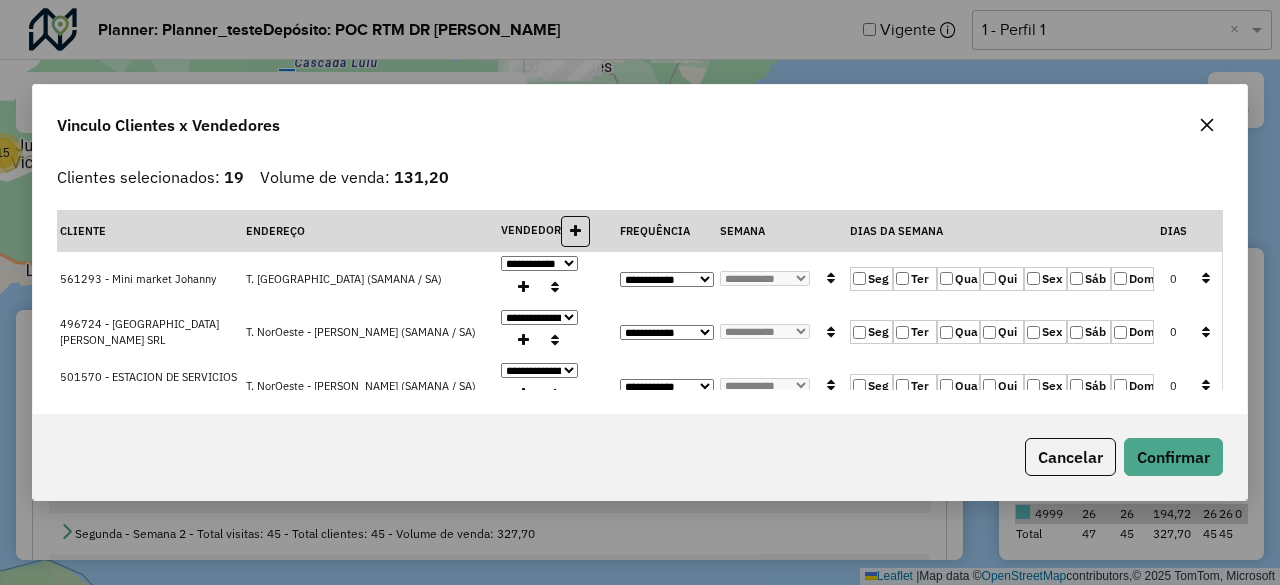 click on "**********" 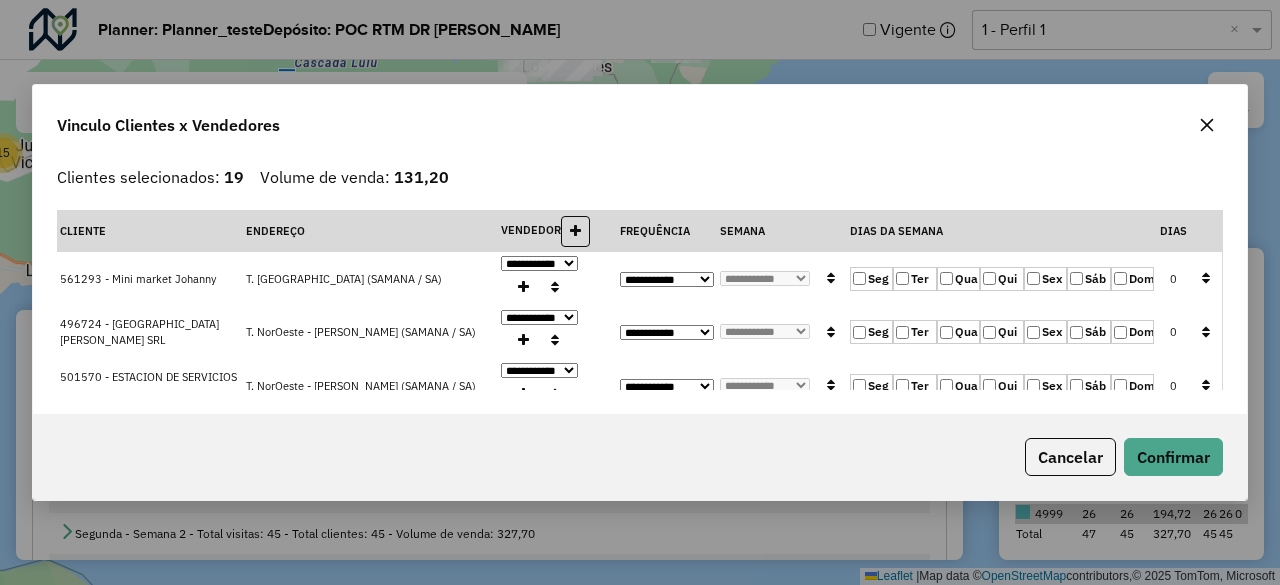 click on "**********" 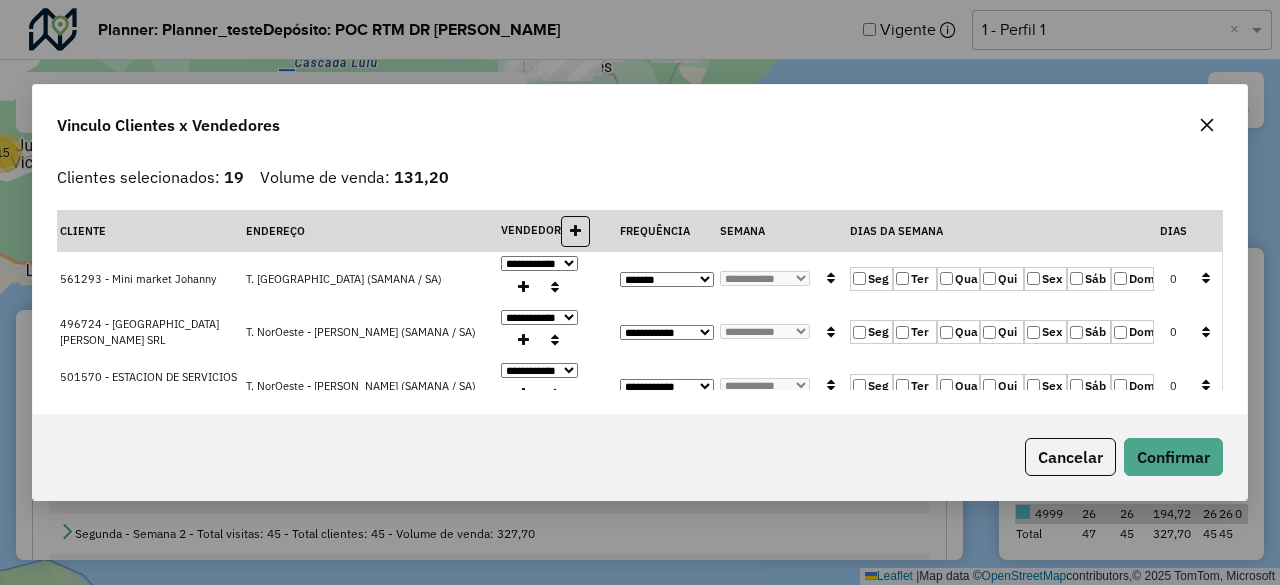 click on "**********" 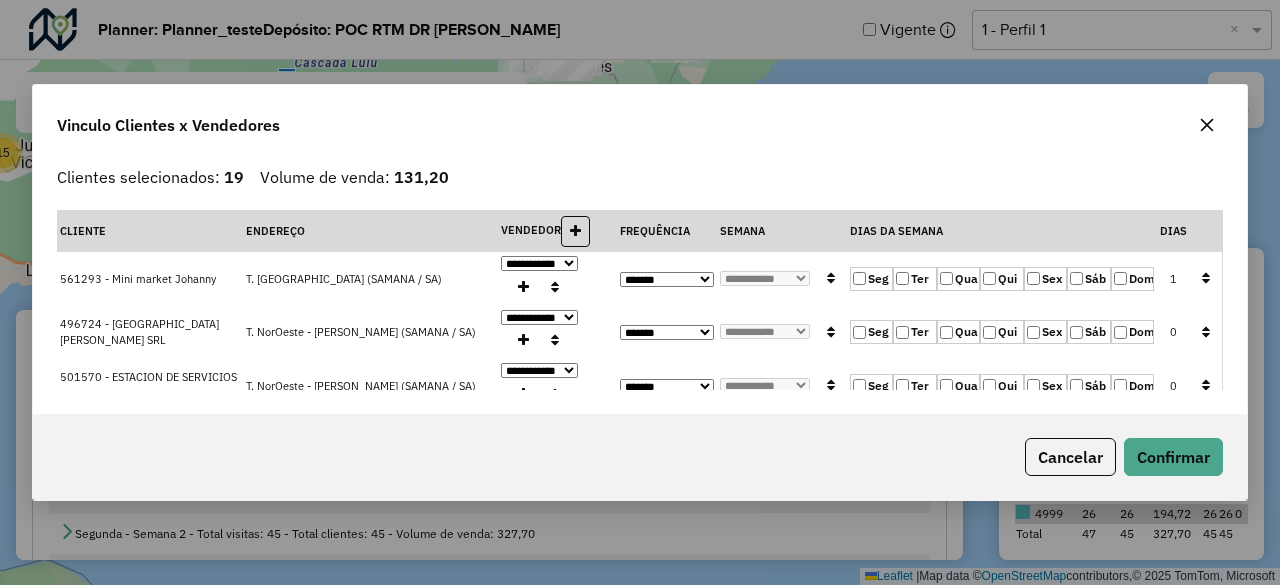 click 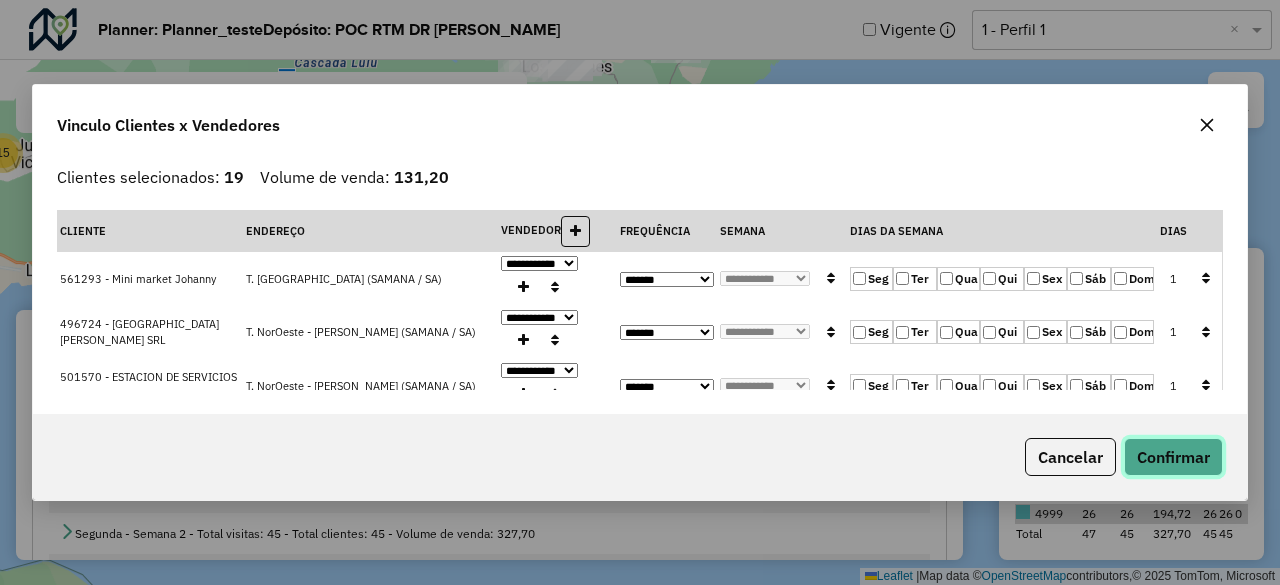 click on "Confirmar" 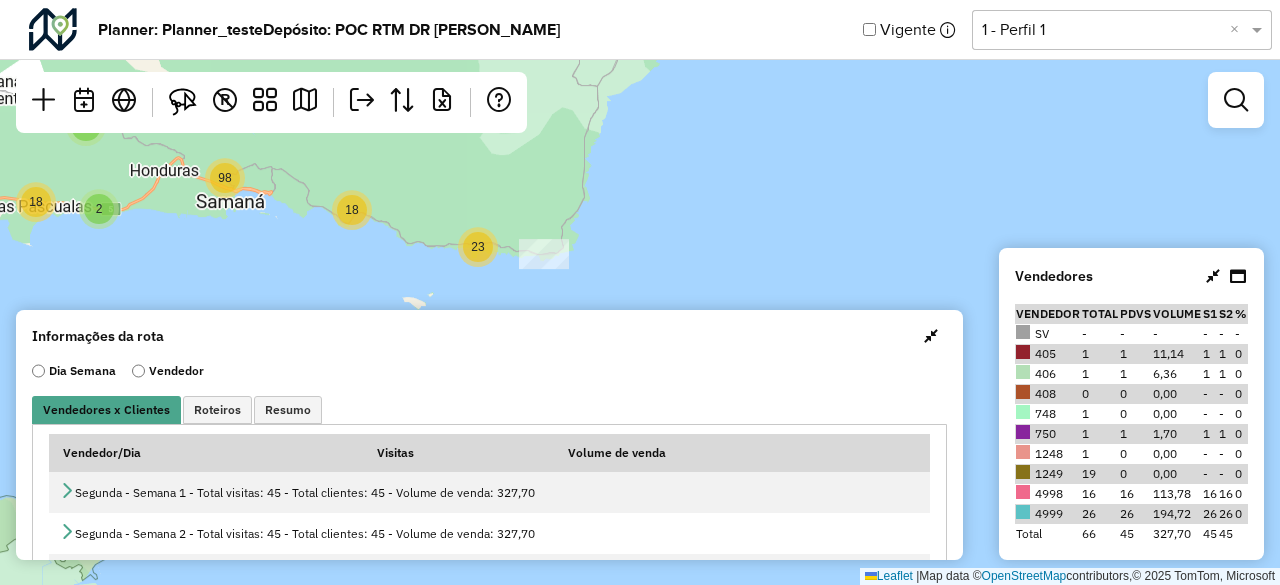 drag, startPoint x: 757, startPoint y: 241, endPoint x: 716, endPoint y: 183, distance: 71.02816 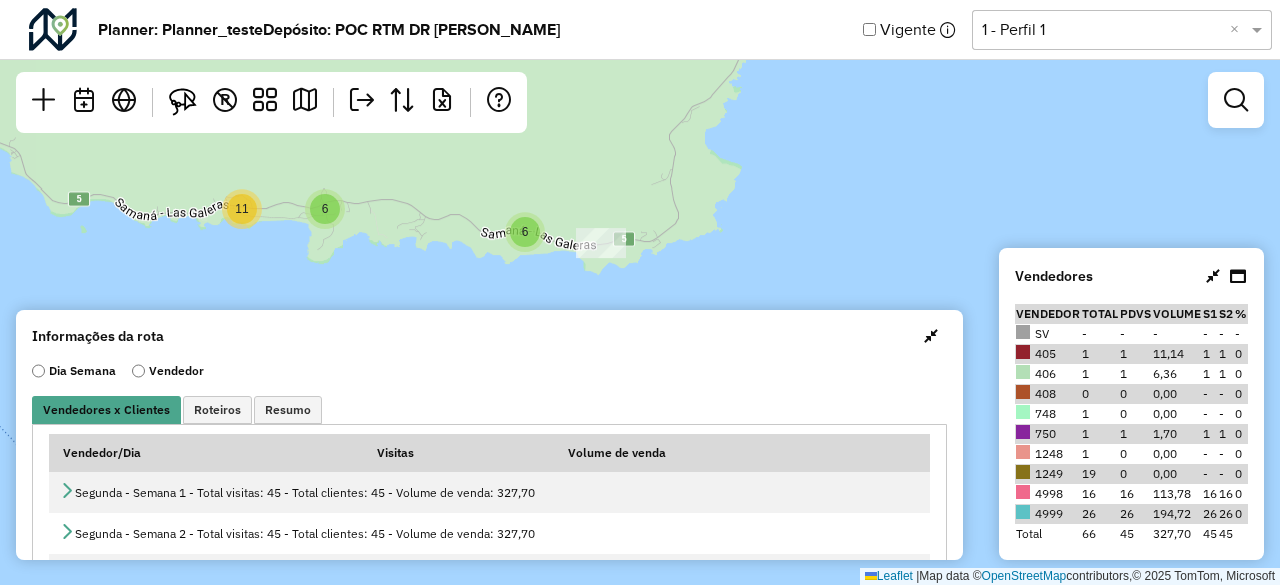click on "6 6 11 2 2 4 5 7 2 14 2 8 7 8 55  Leaflet   |  Map data ©  OpenStreetMap  contributors,© 2025 TomTom, Microsoft" 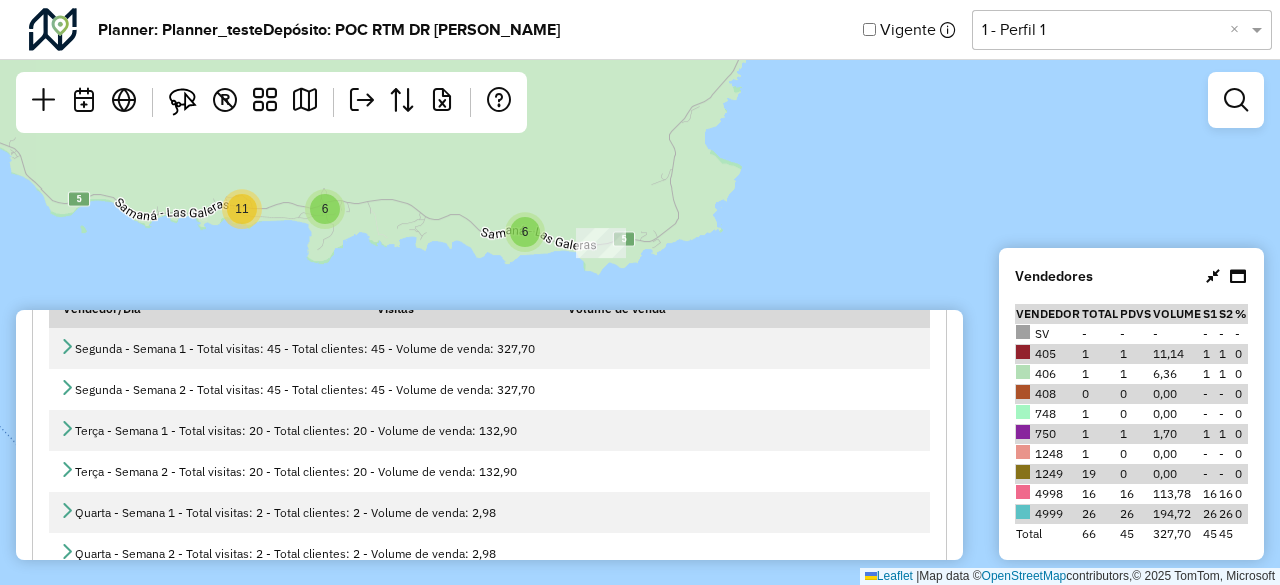 scroll, scrollTop: 0, scrollLeft: 0, axis: both 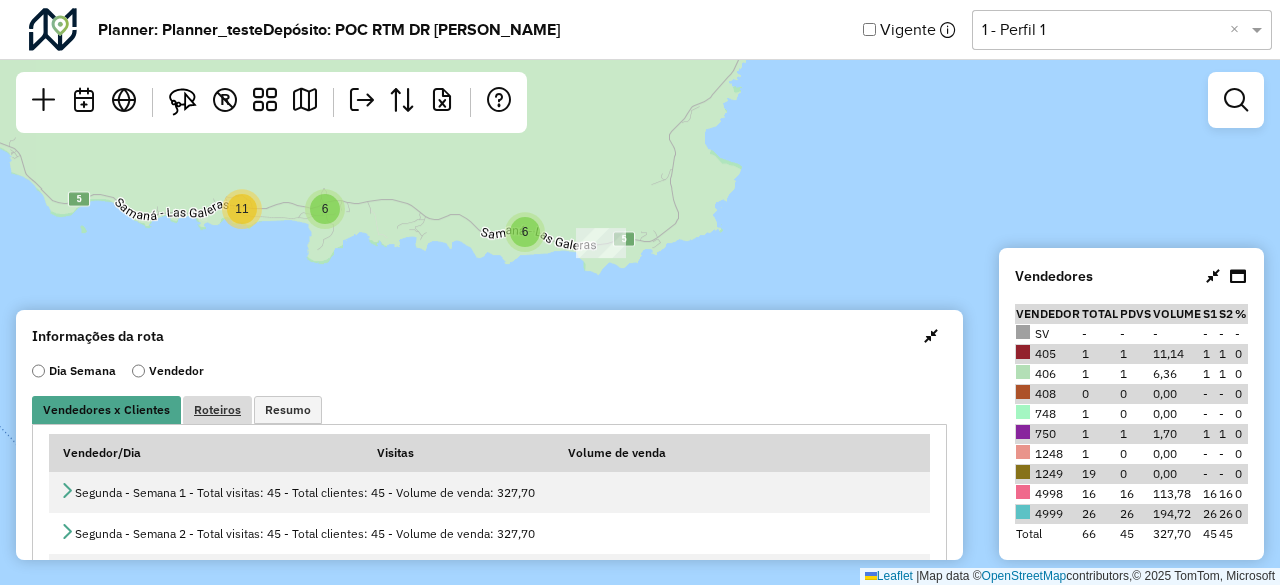 click on "Roteiros" at bounding box center (217, 410) 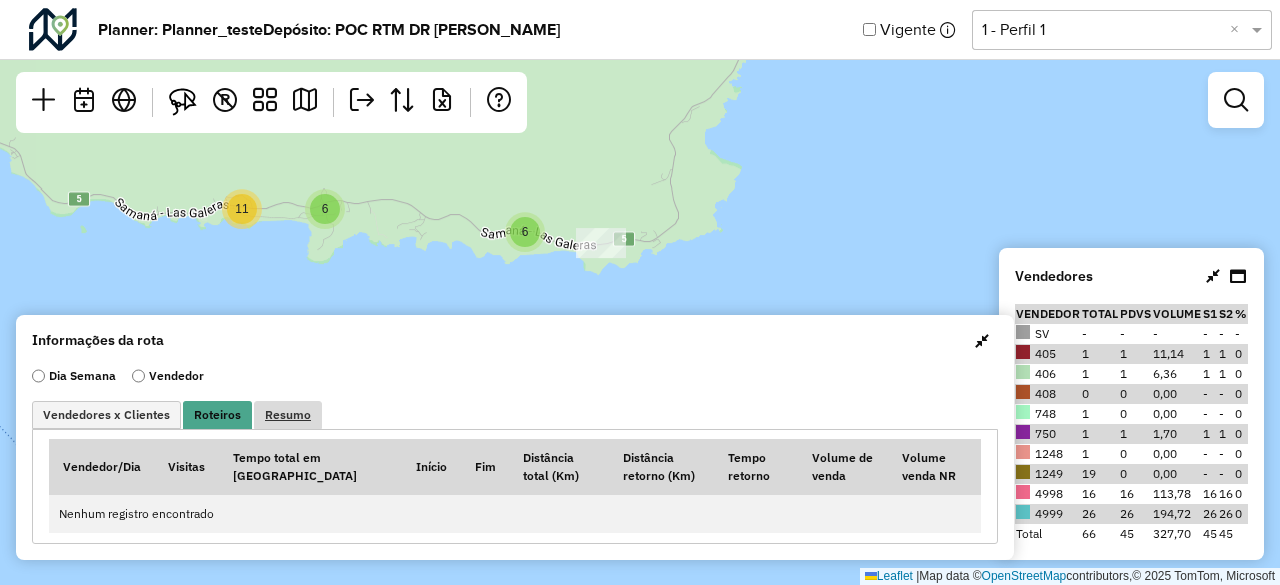 click on "Resumo" at bounding box center [288, 415] 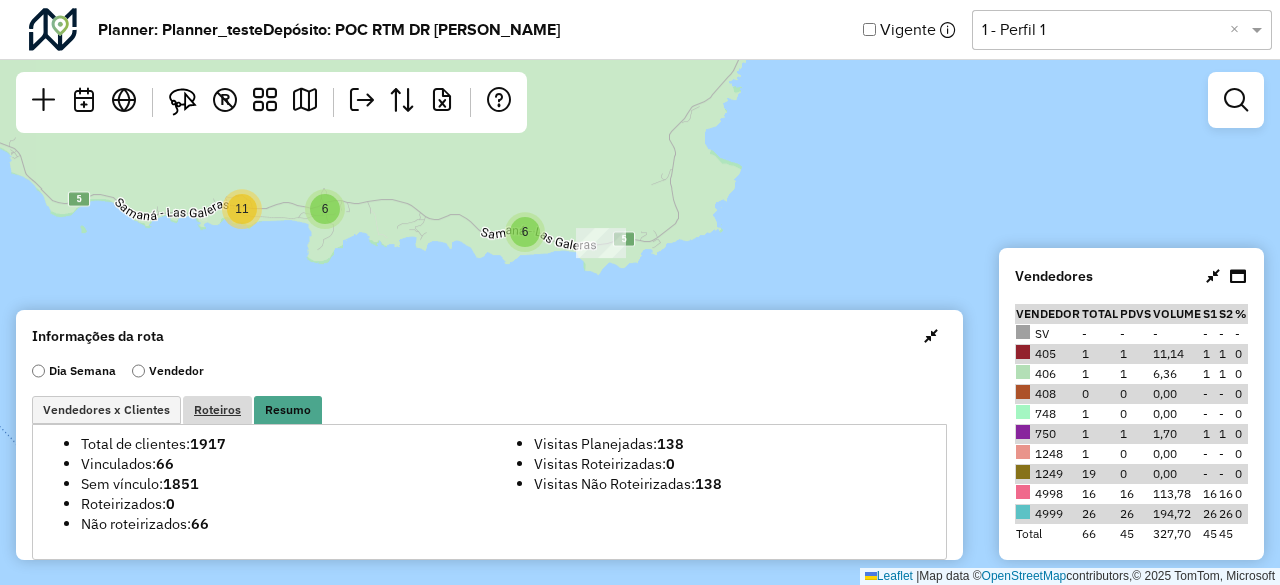 click on "Roteiros" at bounding box center (217, 410) 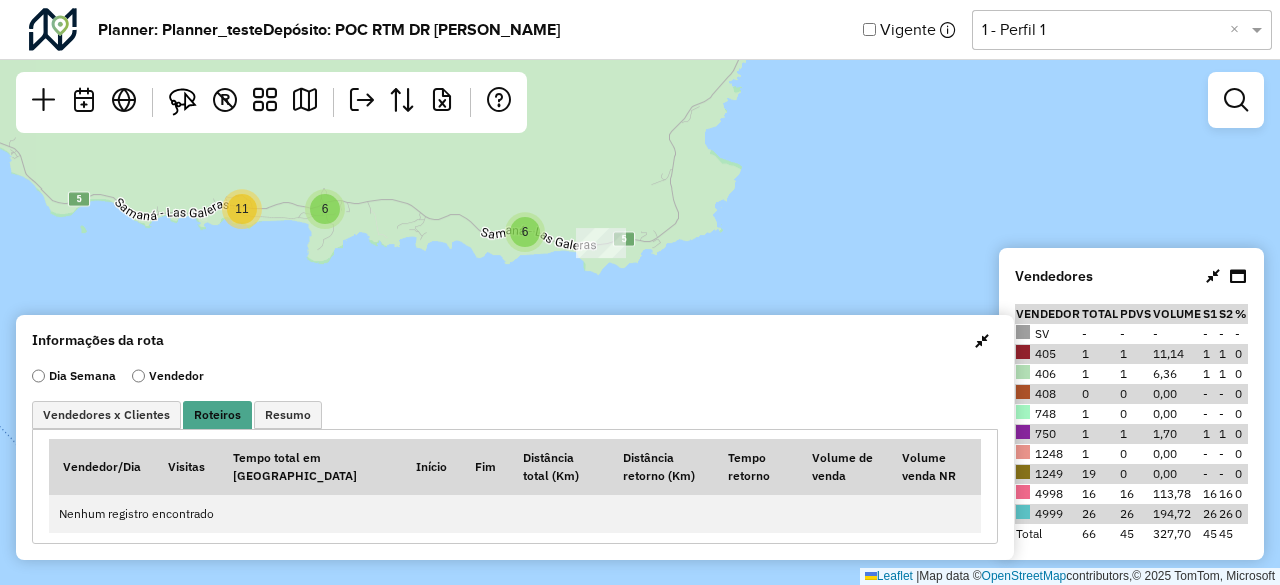 click on "Vendedor" at bounding box center [168, 376] 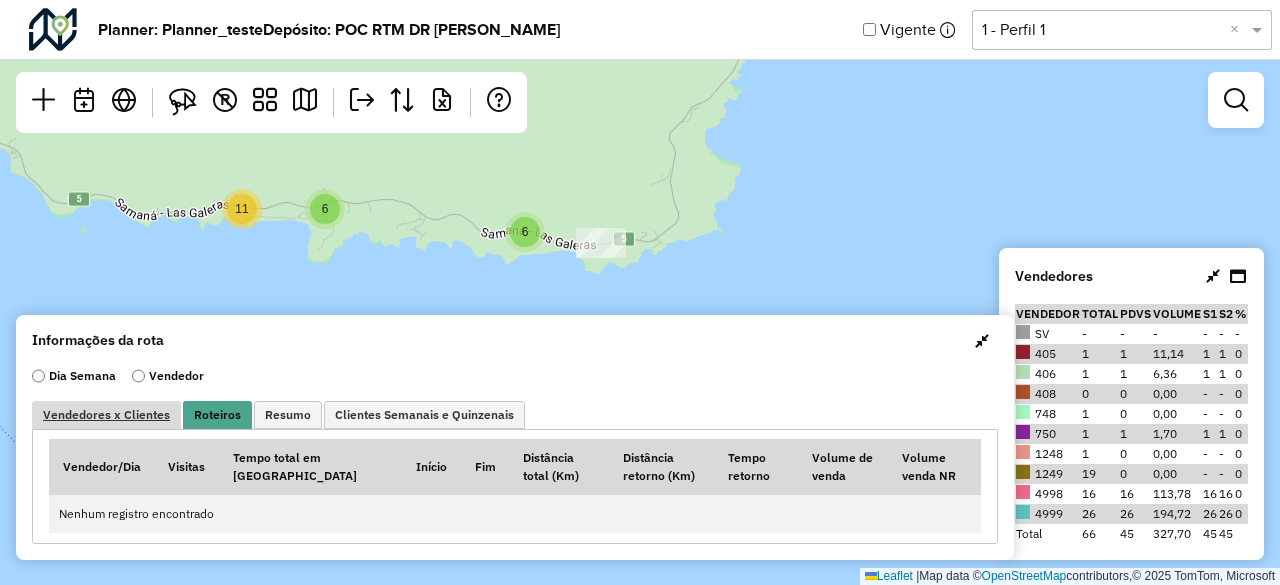 click on "Vendedores x Clientes" at bounding box center (106, 415) 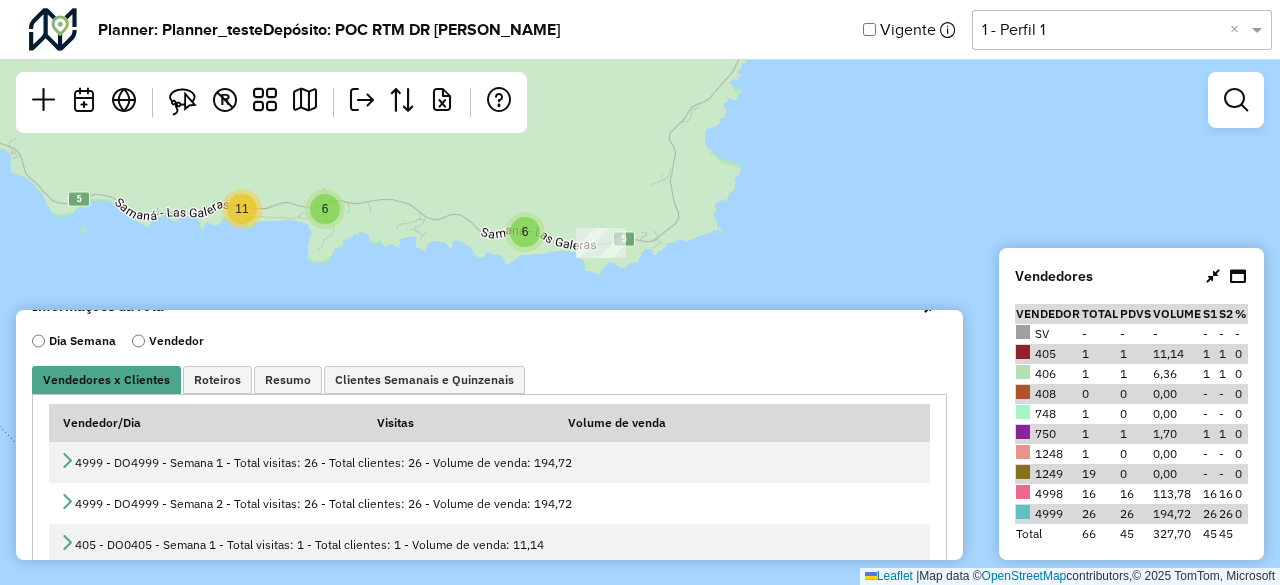 scroll, scrollTop: 0, scrollLeft: 0, axis: both 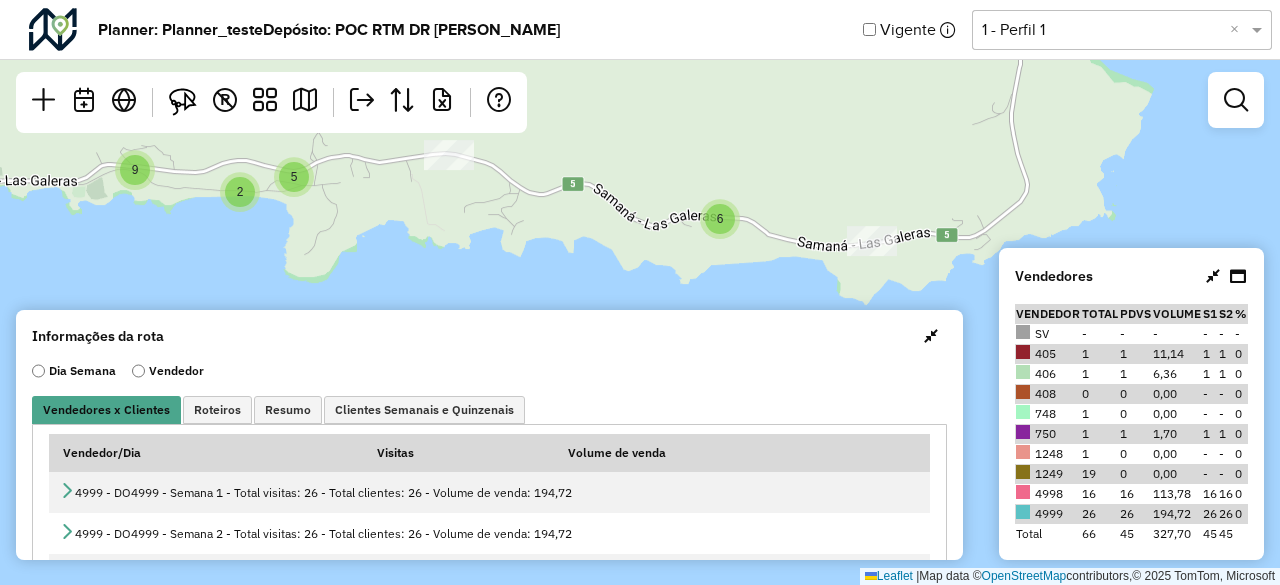 drag, startPoint x: 245, startPoint y: 229, endPoint x: 507, endPoint y: 225, distance: 262.03052 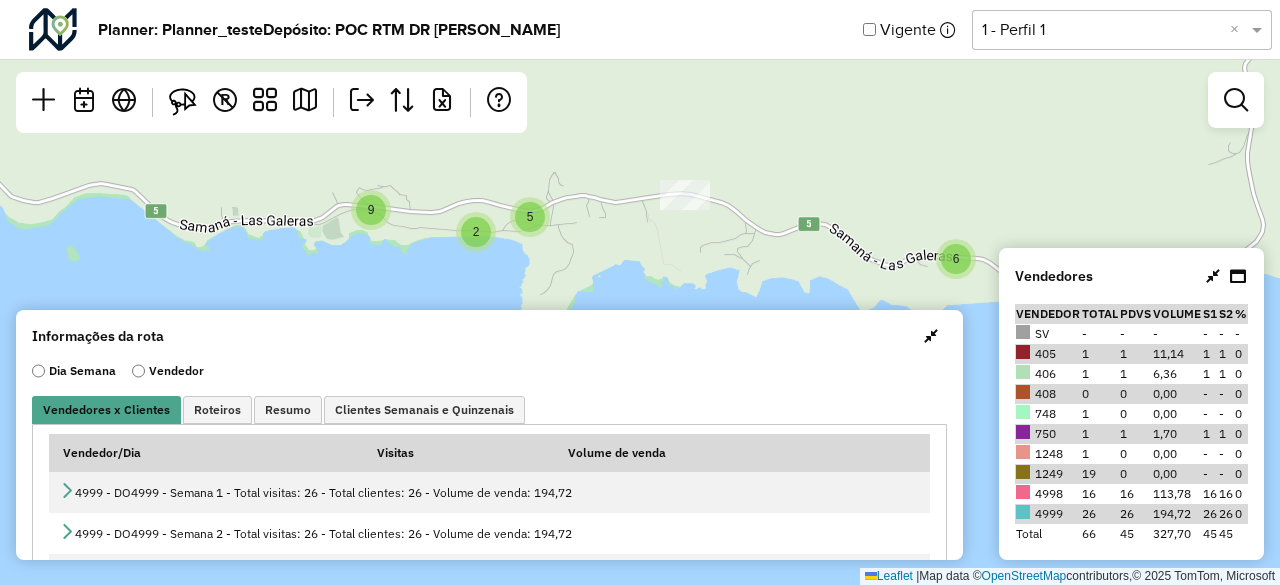 drag, startPoint x: 382, startPoint y: 239, endPoint x: 669, endPoint y: 268, distance: 288.46143 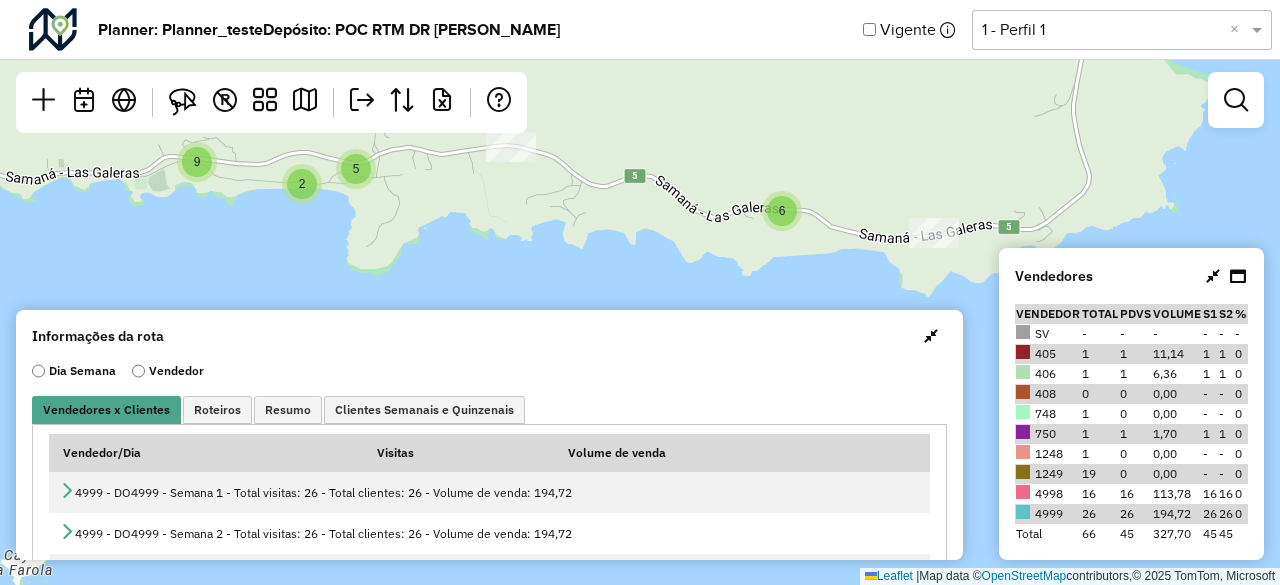 drag, startPoint x: 624, startPoint y: 268, endPoint x: 380, endPoint y: 235, distance: 246.22145 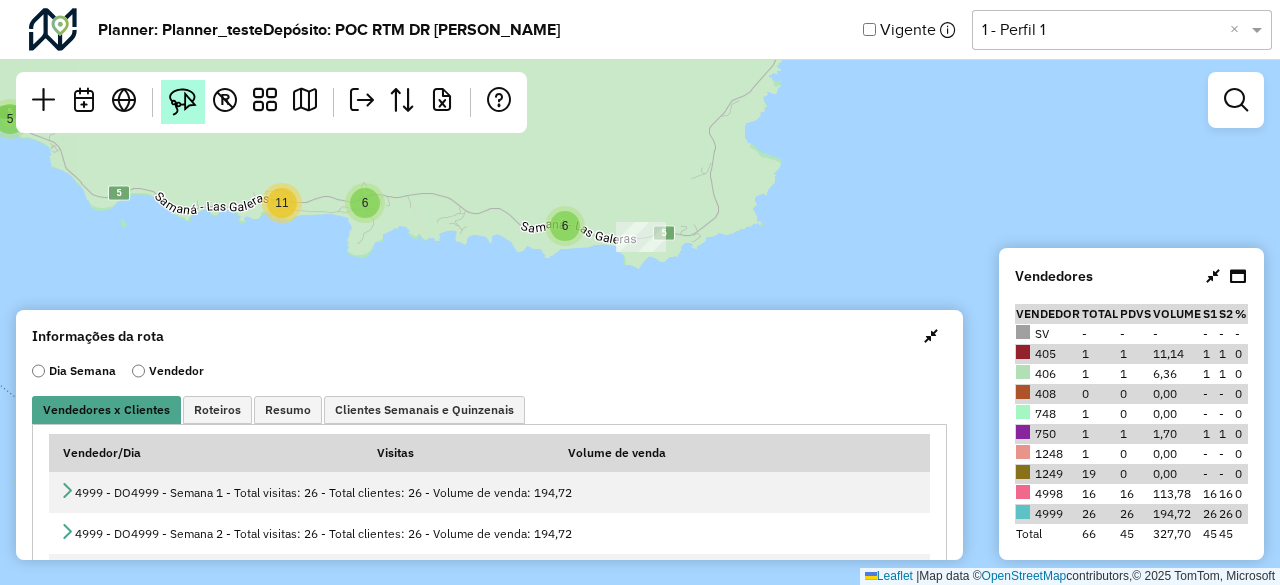 click at bounding box center [183, 102] 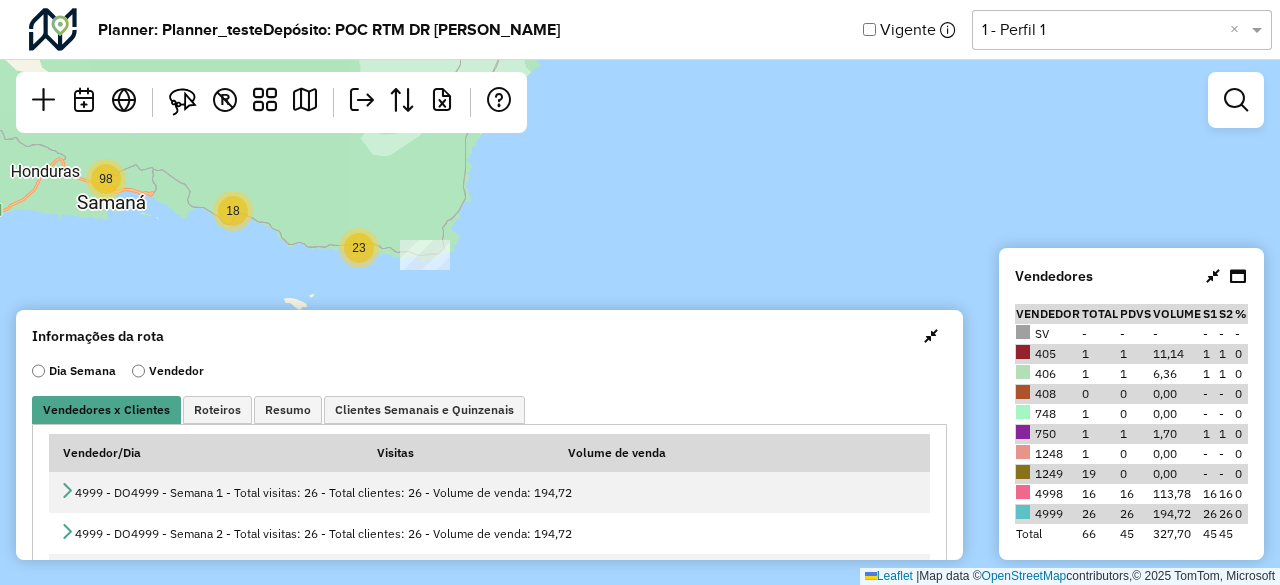 drag, startPoint x: 140, startPoint y: 223, endPoint x: 302, endPoint y: 263, distance: 166.86522 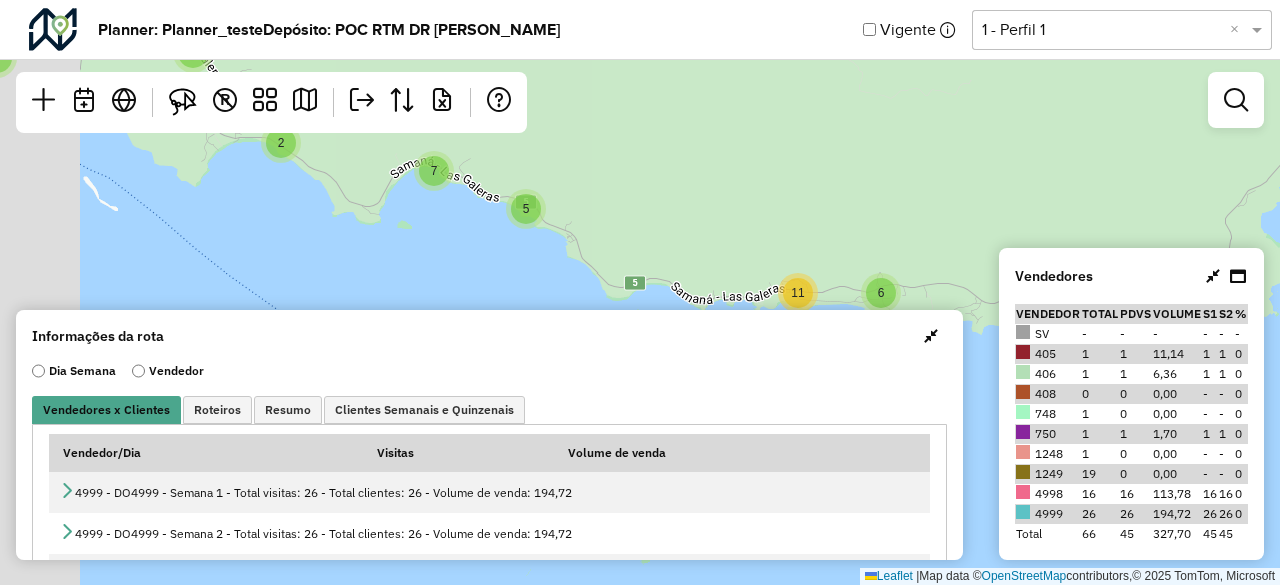 drag, startPoint x: 312, startPoint y: 193, endPoint x: 683, endPoint y: 293, distance: 384.2408 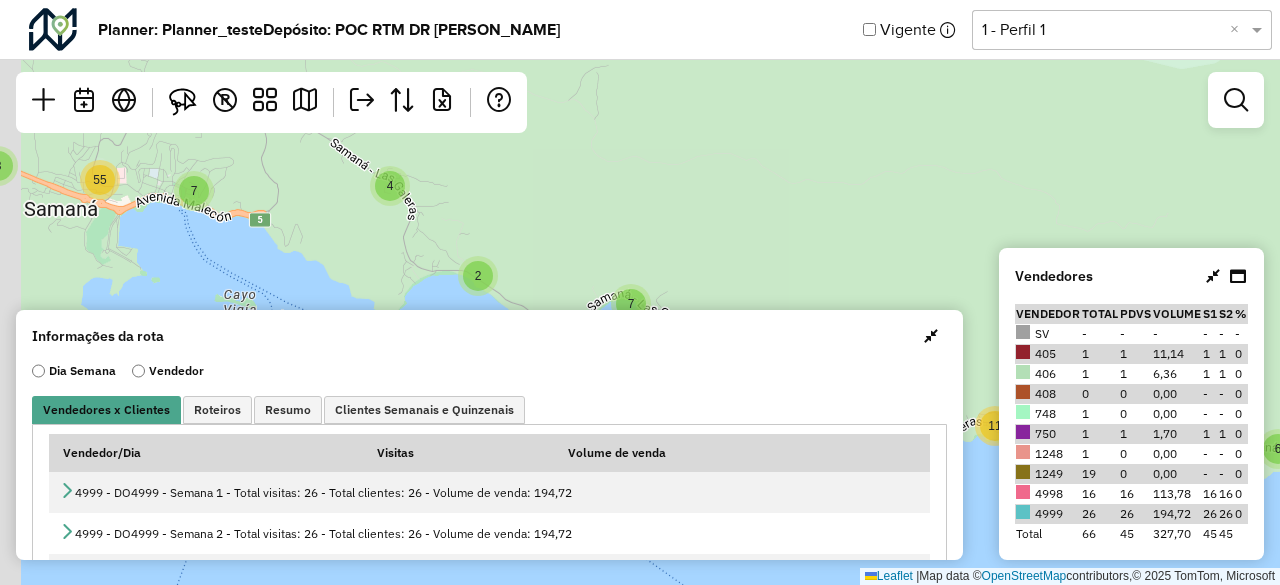 drag, startPoint x: 545, startPoint y: 225, endPoint x: 724, endPoint y: 354, distance: 220.63998 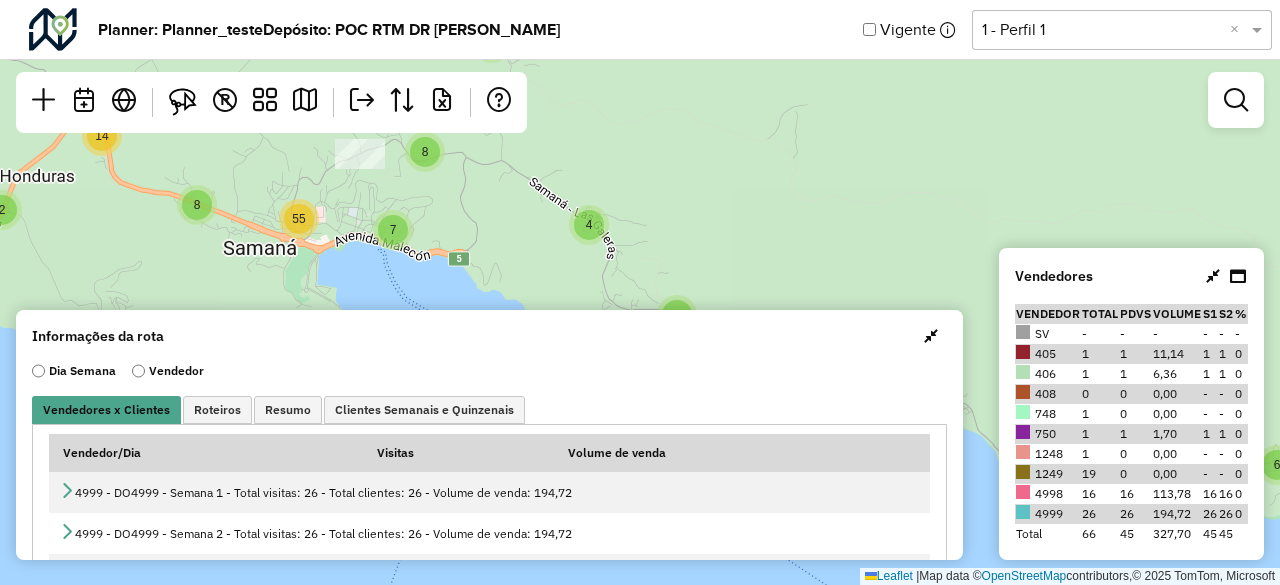 drag, startPoint x: 573, startPoint y: 231, endPoint x: 781, endPoint y: 271, distance: 211.81123 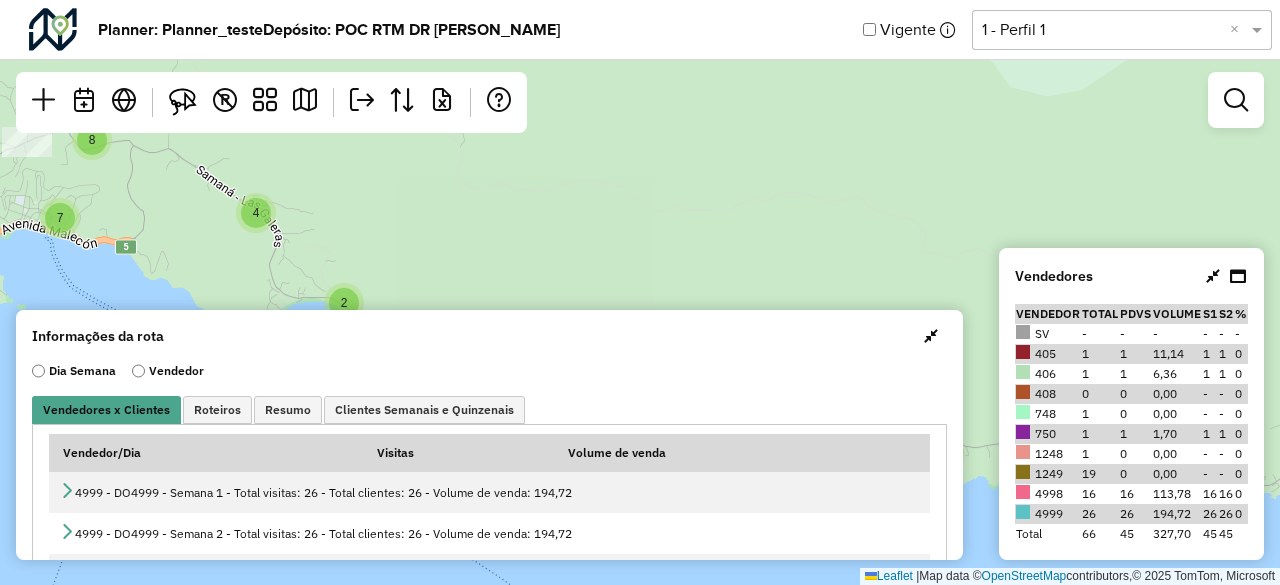 drag, startPoint x: 685, startPoint y: 207, endPoint x: 333, endPoint y: 195, distance: 352.2045 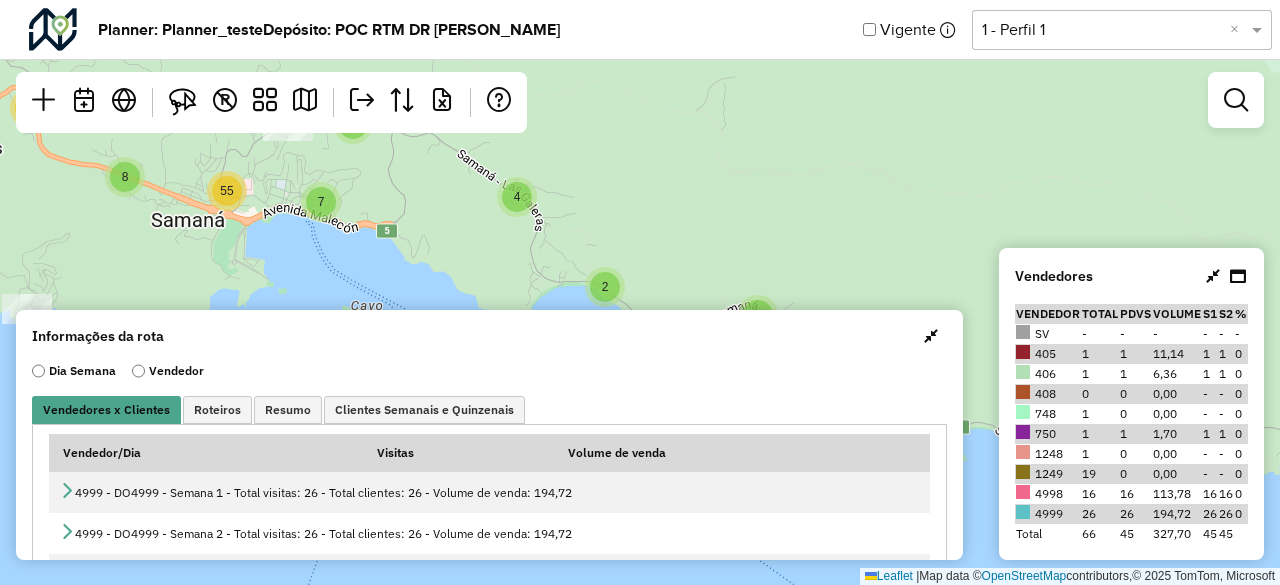 drag, startPoint x: 586, startPoint y: 231, endPoint x: 765, endPoint y: 250, distance: 180.00555 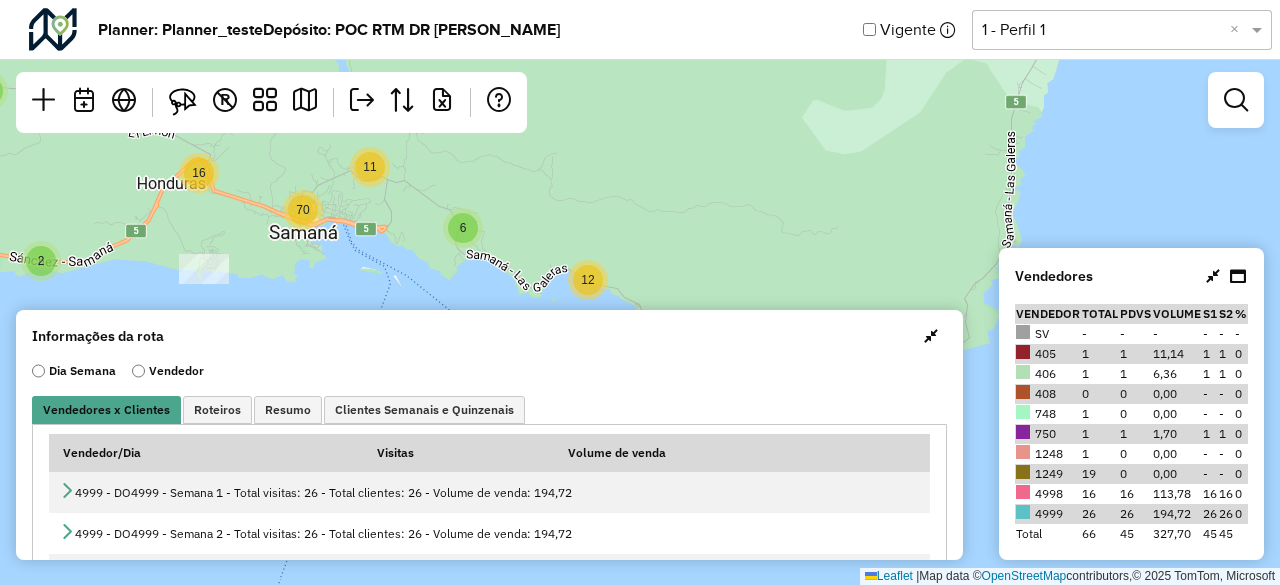 drag, startPoint x: 678, startPoint y: 212, endPoint x: 504, endPoint y: 171, distance: 178.76521 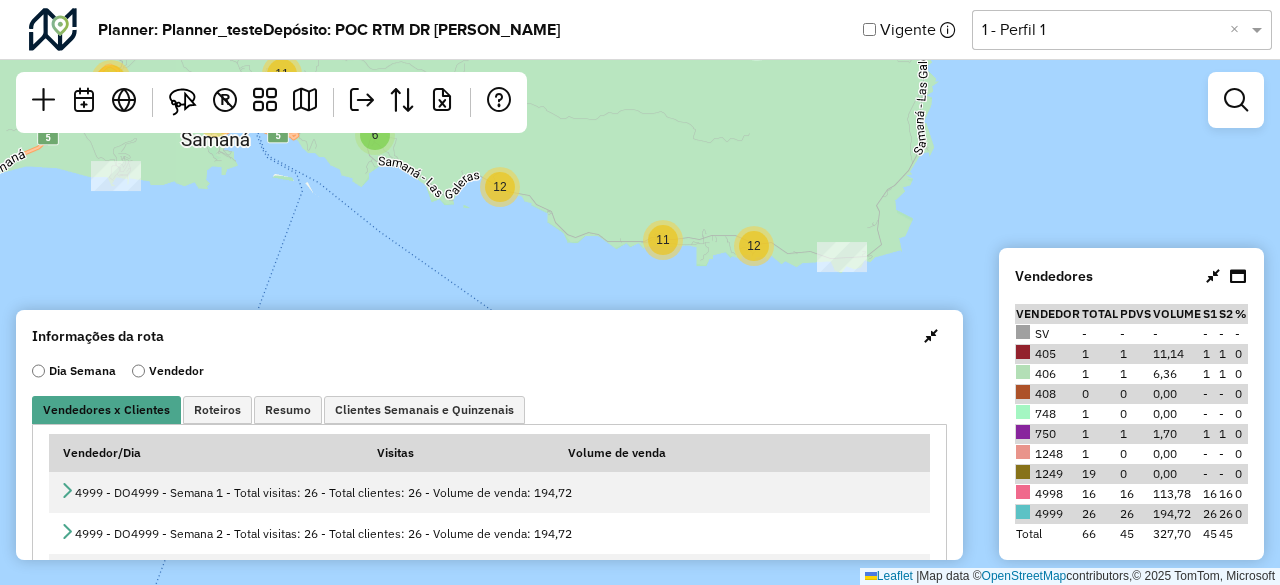 drag, startPoint x: 606, startPoint y: 203, endPoint x: 565, endPoint y: 115, distance: 97.082436 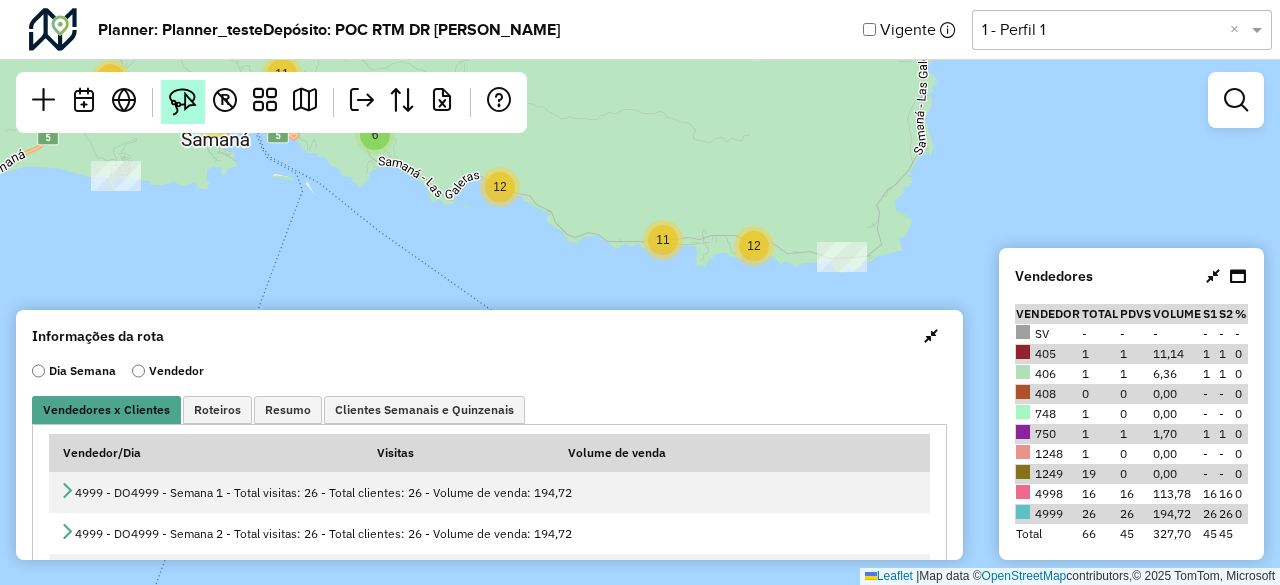 click at bounding box center (183, 102) 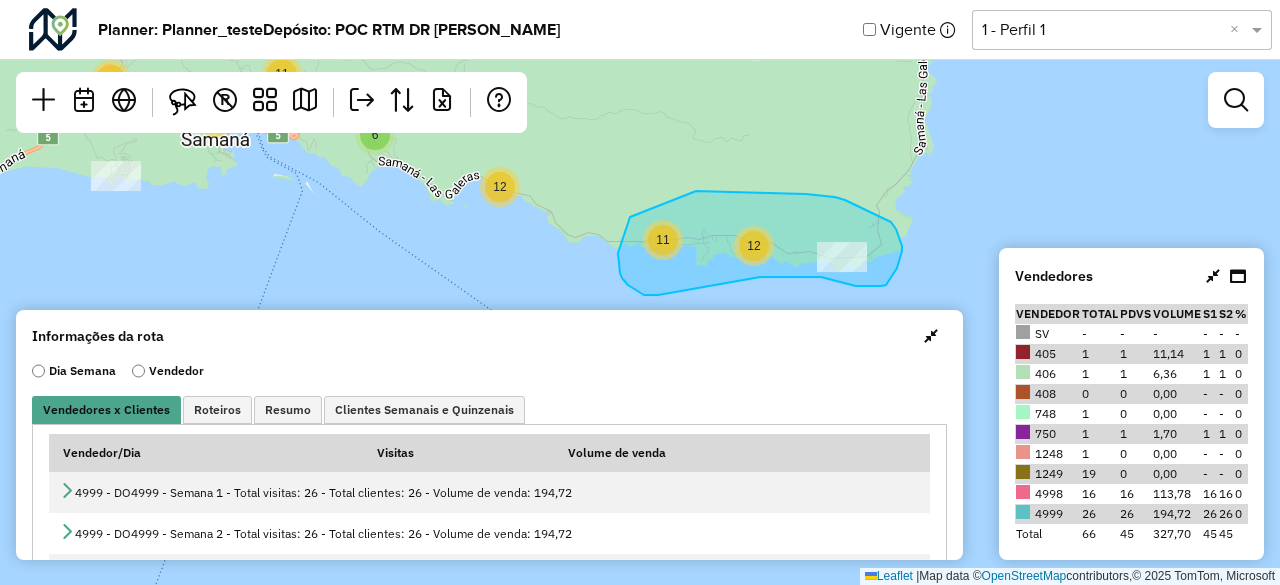 drag, startPoint x: 630, startPoint y: 217, endPoint x: 629, endPoint y: 203, distance: 14.035668 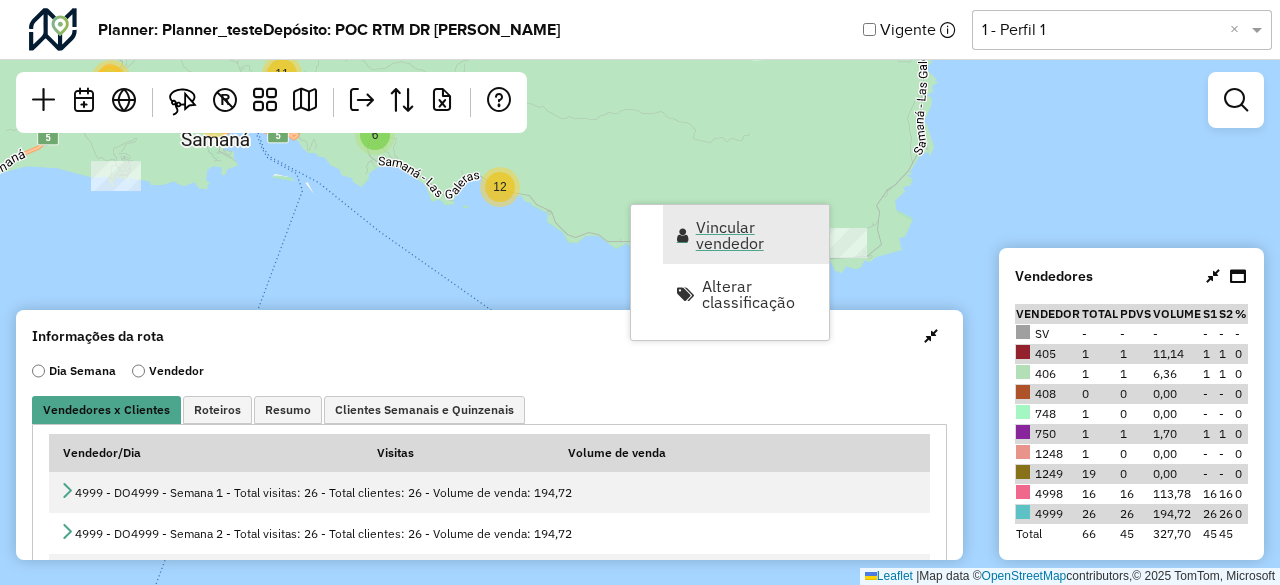 click on "Vincular vendedor" at bounding box center [756, 235] 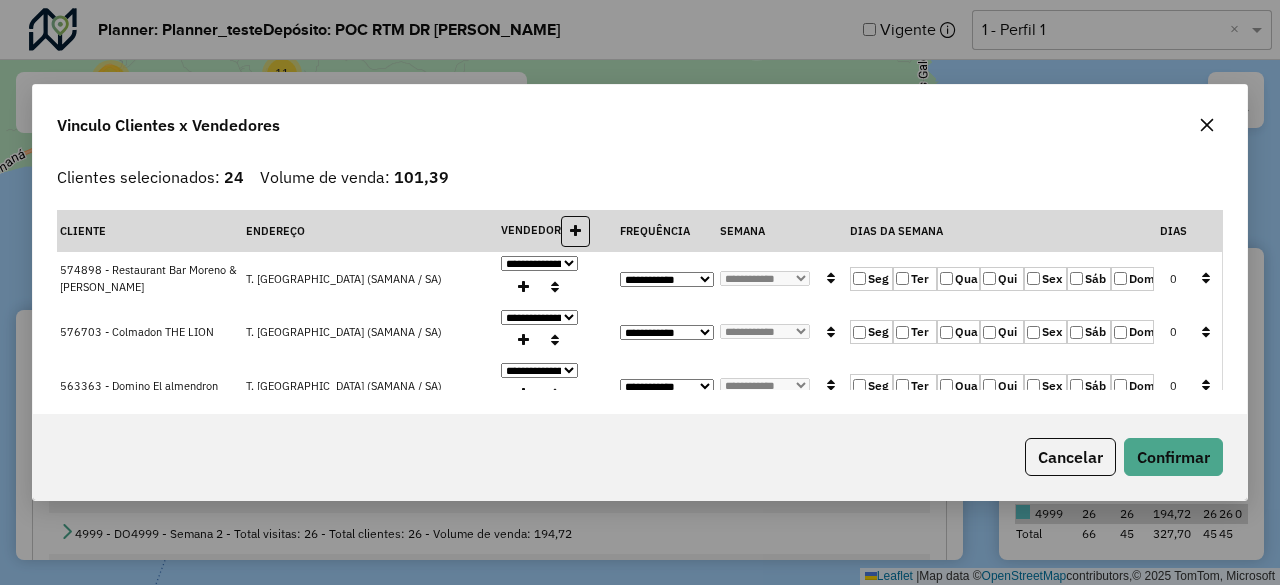 click on "**********" 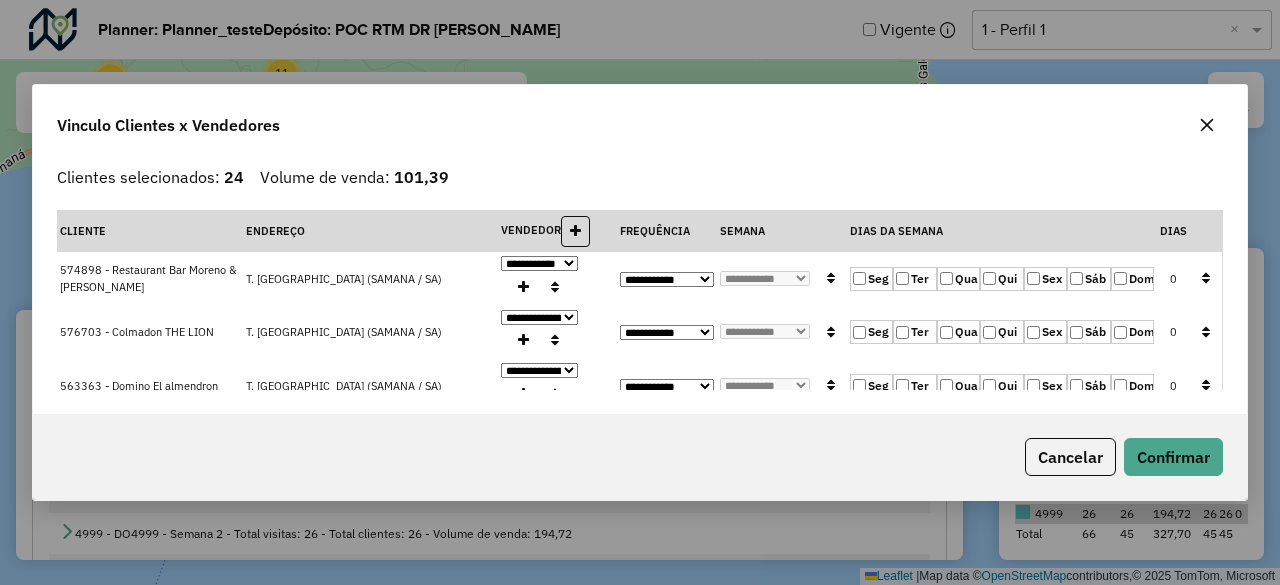 click on "**********" 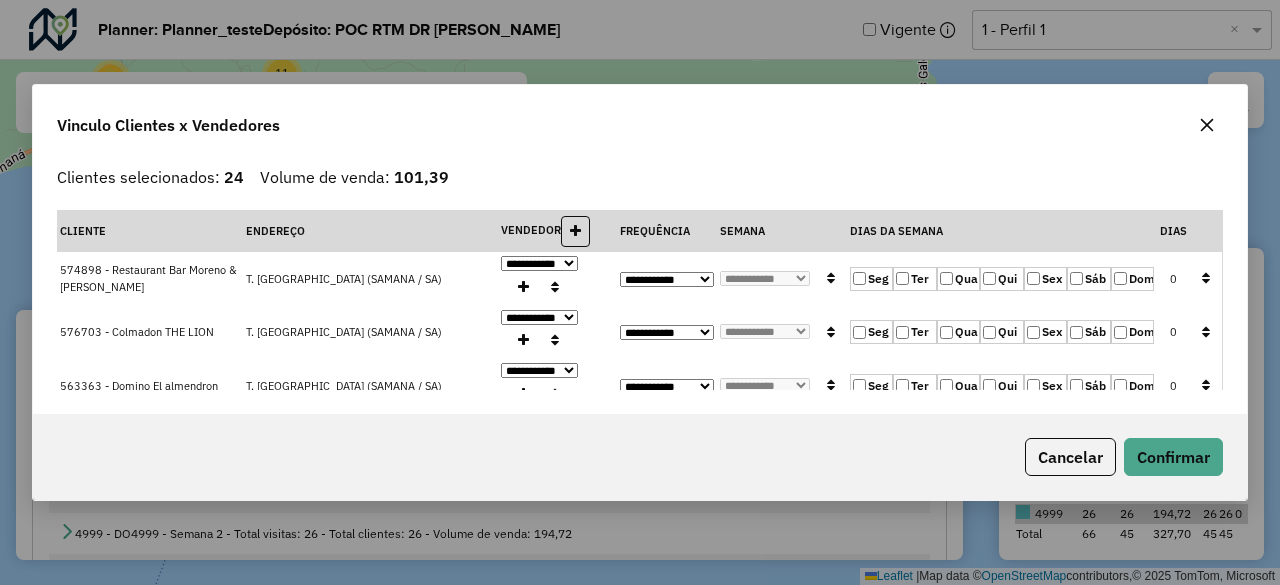 select on "********" 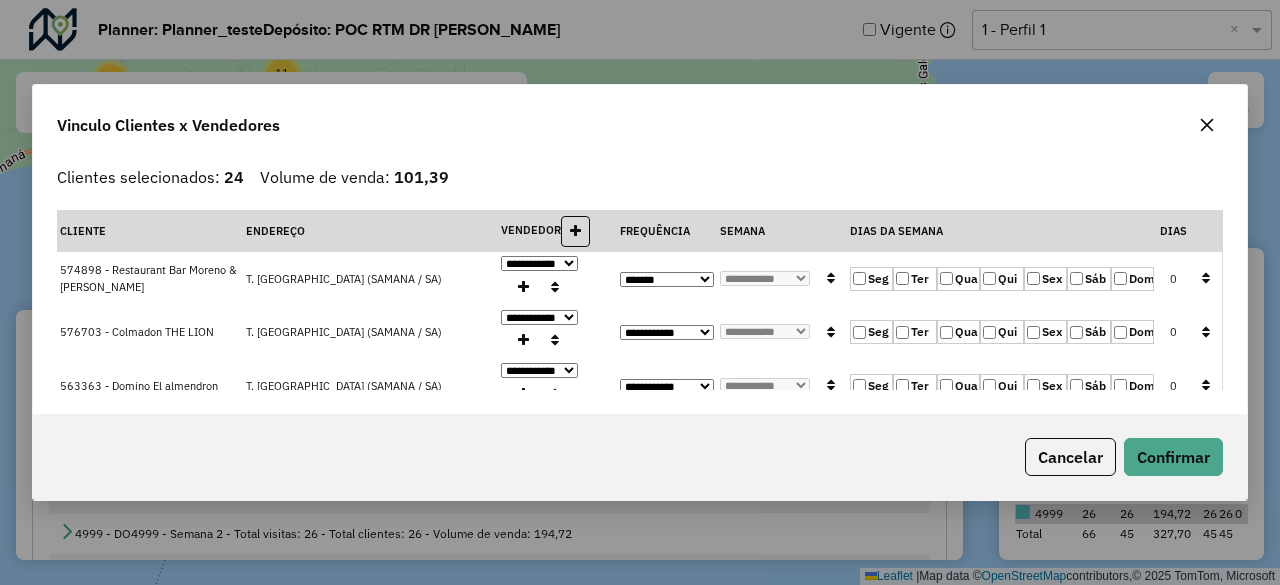 click on "**********" 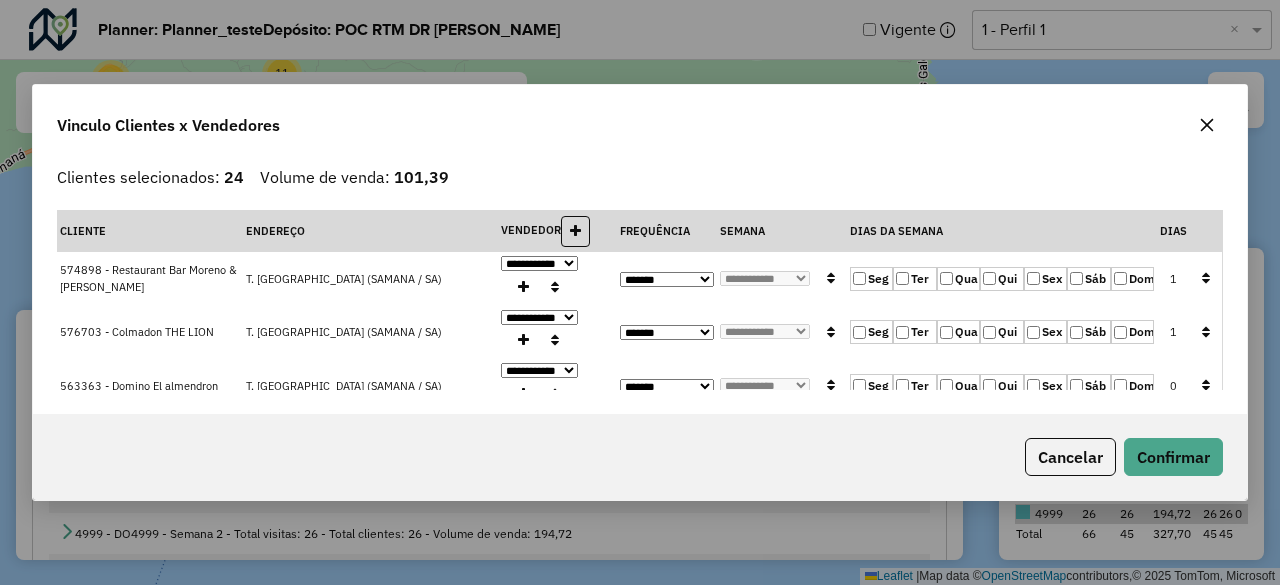 click 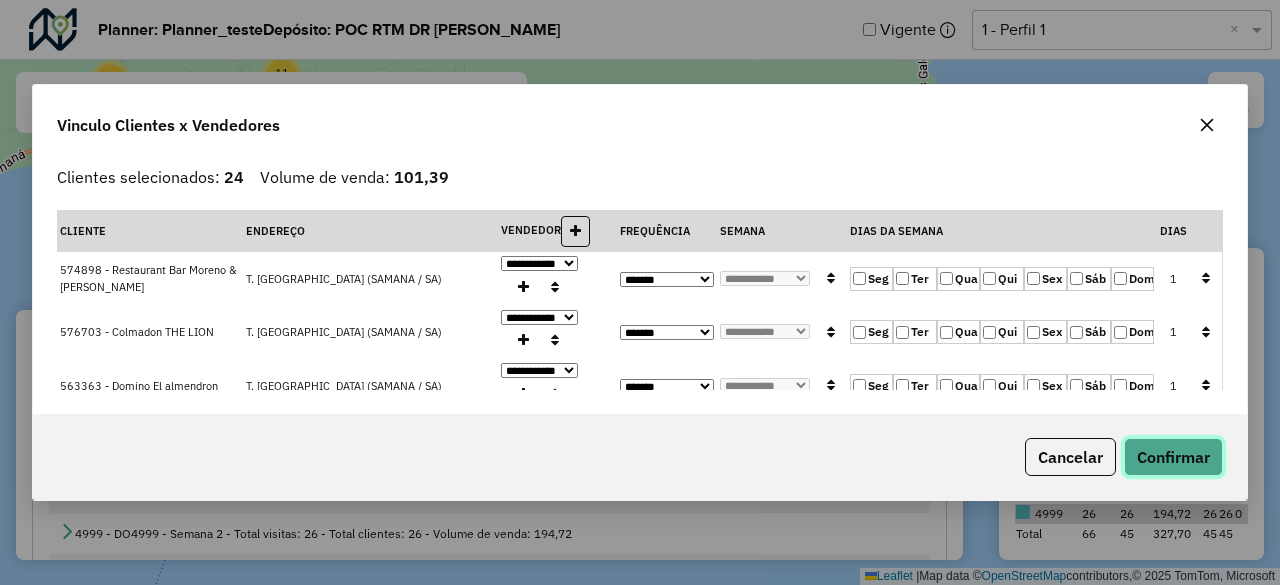 click on "Confirmar" 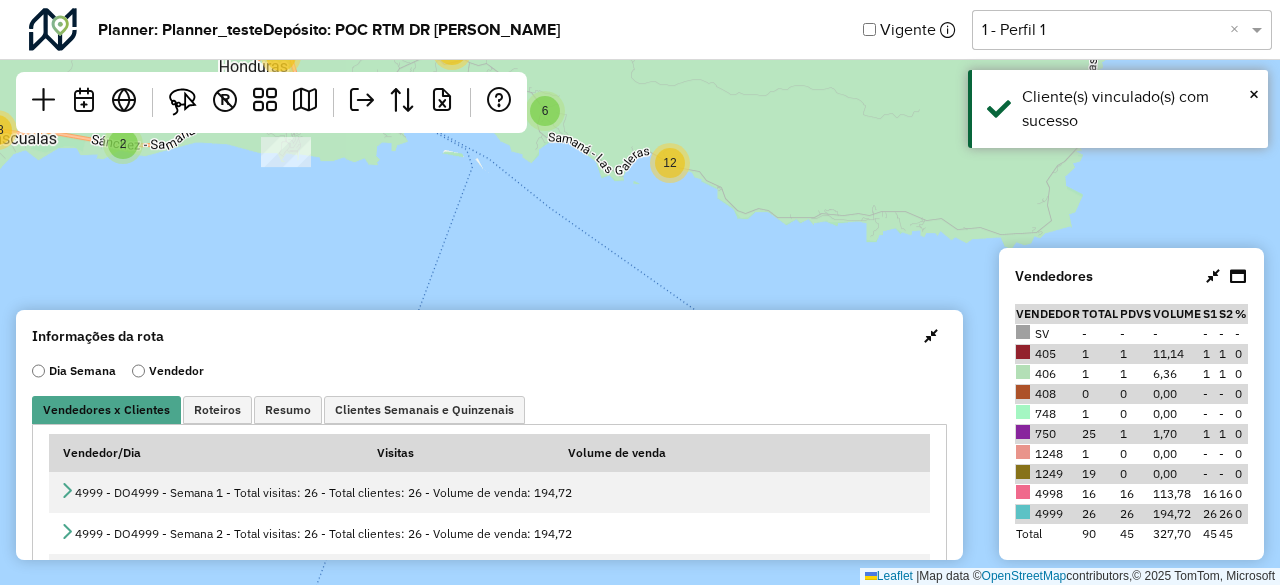 drag, startPoint x: 610, startPoint y: 276, endPoint x: 753, endPoint y: 248, distance: 145.71547 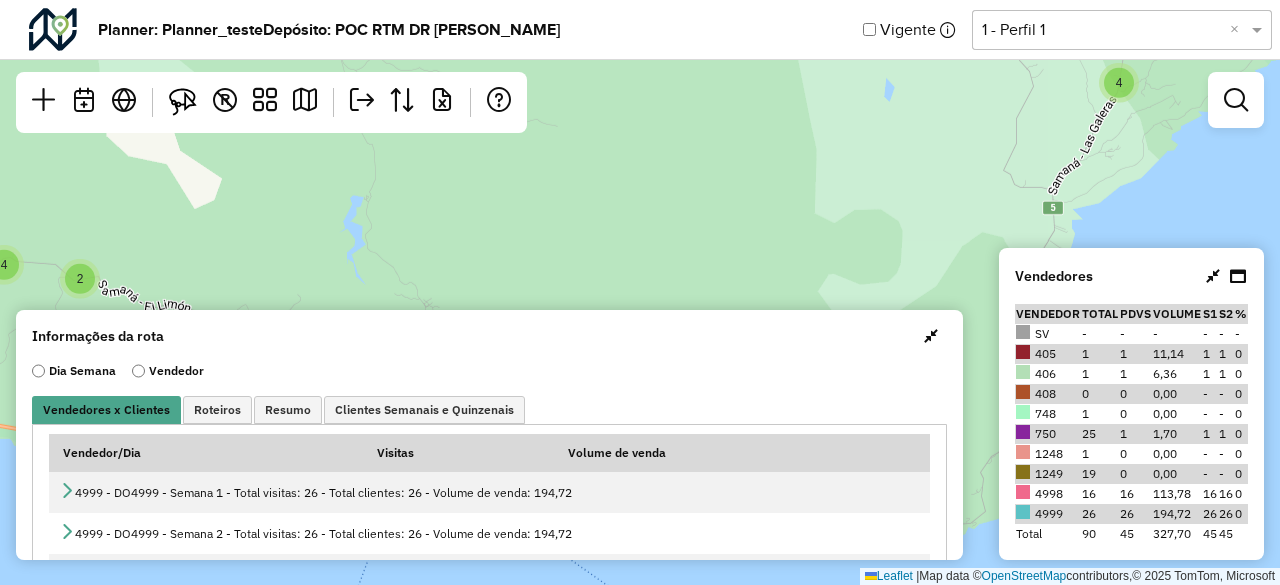 drag, startPoint x: 814, startPoint y: 129, endPoint x: 692, endPoint y: 590, distance: 476.87 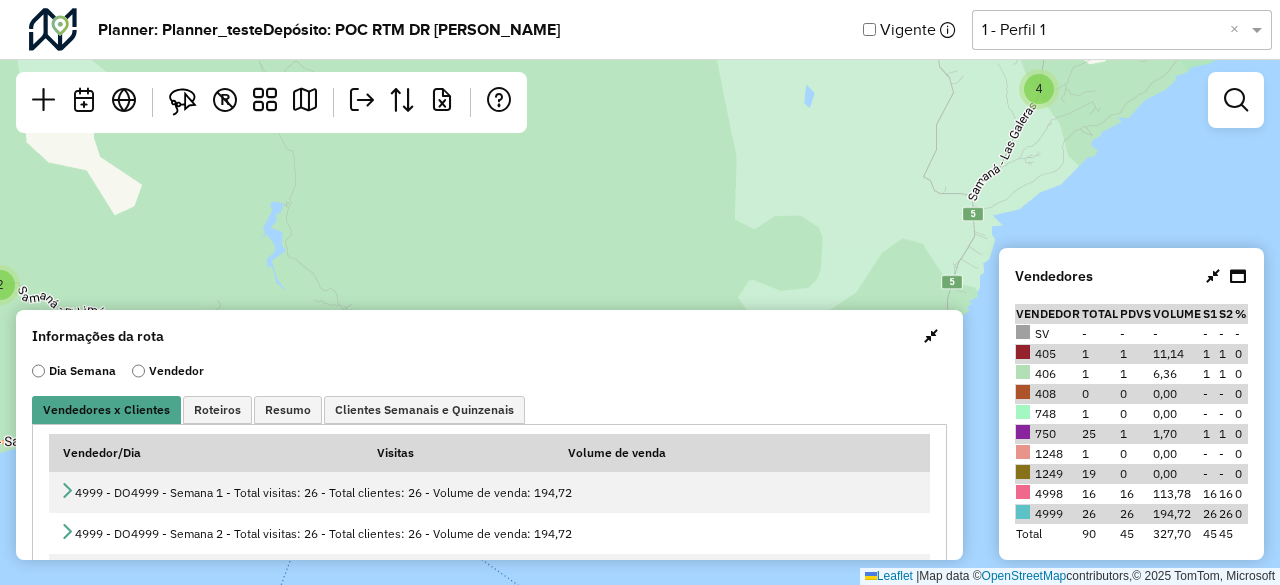 drag, startPoint x: 764, startPoint y: 255, endPoint x: 772, endPoint y: 83, distance: 172.18594 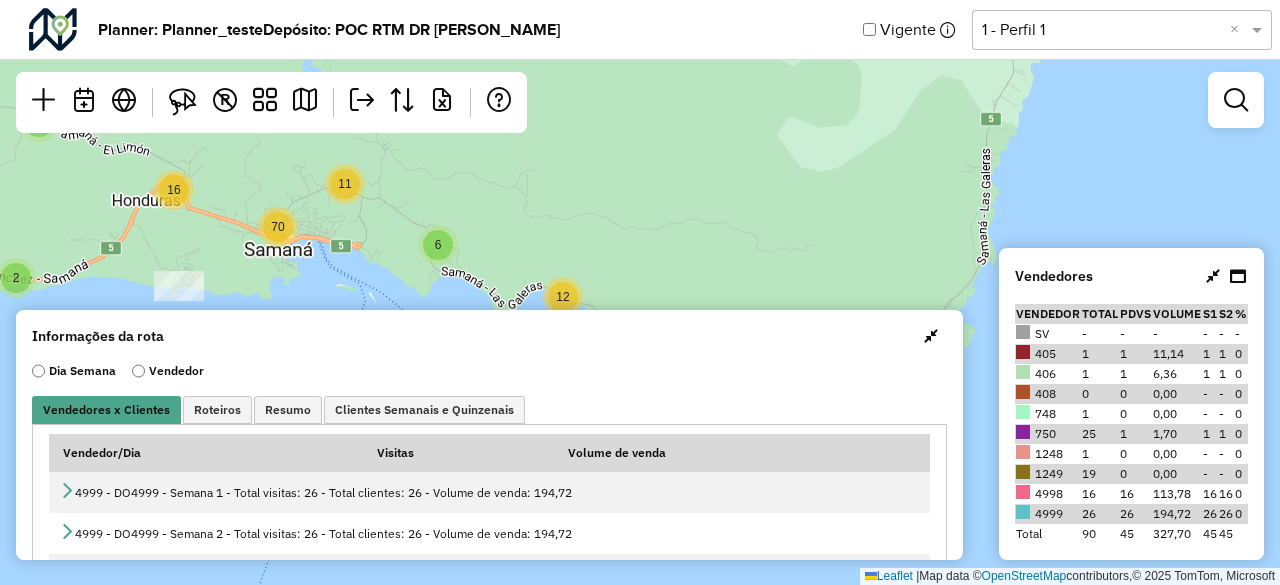 drag, startPoint x: 647, startPoint y: 217, endPoint x: 691, endPoint y: 39, distance: 183.35757 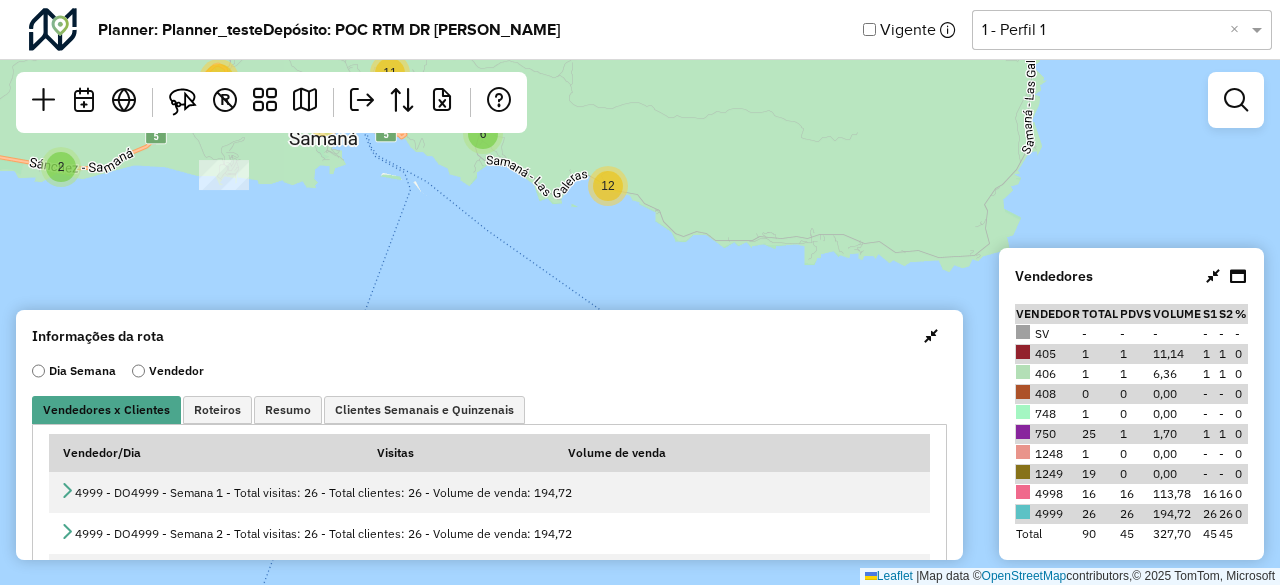 drag, startPoint x: 652, startPoint y: 183, endPoint x: 698, endPoint y: 77, distance: 115.55086 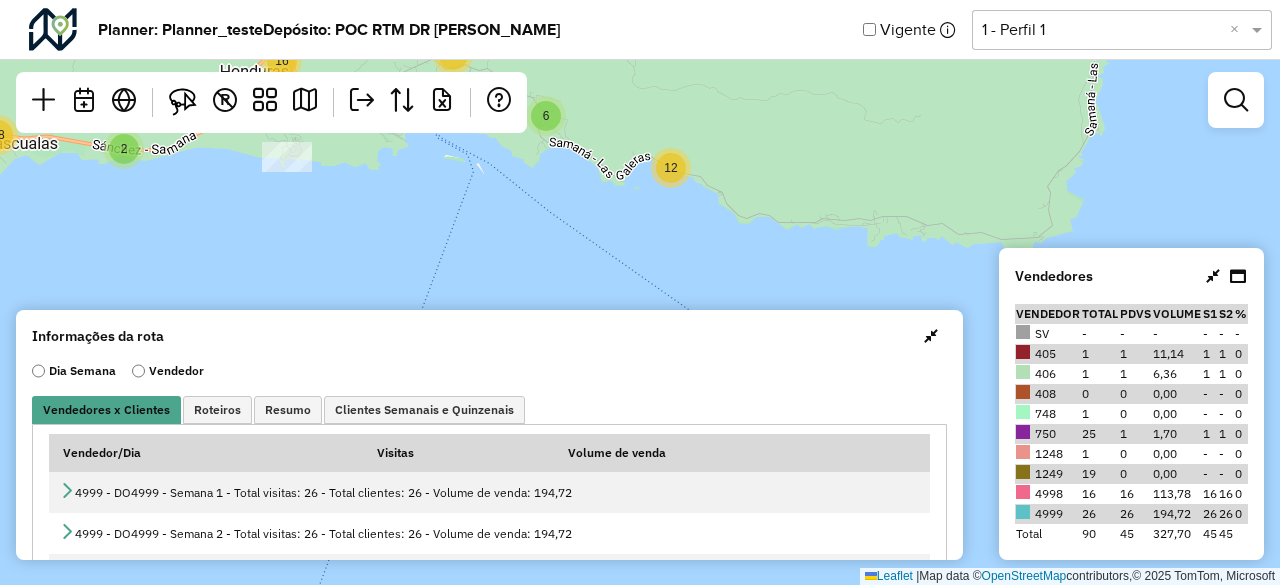 click on "Dia Semana" at bounding box center [74, 371] 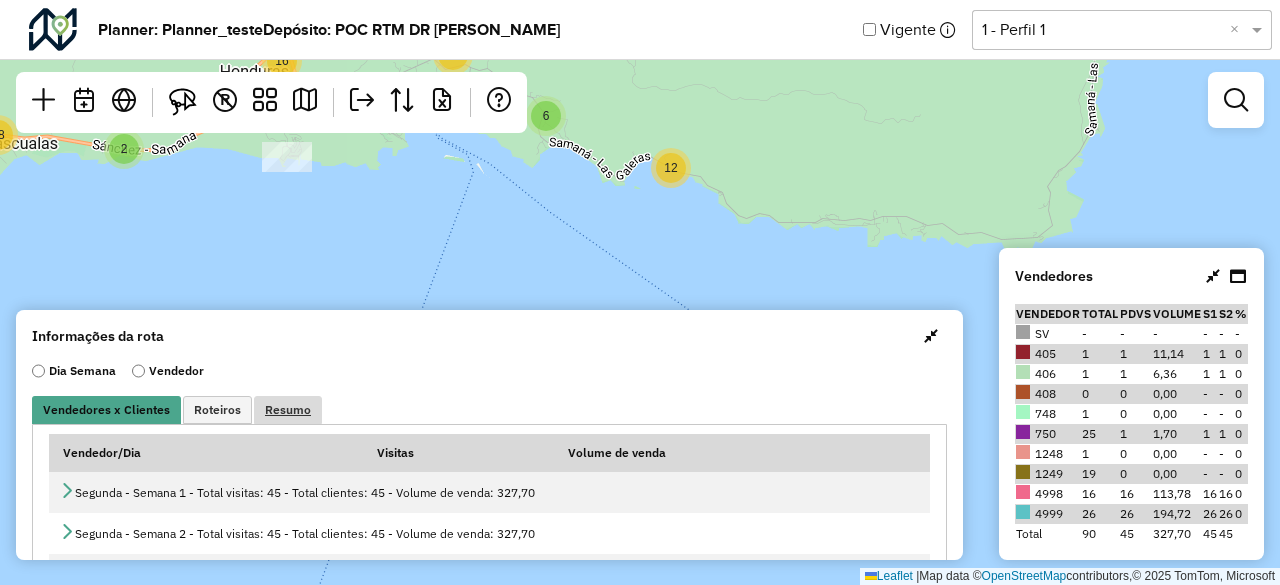 click on "Resumo" at bounding box center (288, 410) 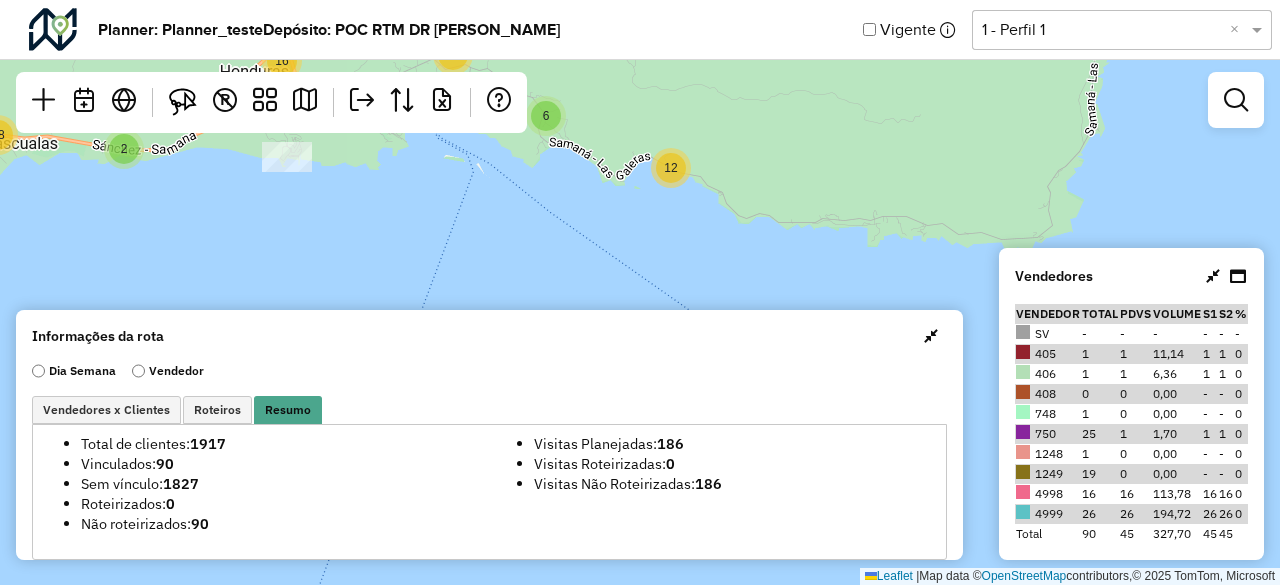 click at bounding box center (1213, 276) 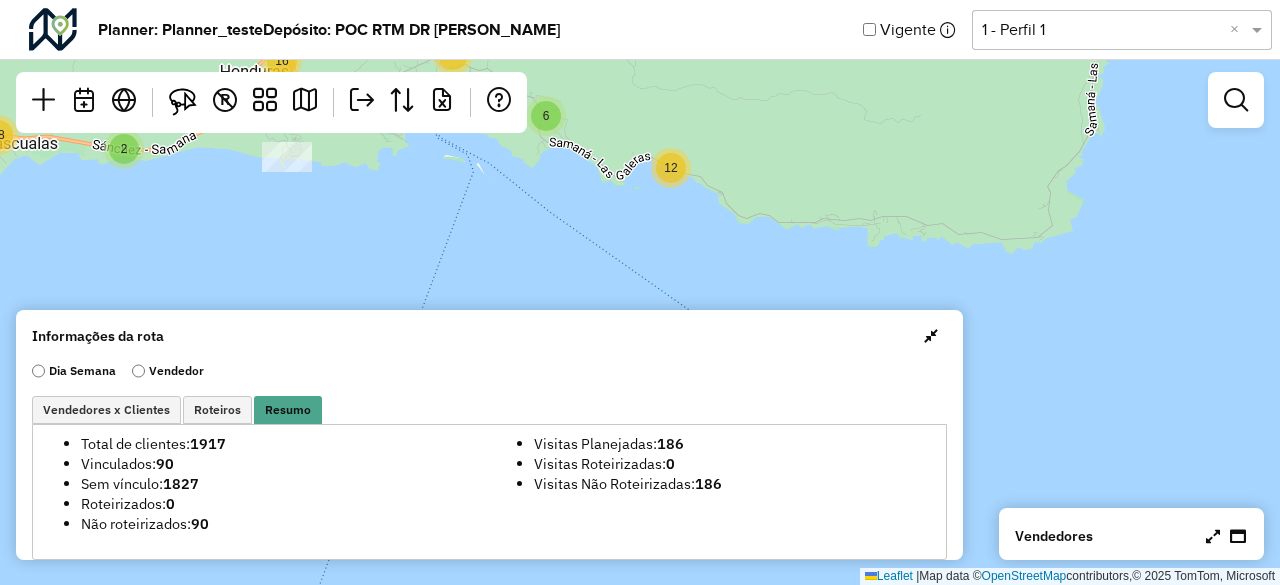 click at bounding box center (931, 336) 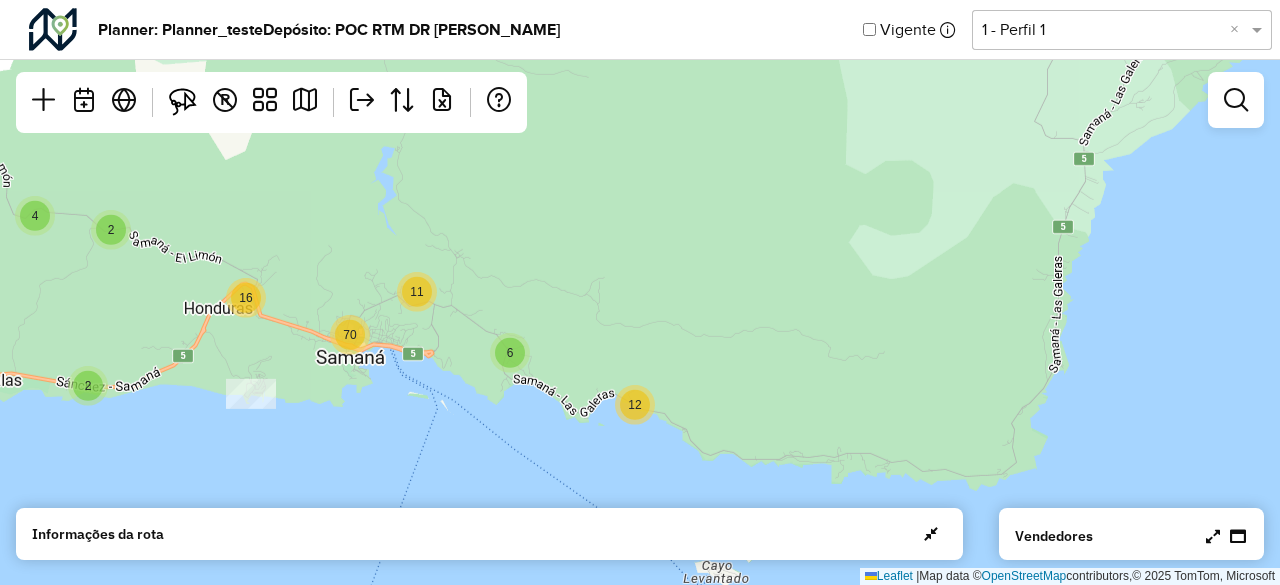 drag, startPoint x: 808, startPoint y: 227, endPoint x: 758, endPoint y: 497, distance: 274.5906 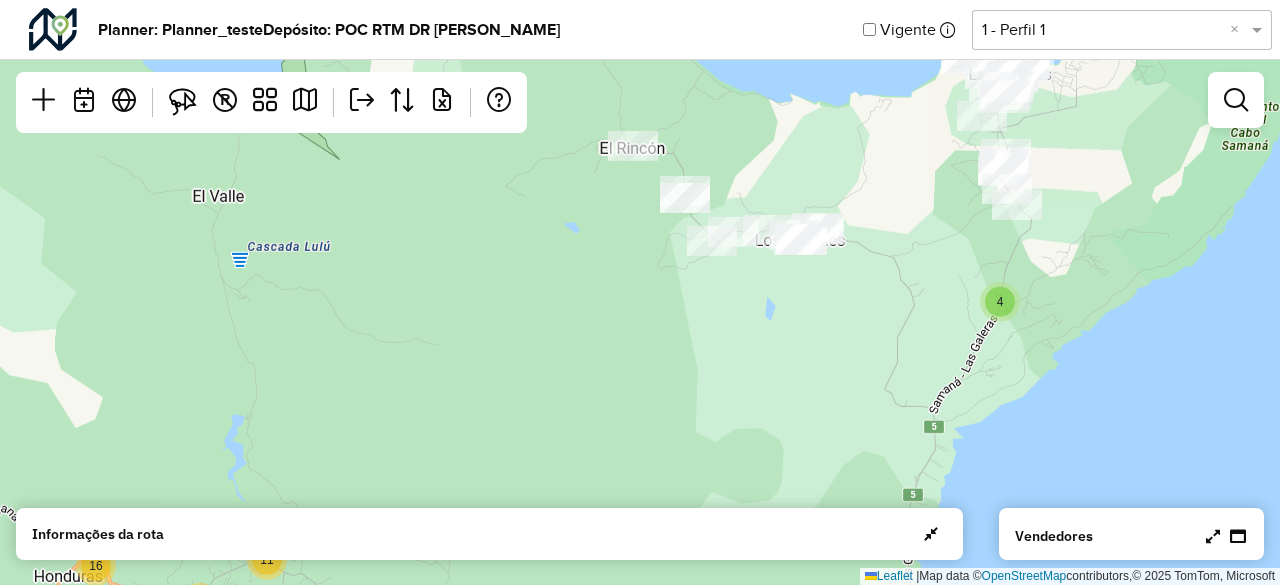 drag, startPoint x: 850, startPoint y: 345, endPoint x: 713, endPoint y: 580, distance: 272.01837 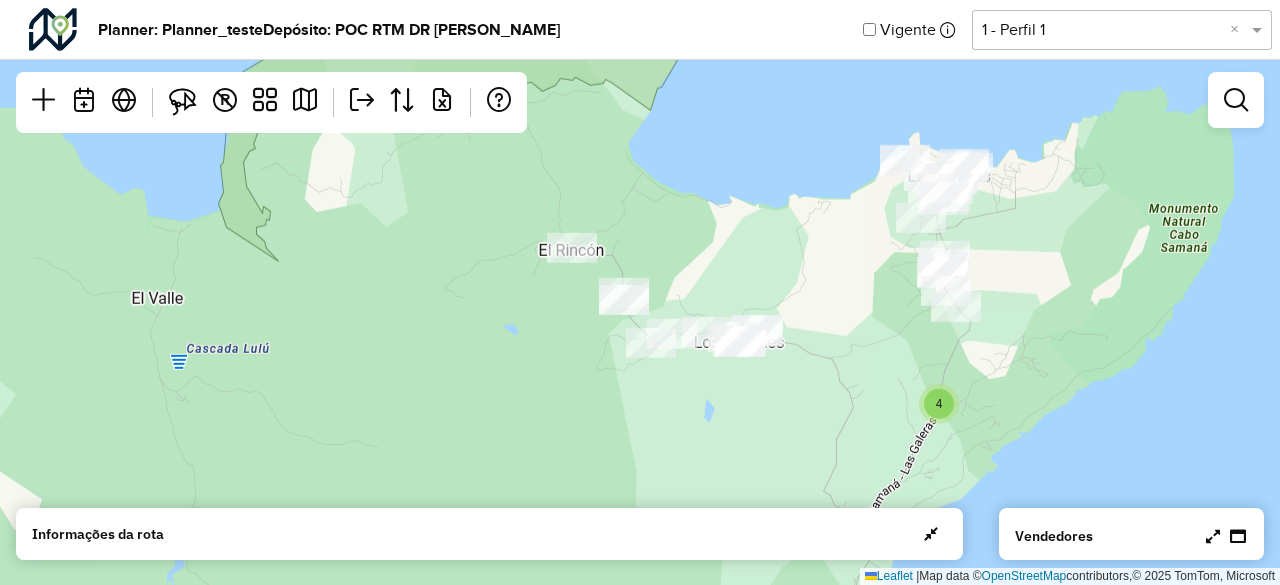 drag, startPoint x: 836, startPoint y: 418, endPoint x: 776, endPoint y: 519, distance: 117.47766 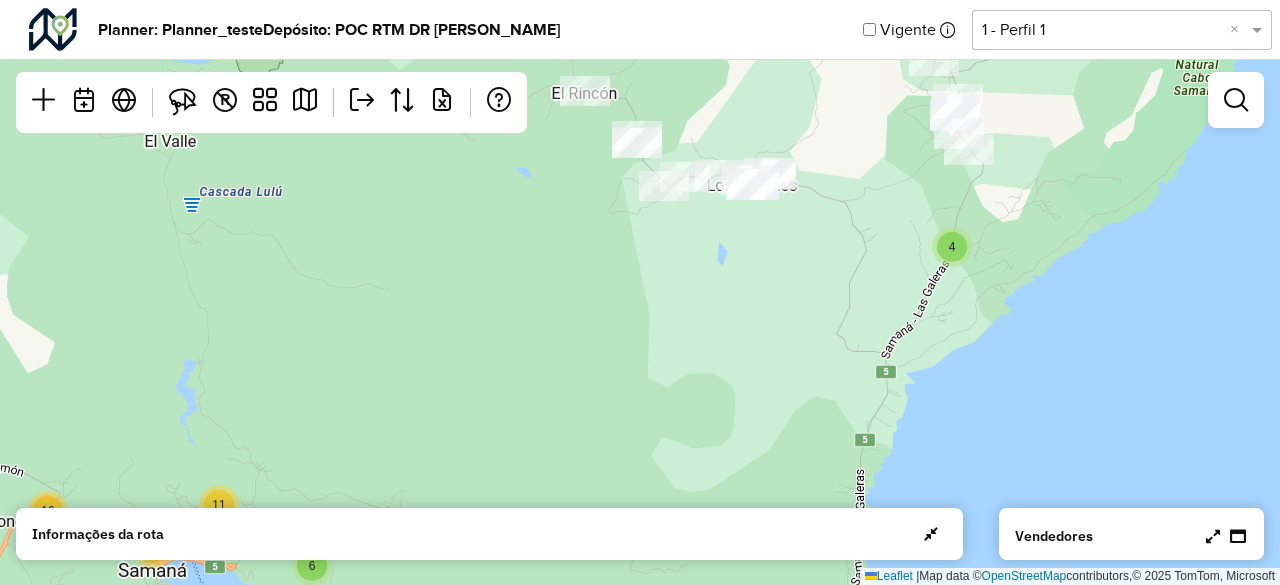 drag, startPoint x: 908, startPoint y: 367, endPoint x: 924, endPoint y: 113, distance: 254.50343 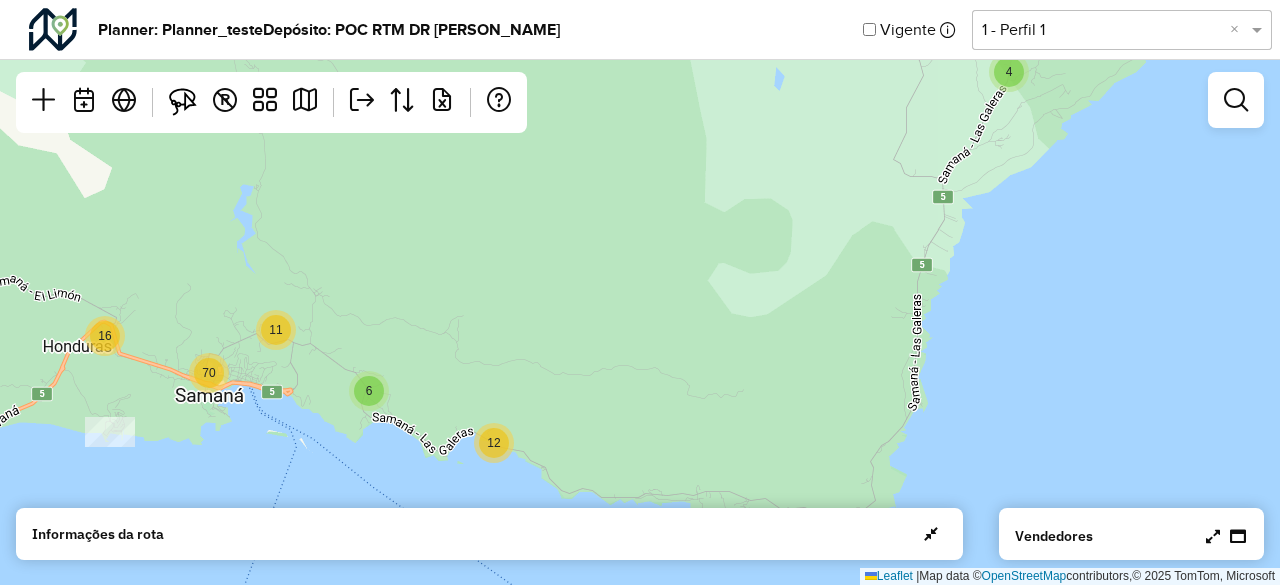 drag, startPoint x: 692, startPoint y: 386, endPoint x: 786, endPoint y: 197, distance: 211.0853 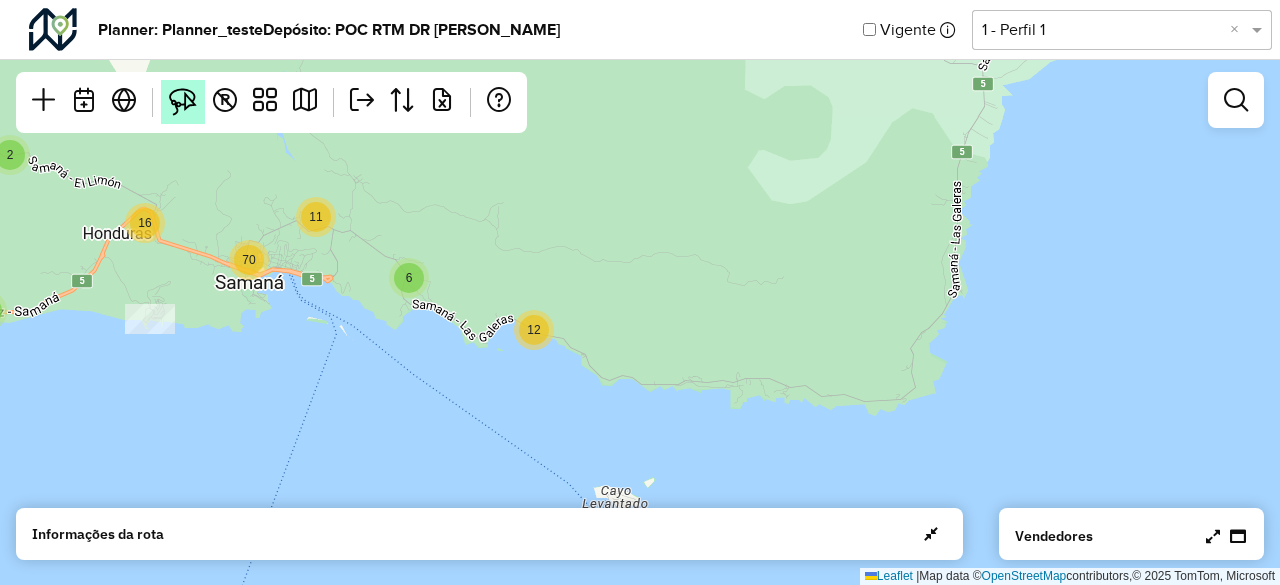 click at bounding box center [183, 102] 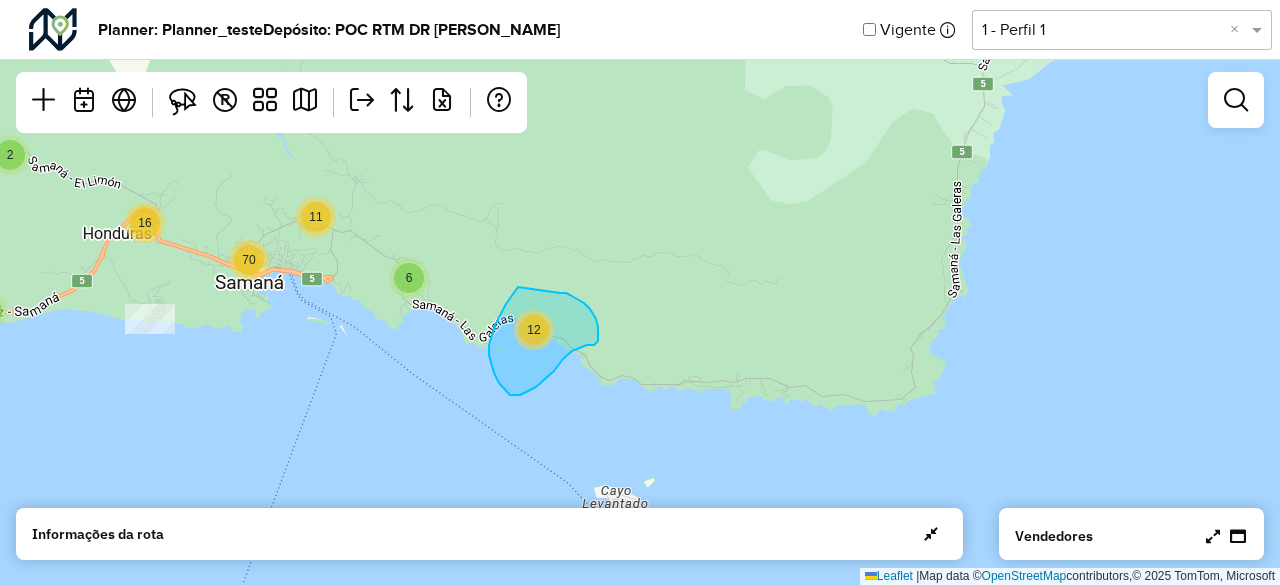 drag, startPoint x: 518, startPoint y: 287, endPoint x: 560, endPoint y: 293, distance: 42.426407 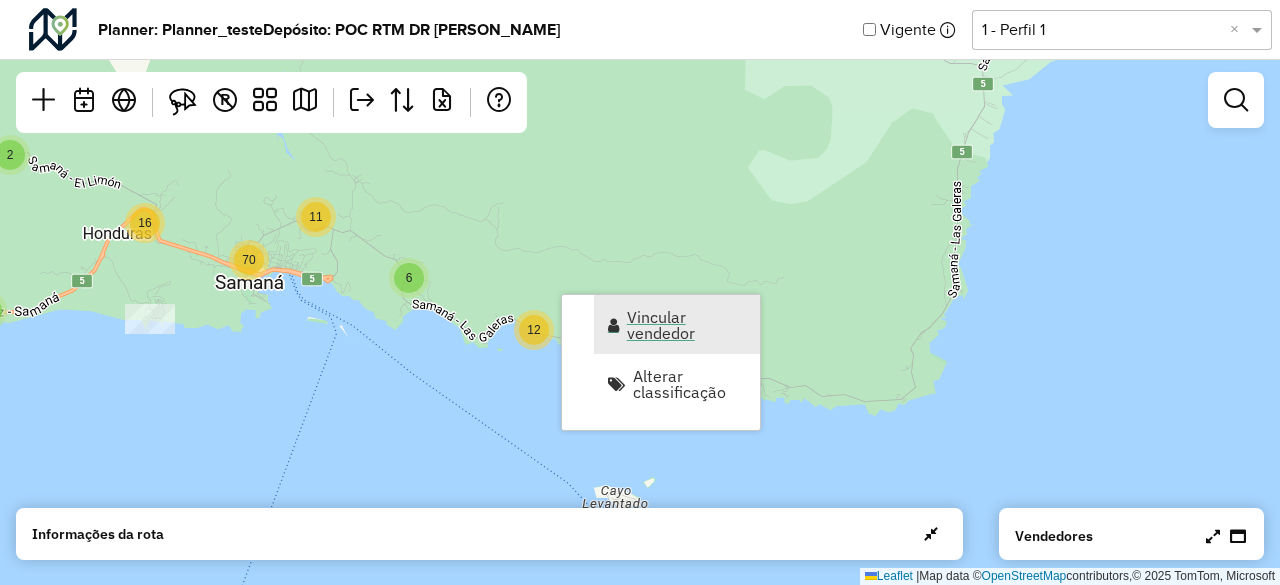 click on "Vincular vendedor" at bounding box center (687, 325) 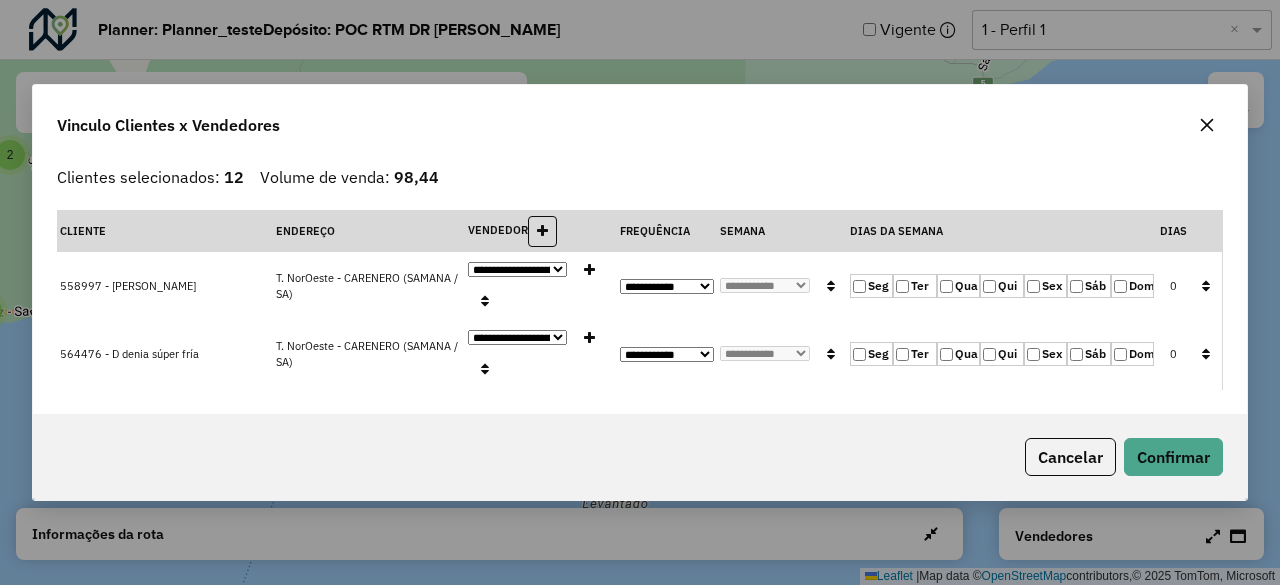 click on "**********" 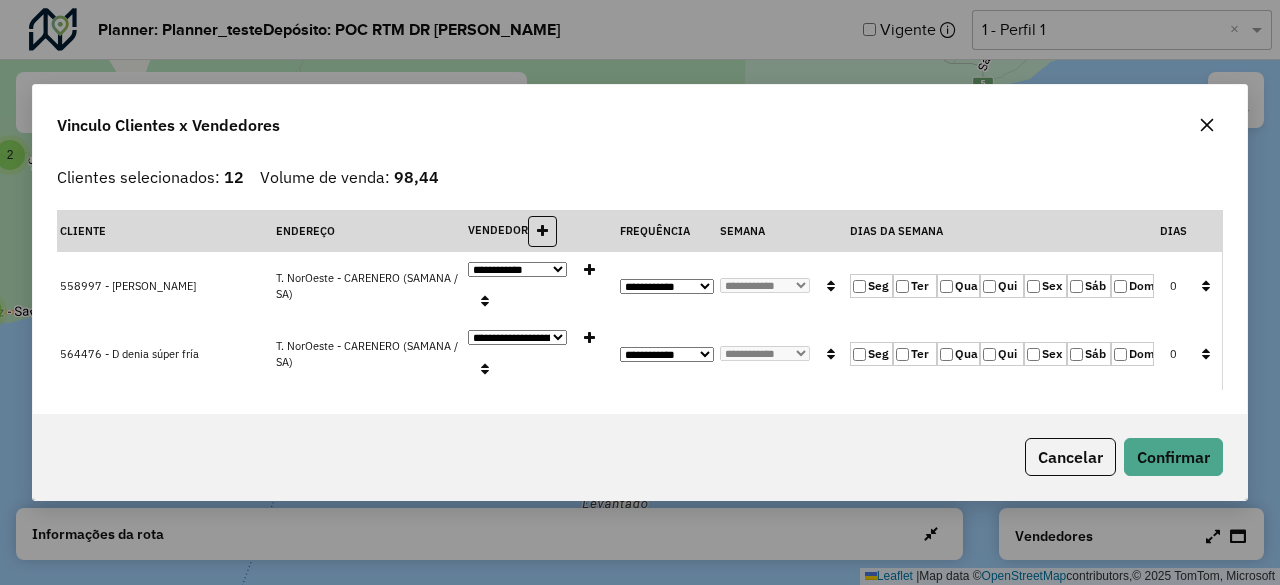 click on "**********" 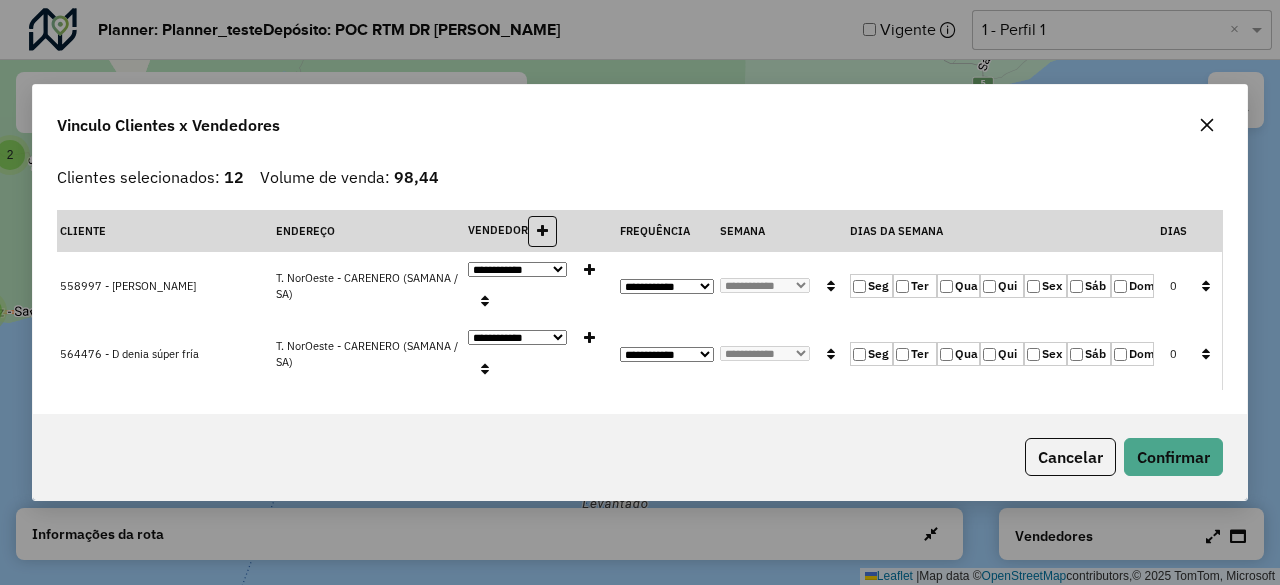 click on "**********" 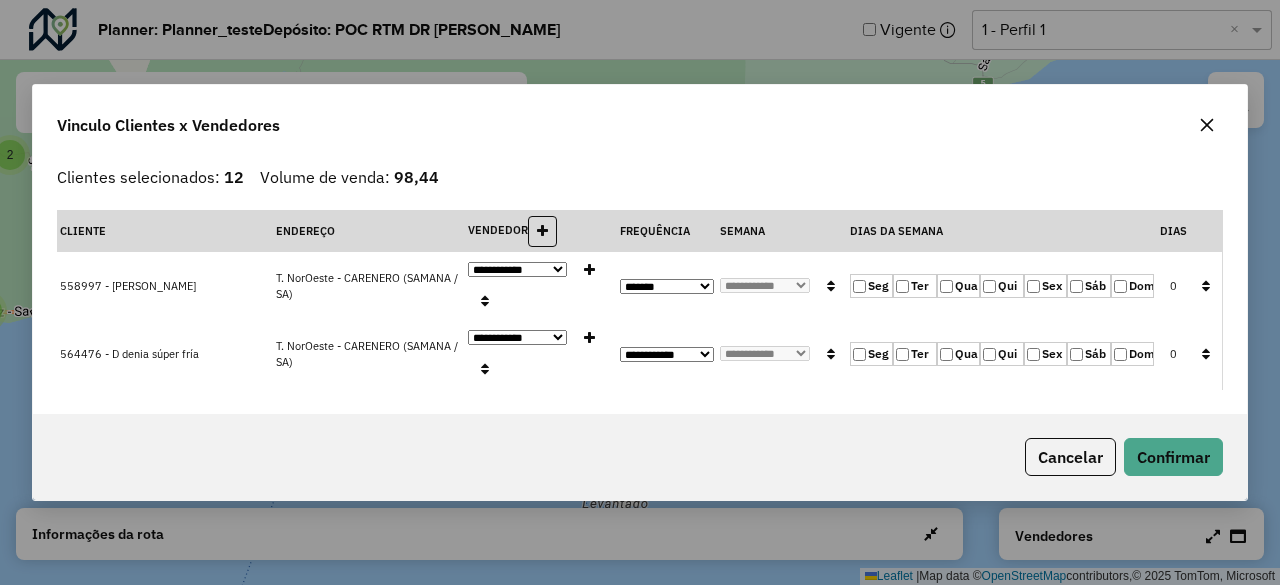 click on "**********" 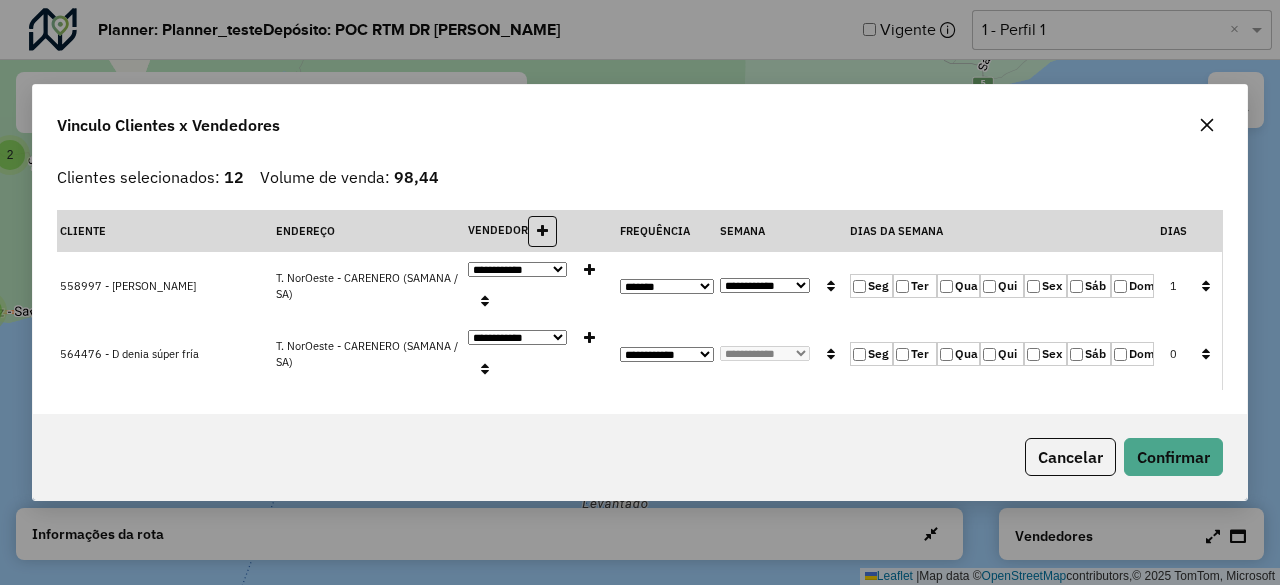 click 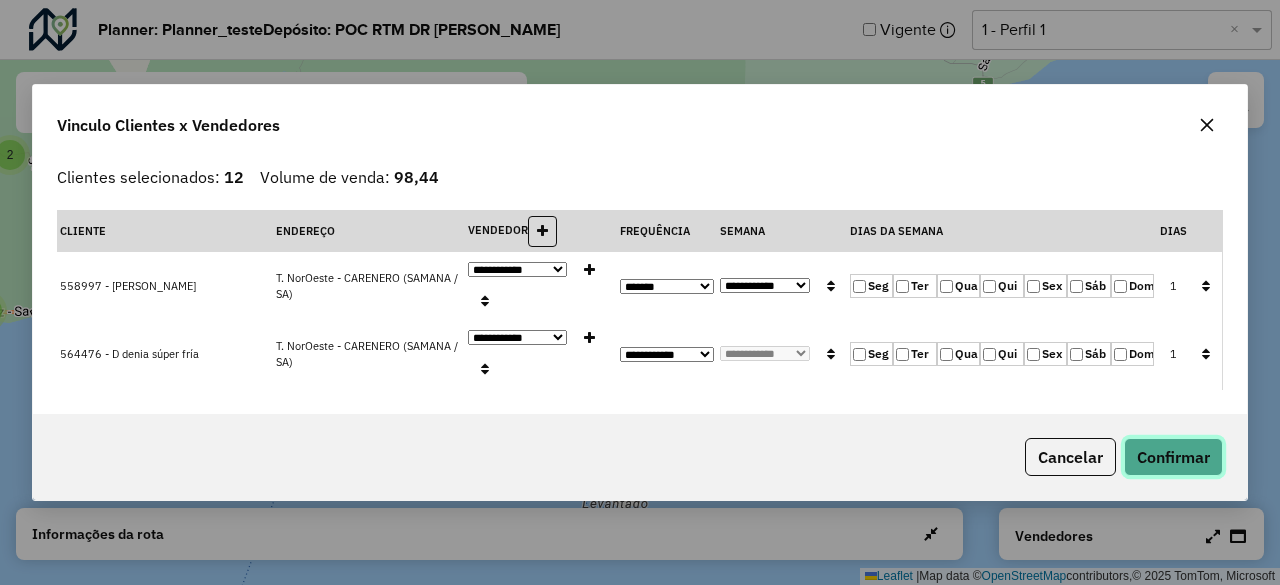 click on "Confirmar" 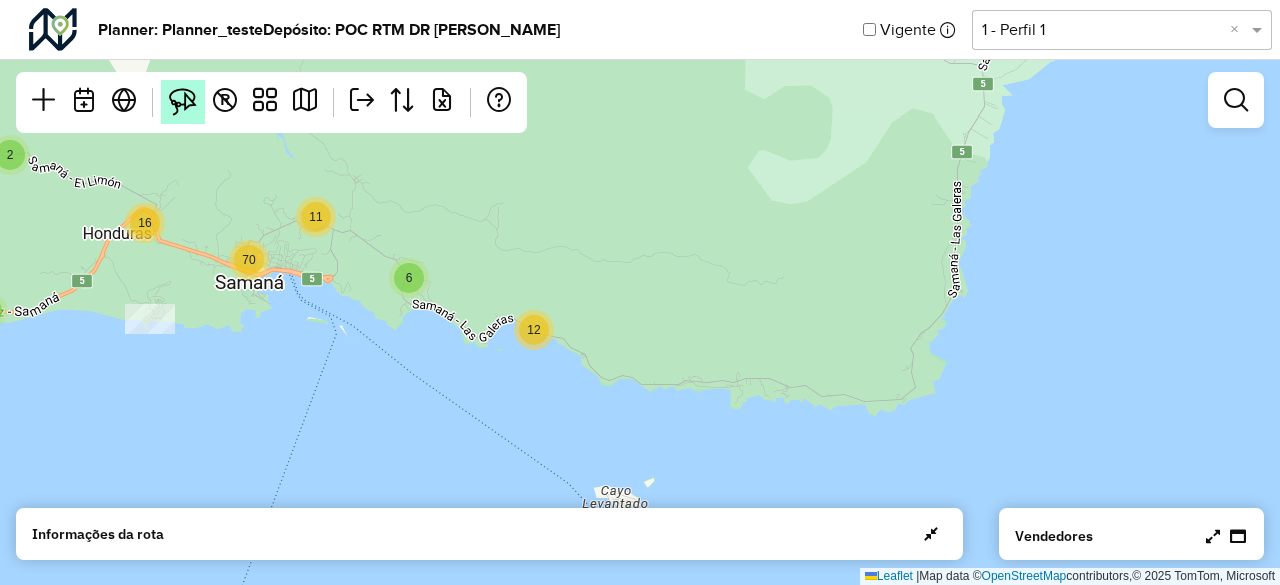 click at bounding box center (183, 102) 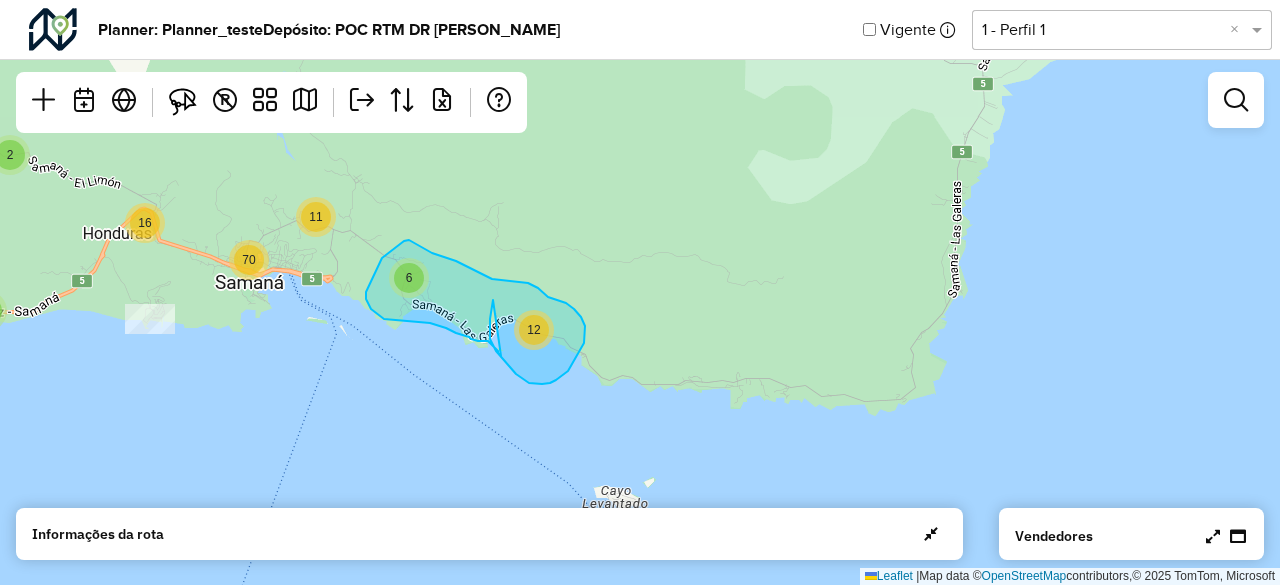 drag, startPoint x: 493, startPoint y: 300, endPoint x: 503, endPoint y: 357, distance: 57.870544 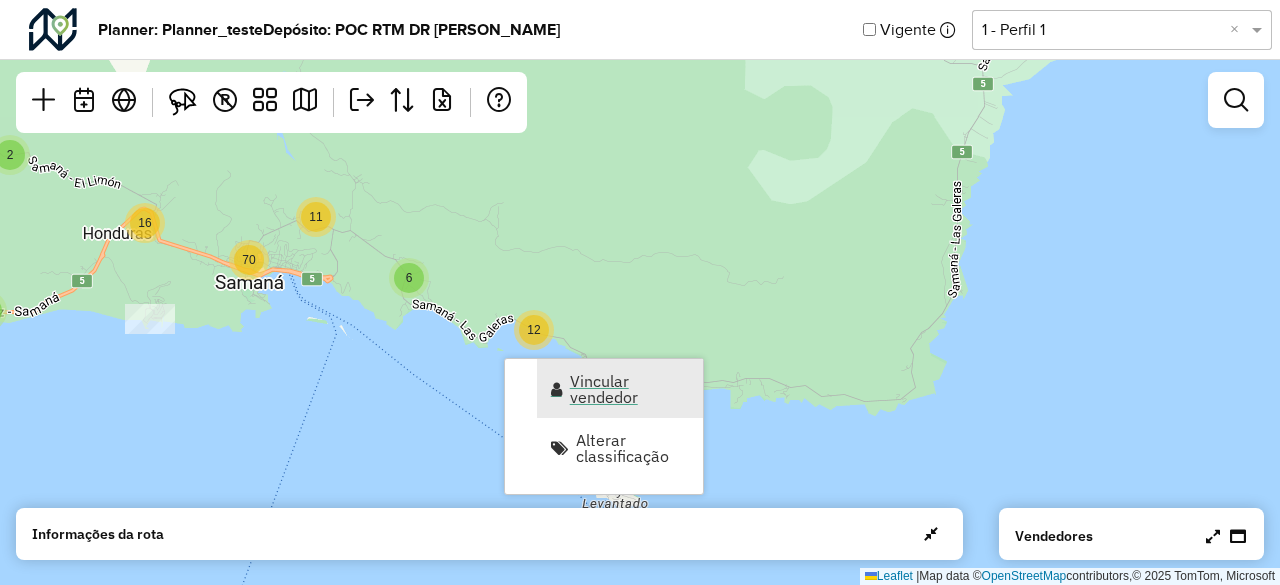 click at bounding box center (556, 389) 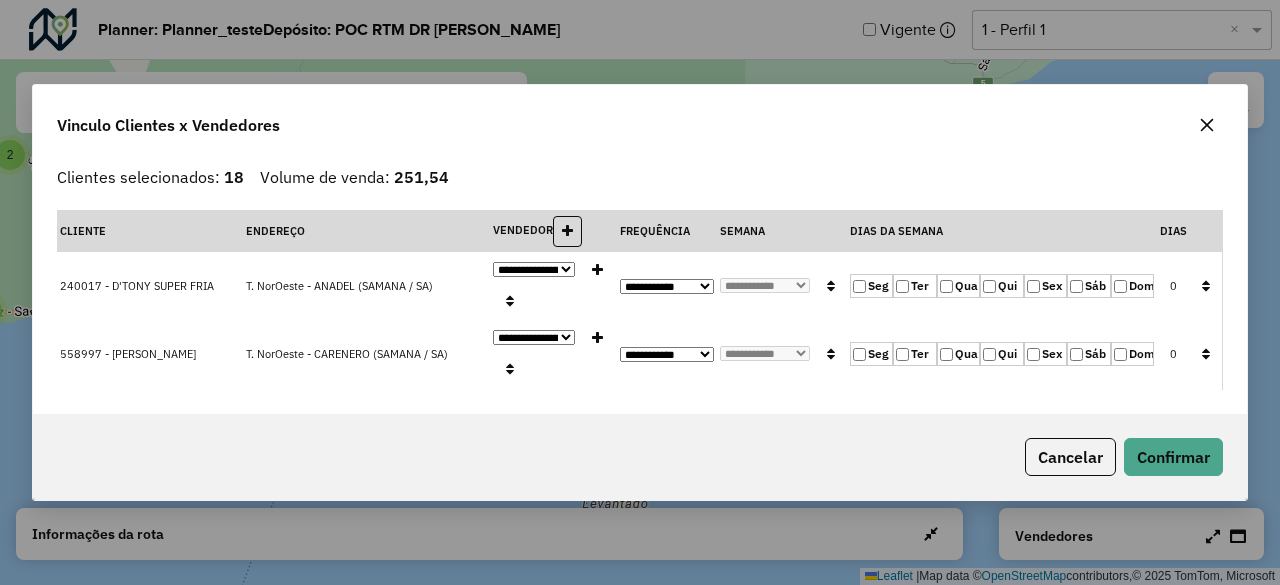 click on "**********" 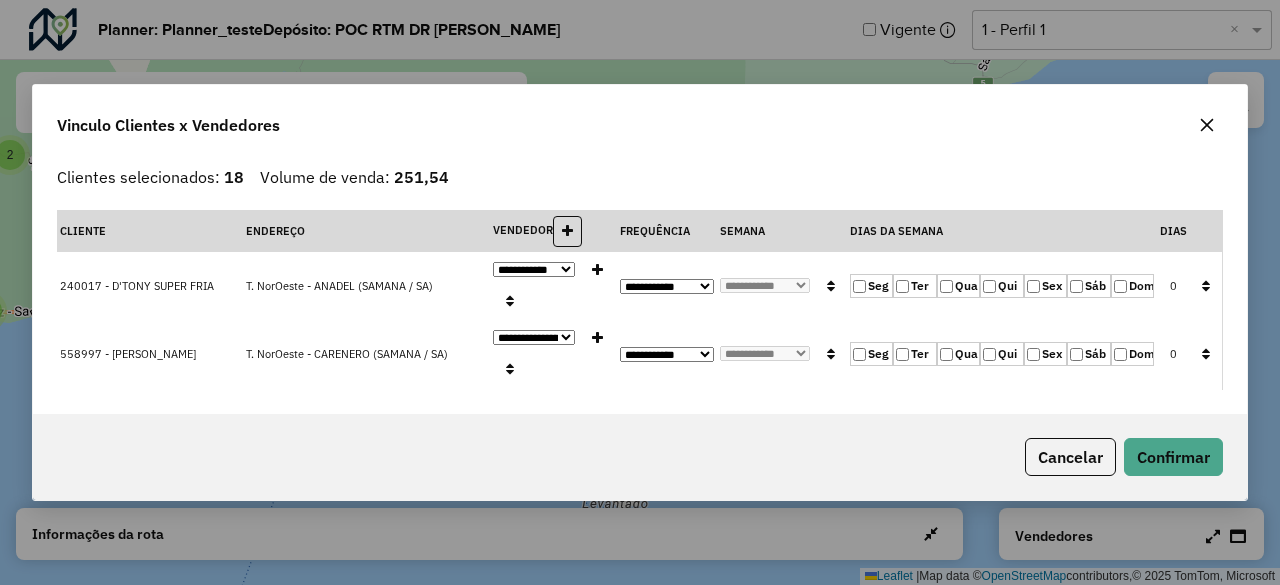 click on "**********" 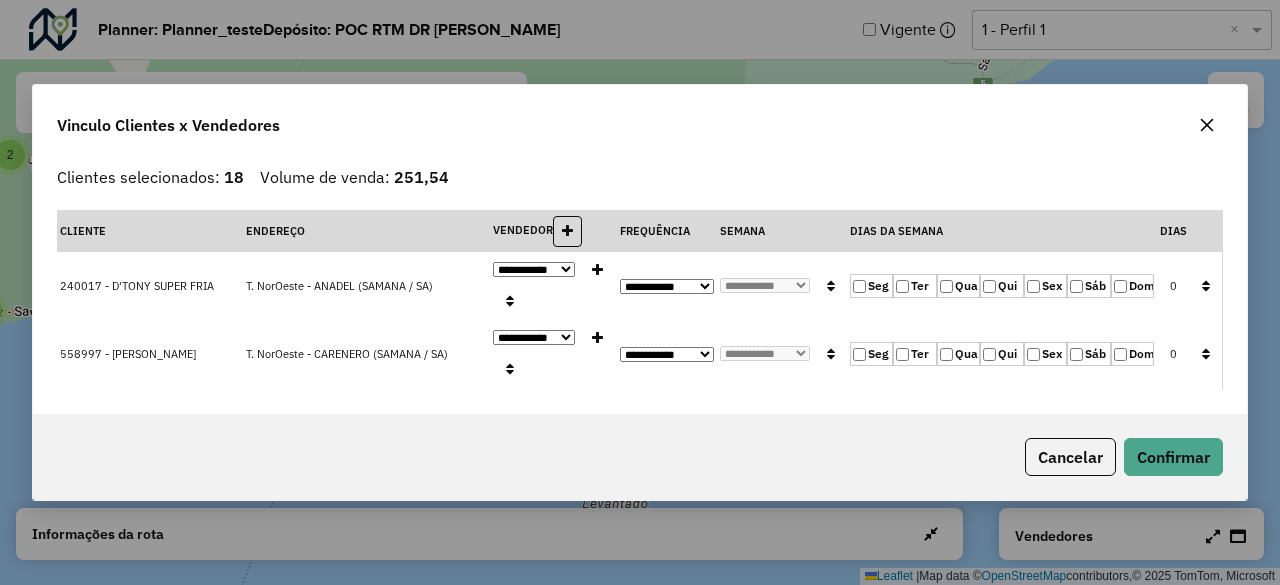 click on "**********" 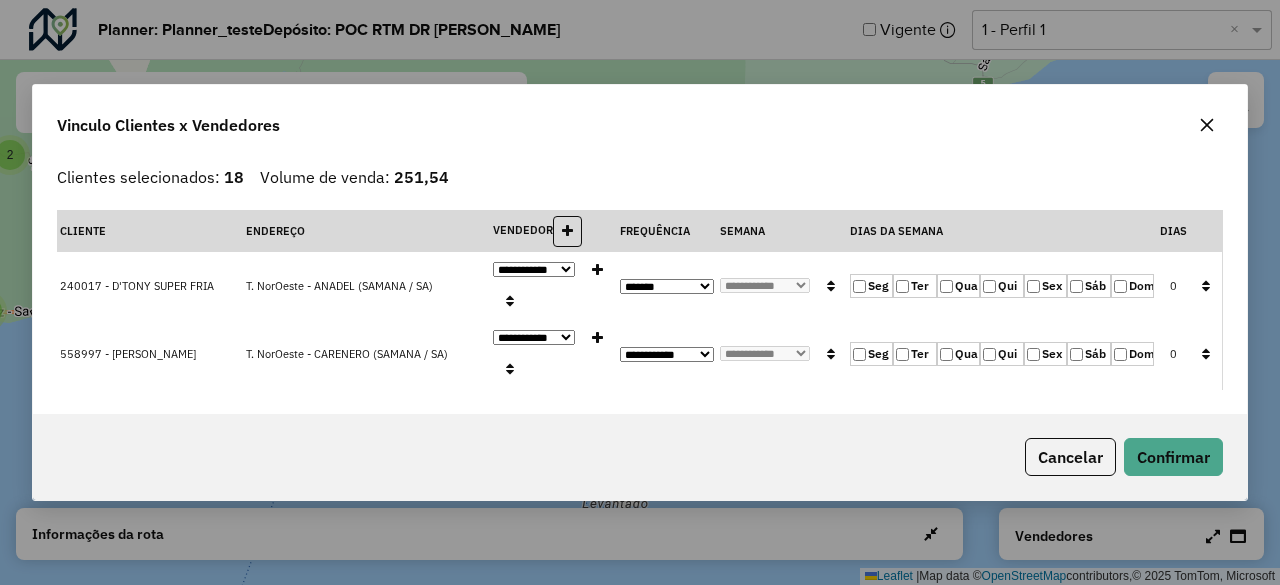 click on "**********" 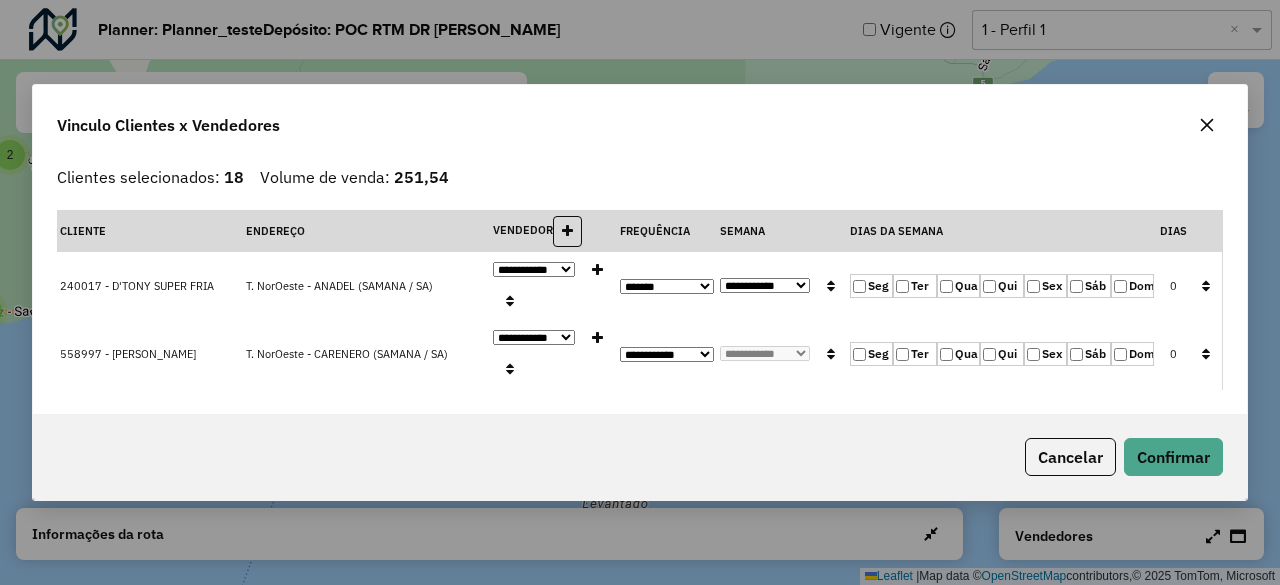 click 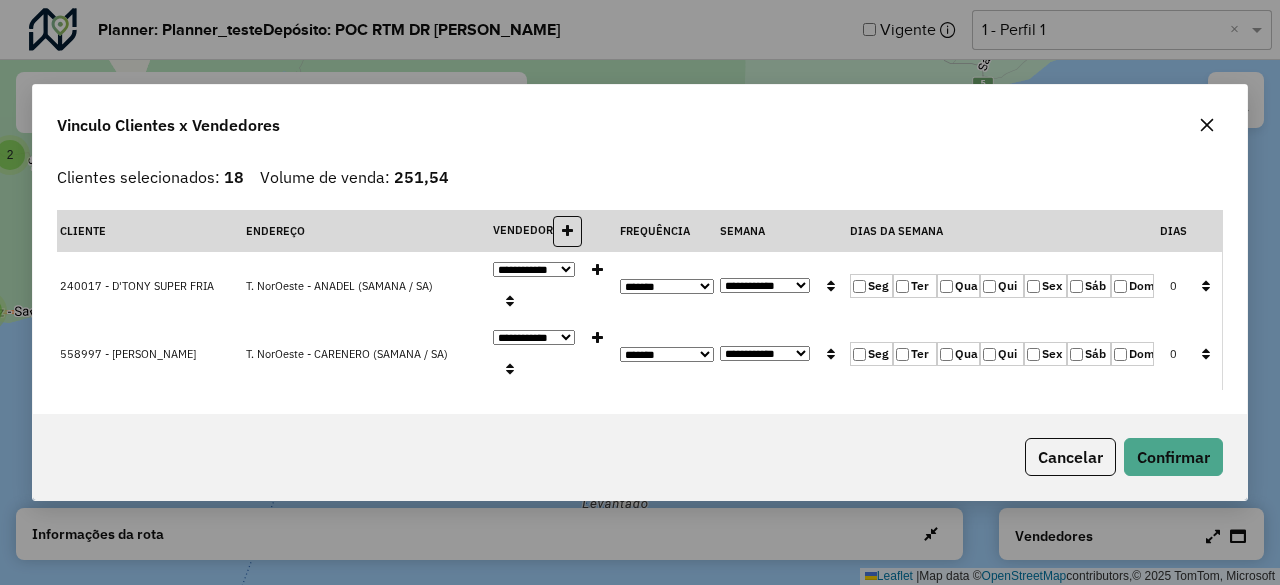 click on "**********" 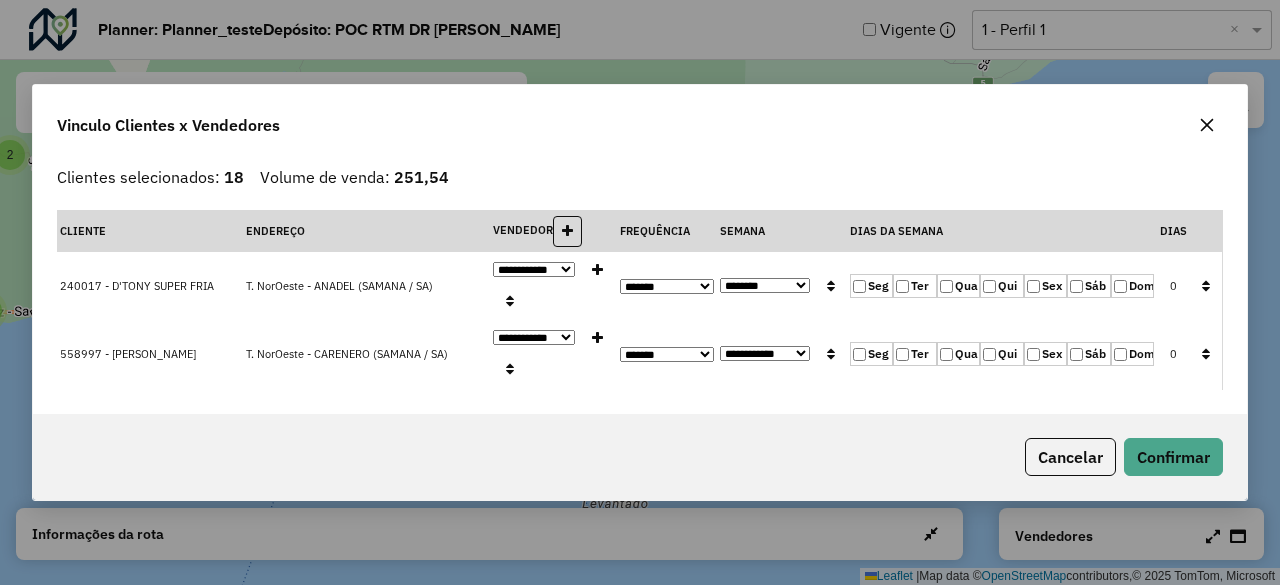 click on "**********" 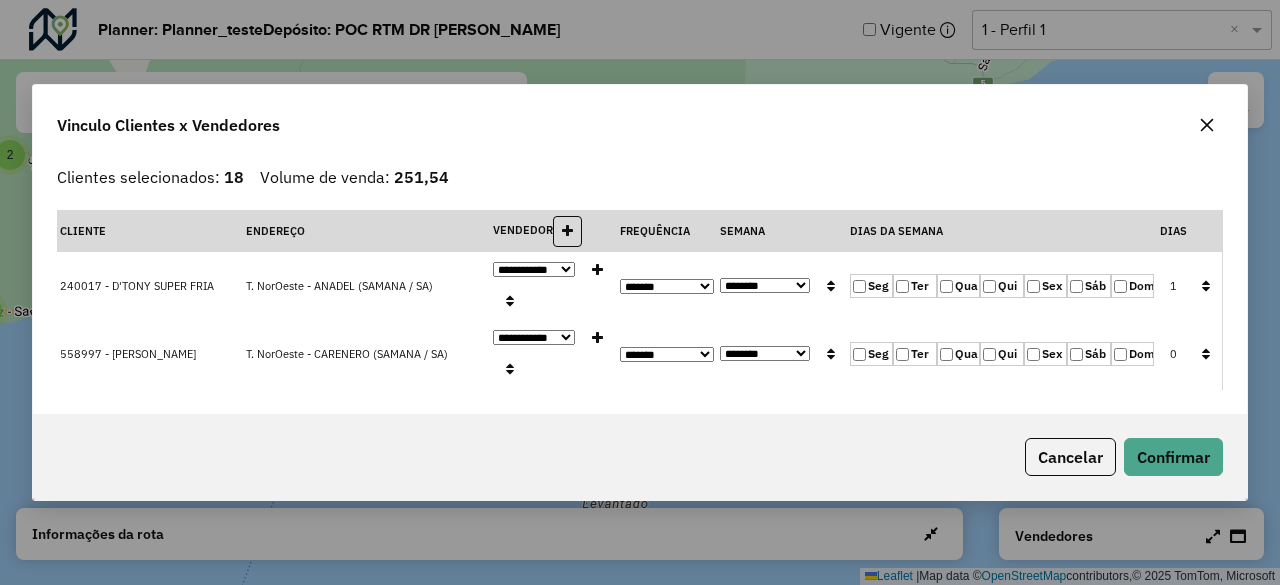 click 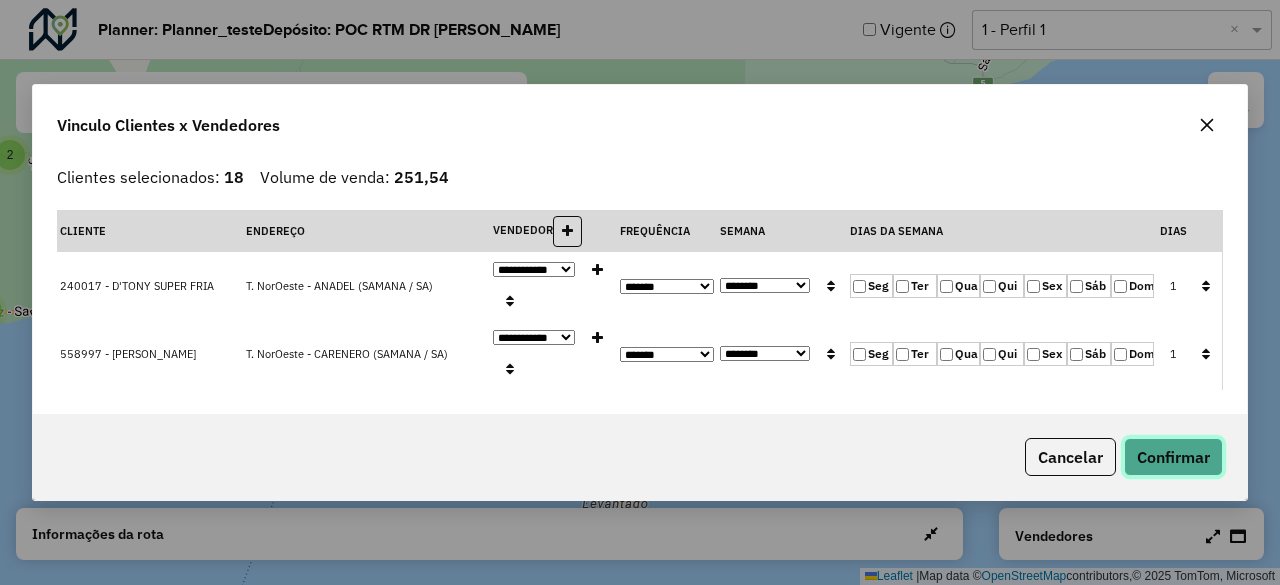 click on "Confirmar" 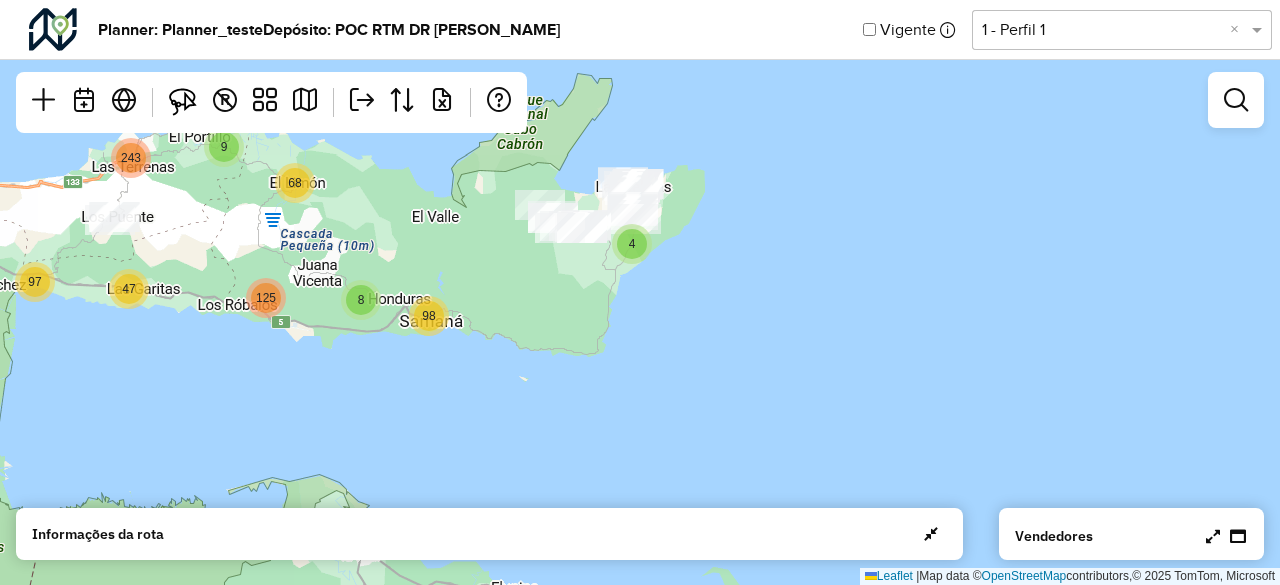 drag, startPoint x: 494, startPoint y: 364, endPoint x: 453, endPoint y: 385, distance: 46.06517 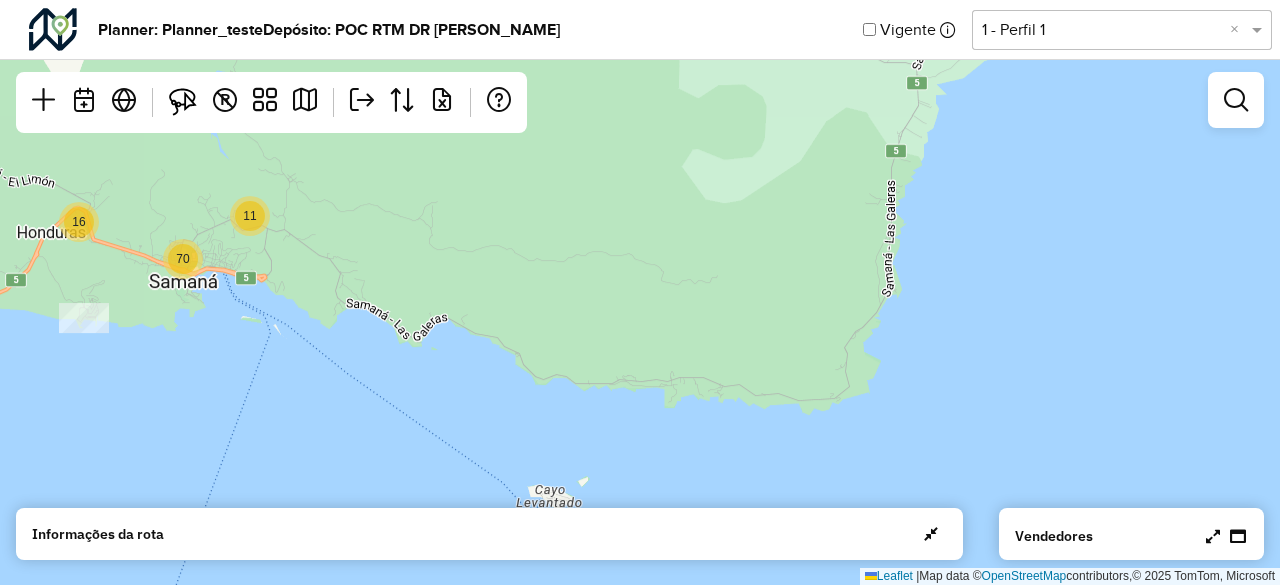 drag, startPoint x: 460, startPoint y: 360, endPoint x: 674, endPoint y: 247, distance: 242.00206 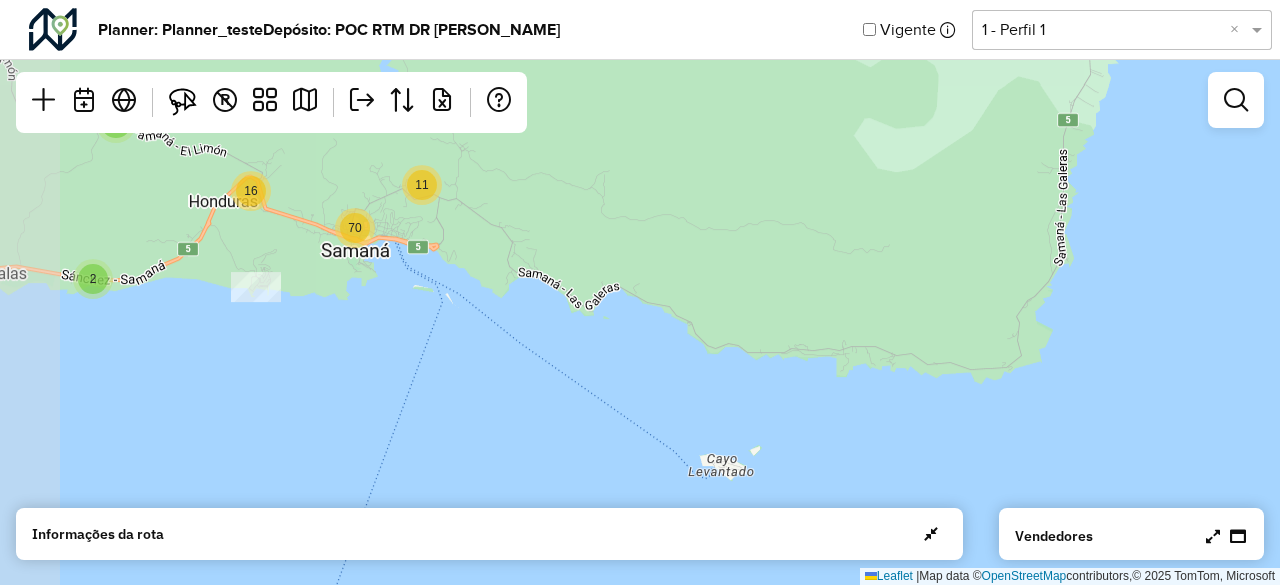 drag, startPoint x: 272, startPoint y: 394, endPoint x: 516, endPoint y: 381, distance: 244.34607 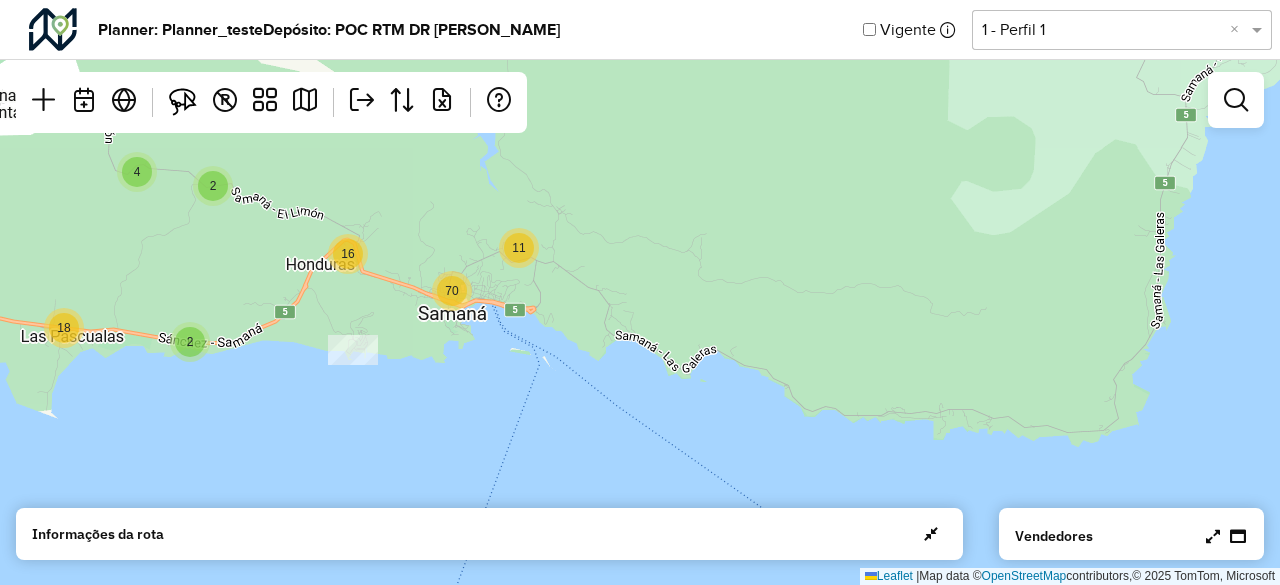 drag, startPoint x: 477, startPoint y: 331, endPoint x: 418, endPoint y: 380, distance: 76.6942 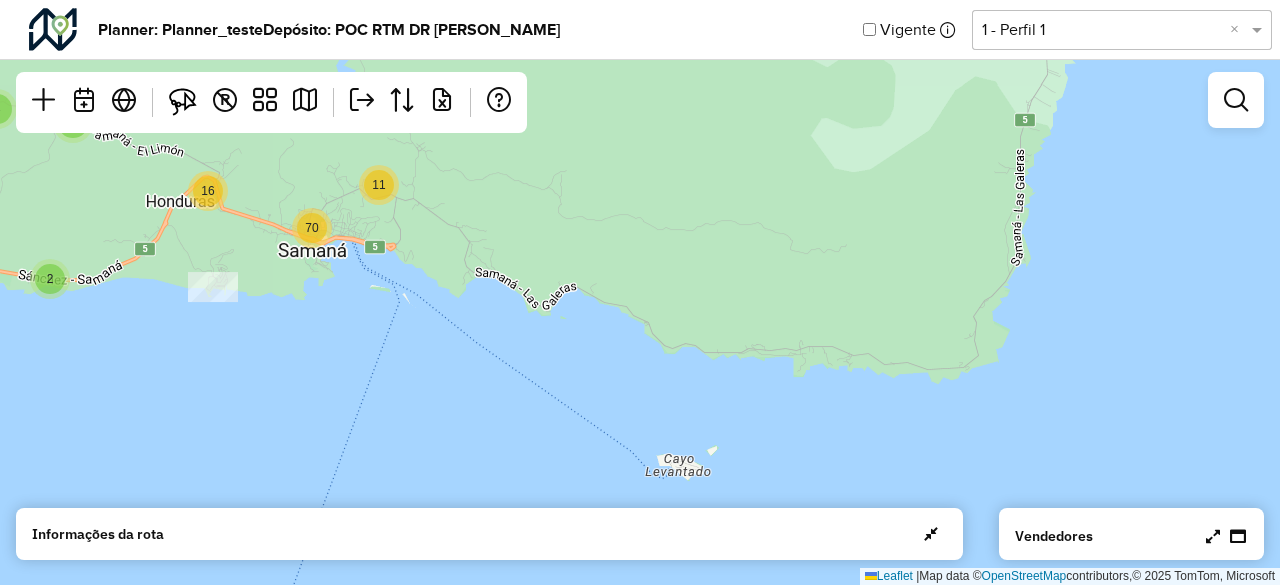 drag, startPoint x: 586, startPoint y: 359, endPoint x: 511, endPoint y: 293, distance: 99.90495 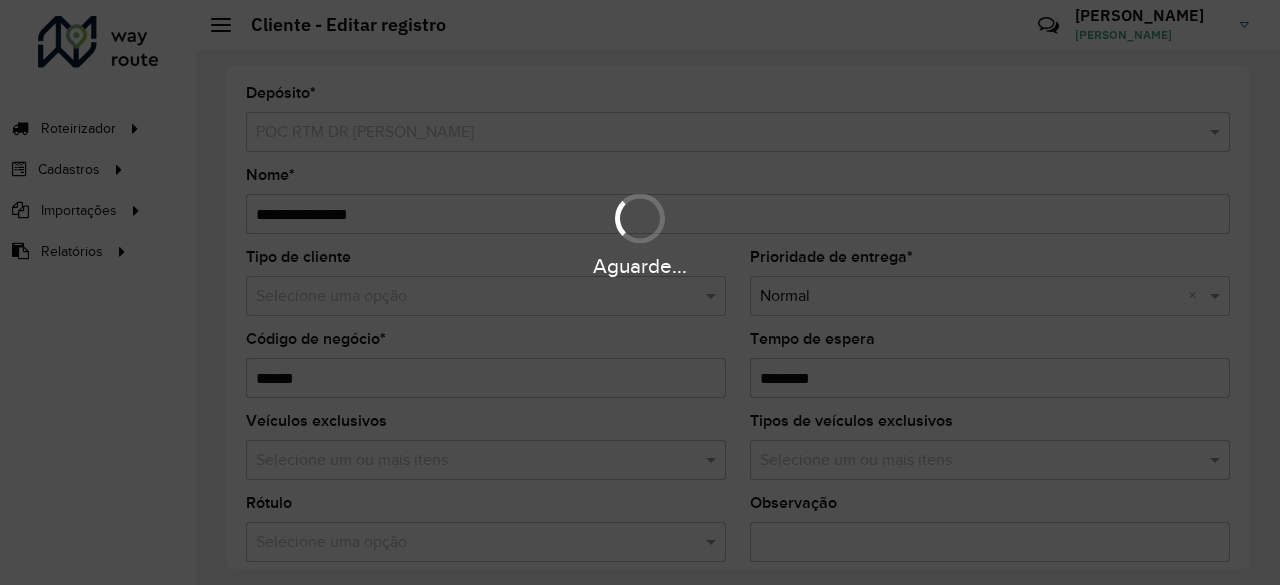 scroll, scrollTop: 0, scrollLeft: 0, axis: both 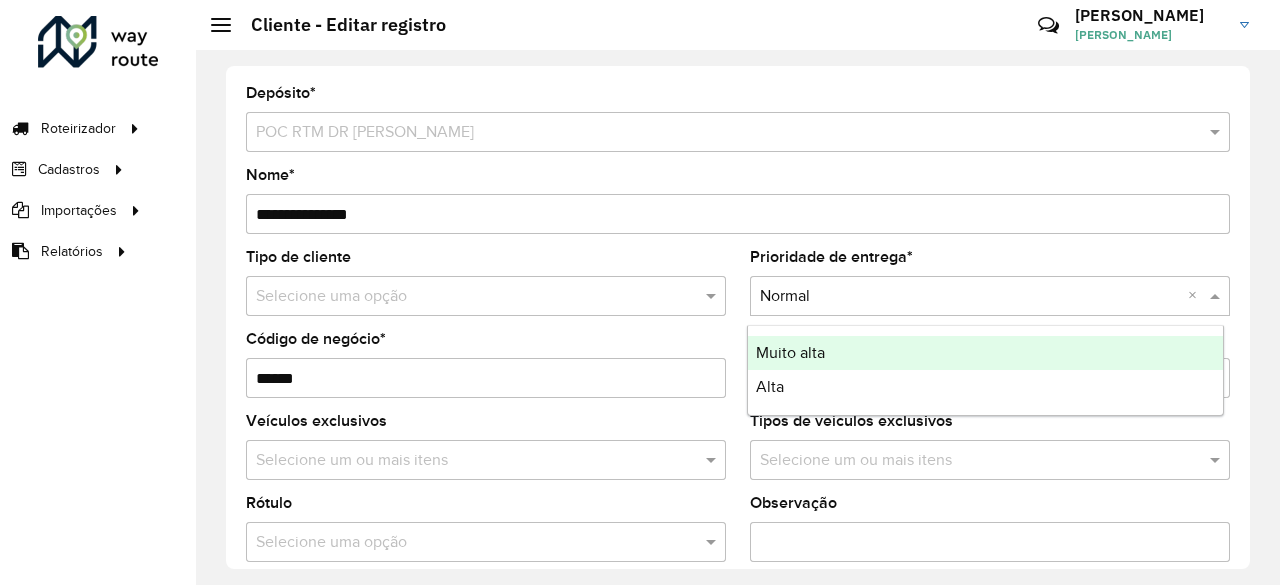 click at bounding box center [970, 297] 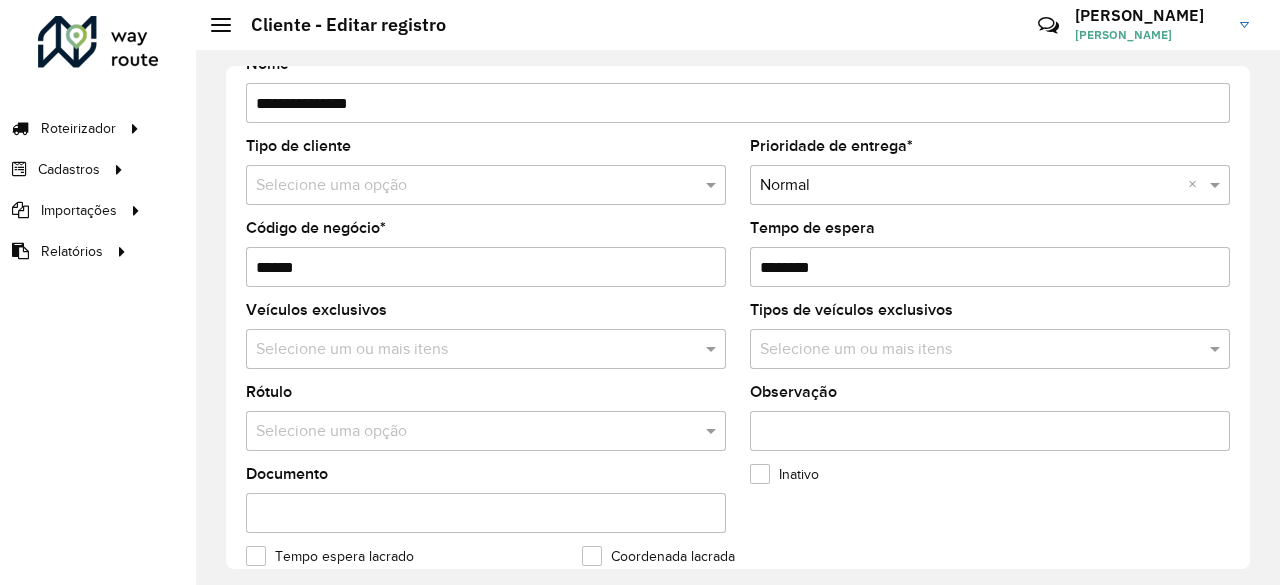 scroll, scrollTop: 0, scrollLeft: 0, axis: both 